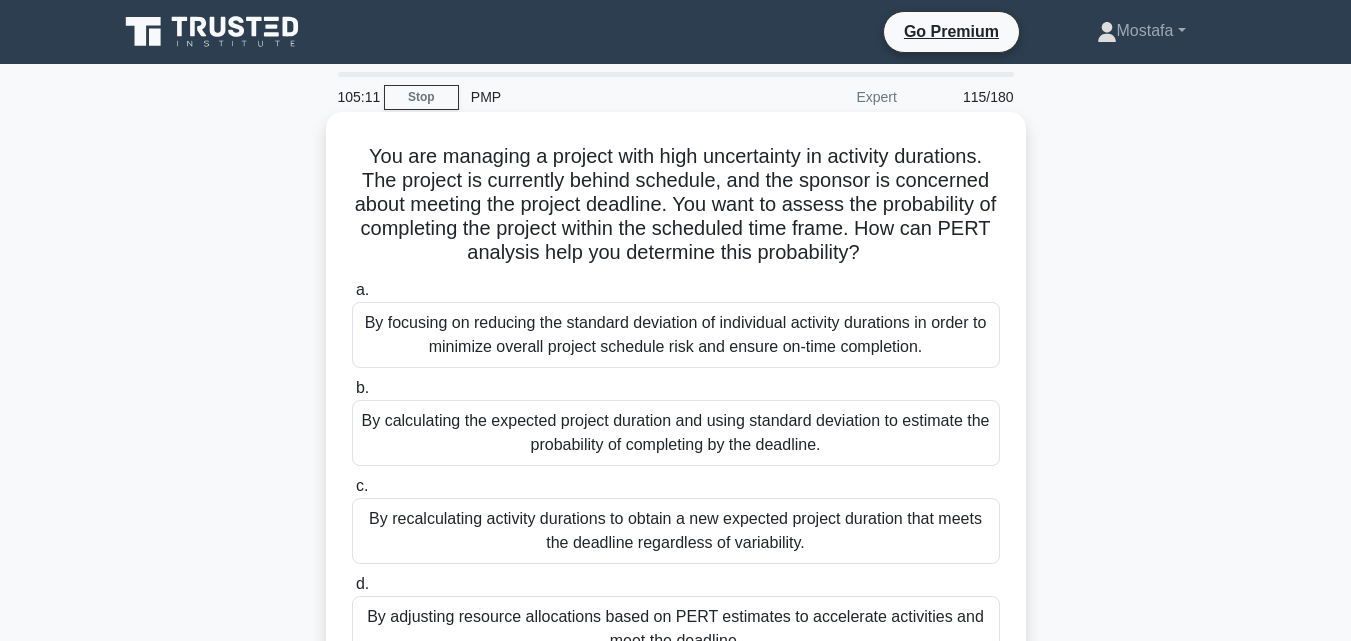 scroll, scrollTop: 0, scrollLeft: 0, axis: both 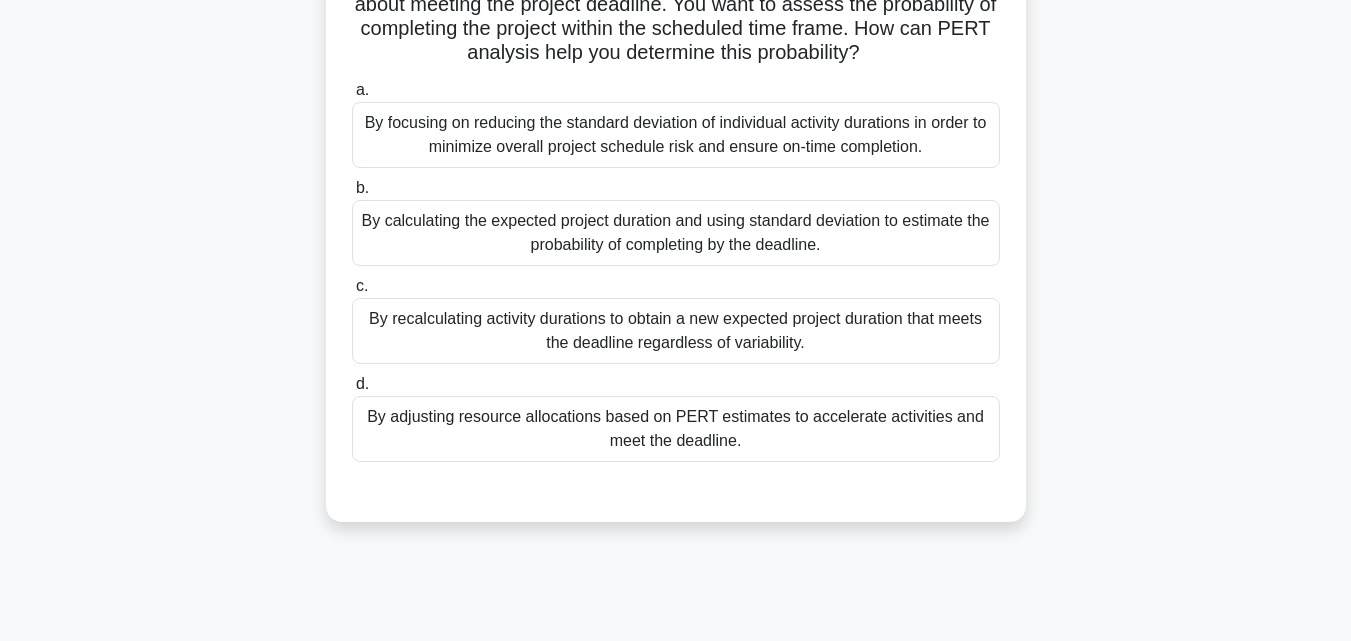 click on "By recalculating activity durations to obtain a new expected project duration that meets the deadline regardless of variability." at bounding box center (676, 331) 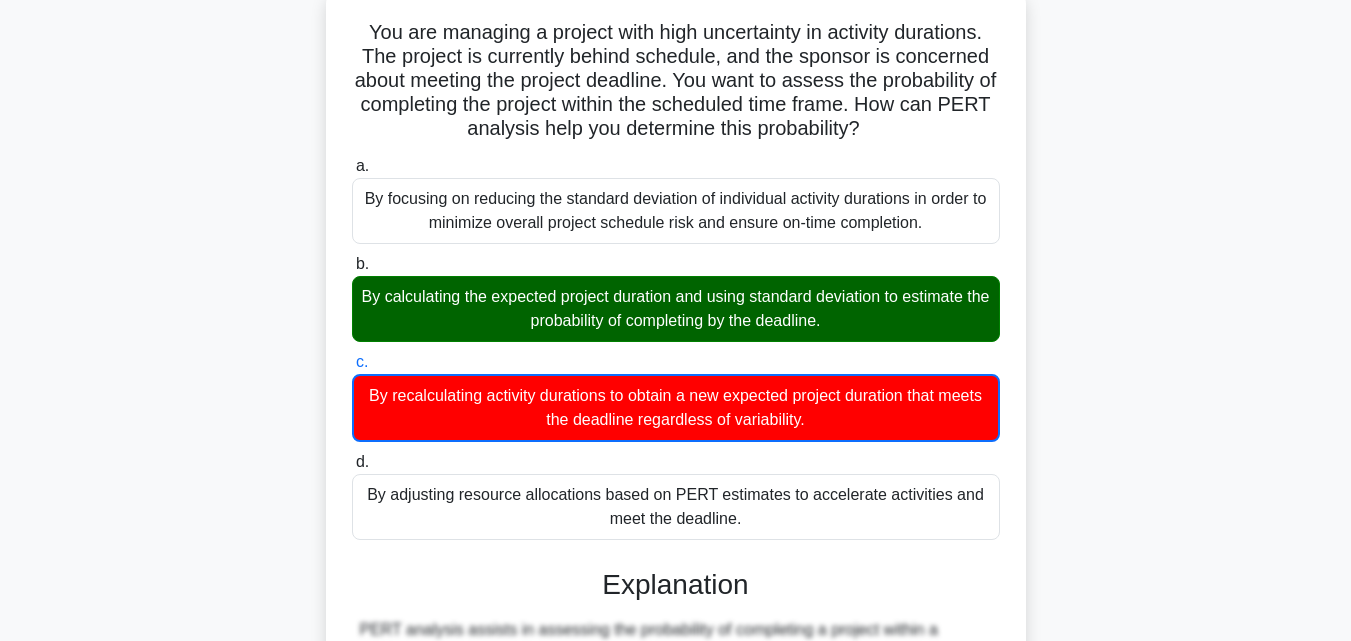 scroll, scrollTop: 0, scrollLeft: 0, axis: both 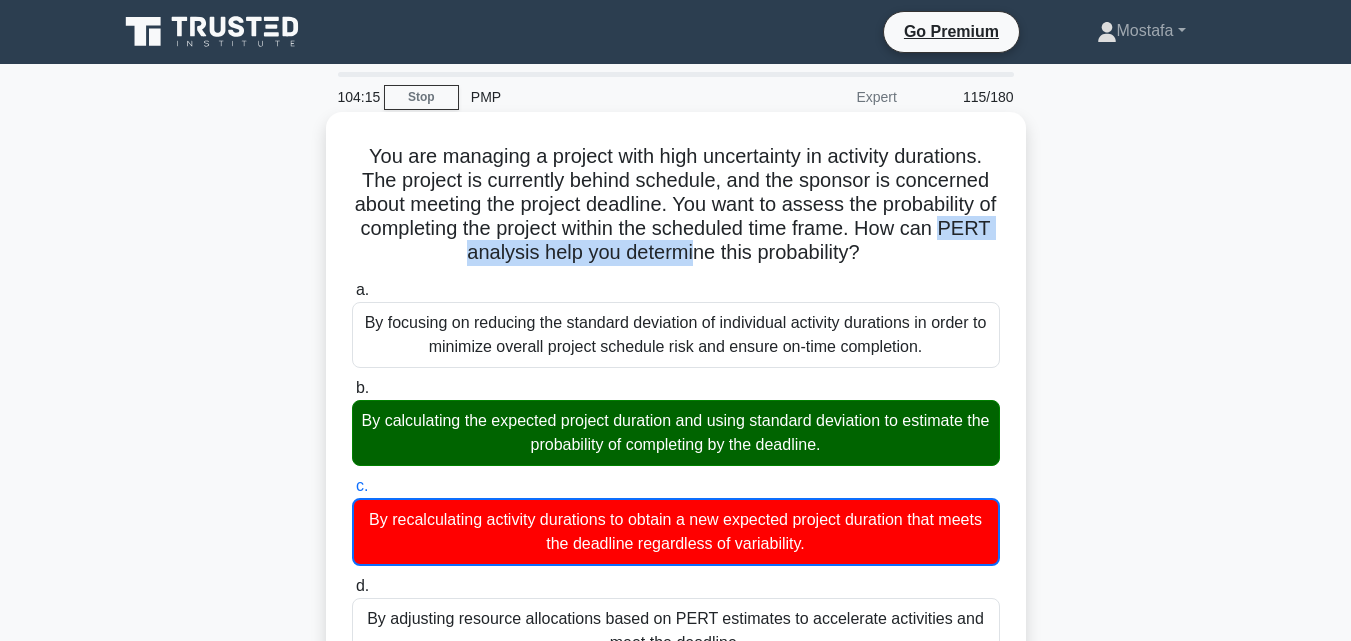 drag, startPoint x: 431, startPoint y: 254, endPoint x: 717, endPoint y: 257, distance: 286.01575 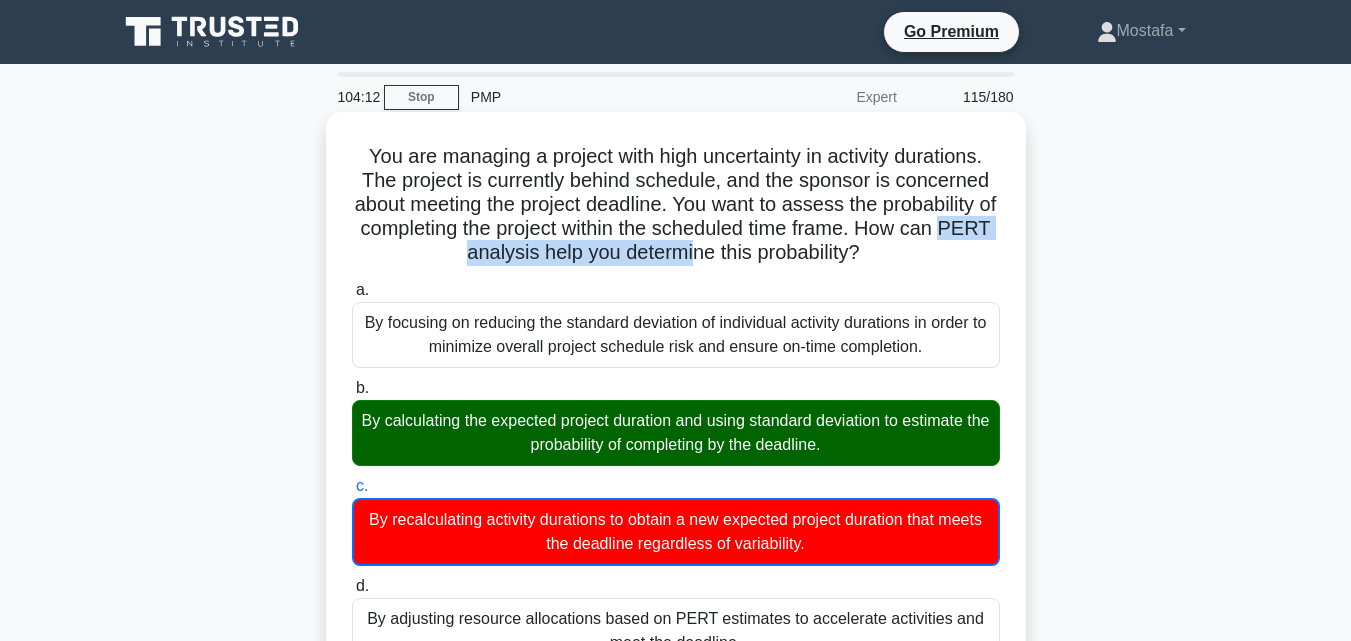 drag, startPoint x: 360, startPoint y: 151, endPoint x: 925, endPoint y: 258, distance: 575.0426 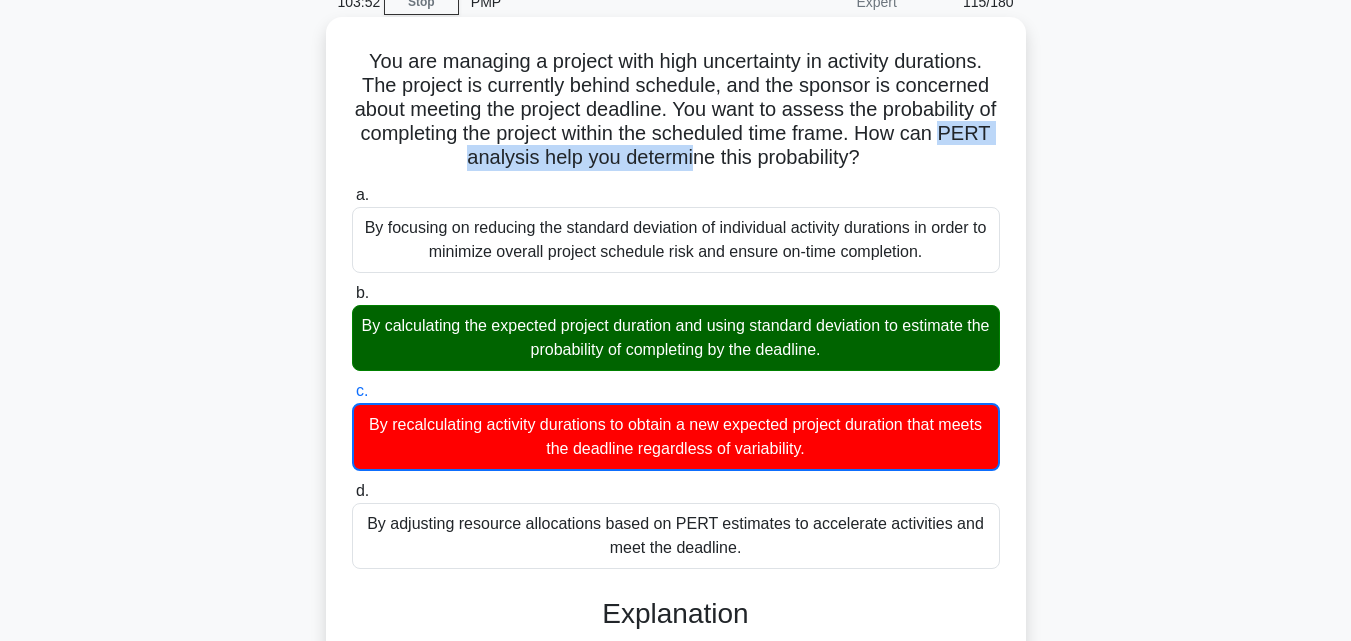 scroll, scrollTop: 100, scrollLeft: 0, axis: vertical 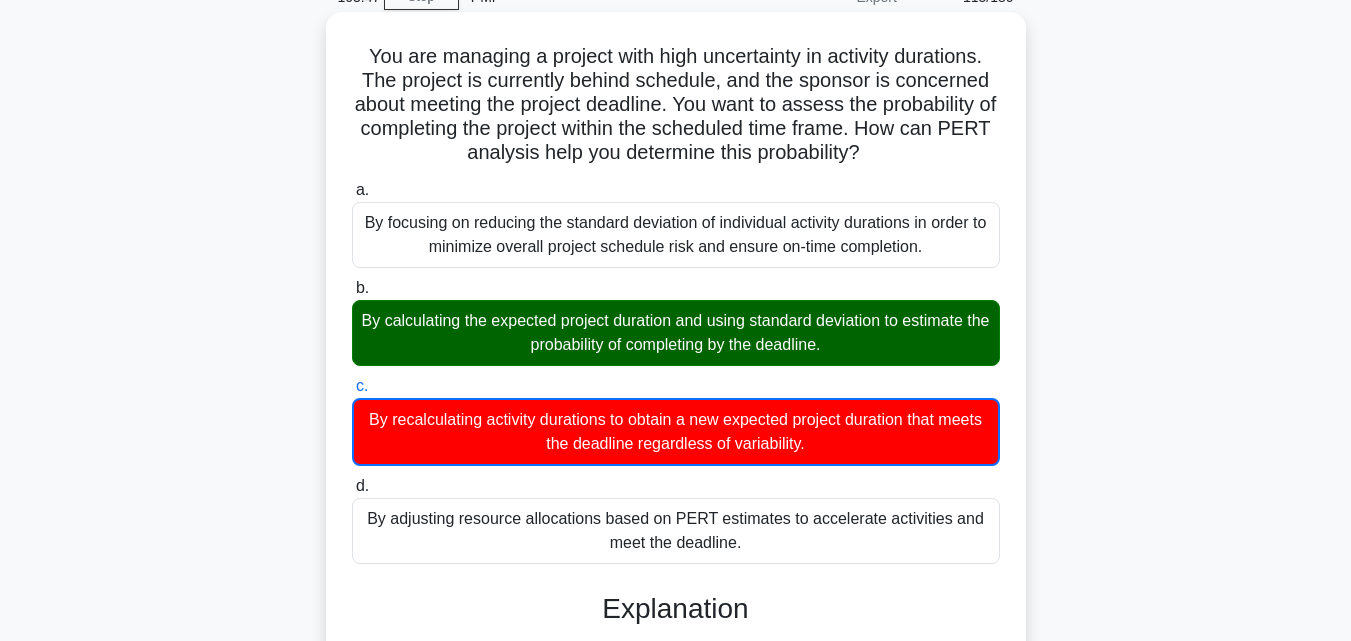 click on "a.
By focusing on reducing the standard deviation of individual activity durations in order to minimize overall project schedule risk and ensure on-time completion.
b.
c.
d." at bounding box center [676, 371] 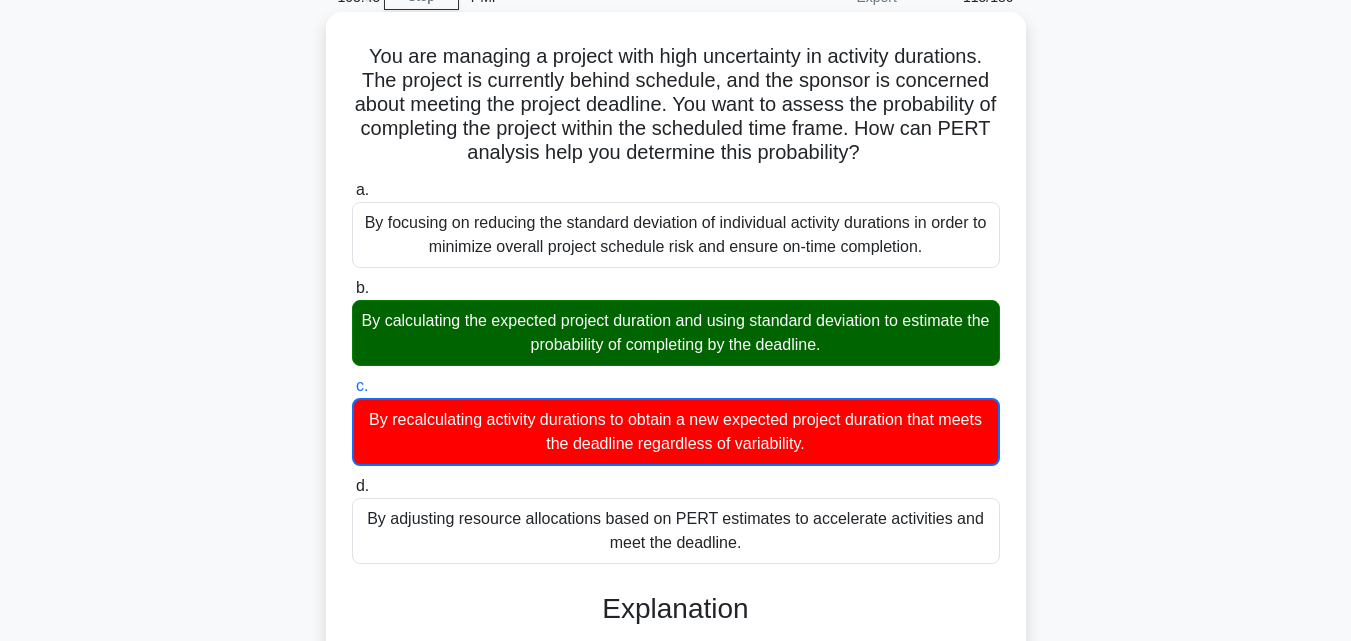 drag, startPoint x: 354, startPoint y: 59, endPoint x: 811, endPoint y: 546, distance: 667.84576 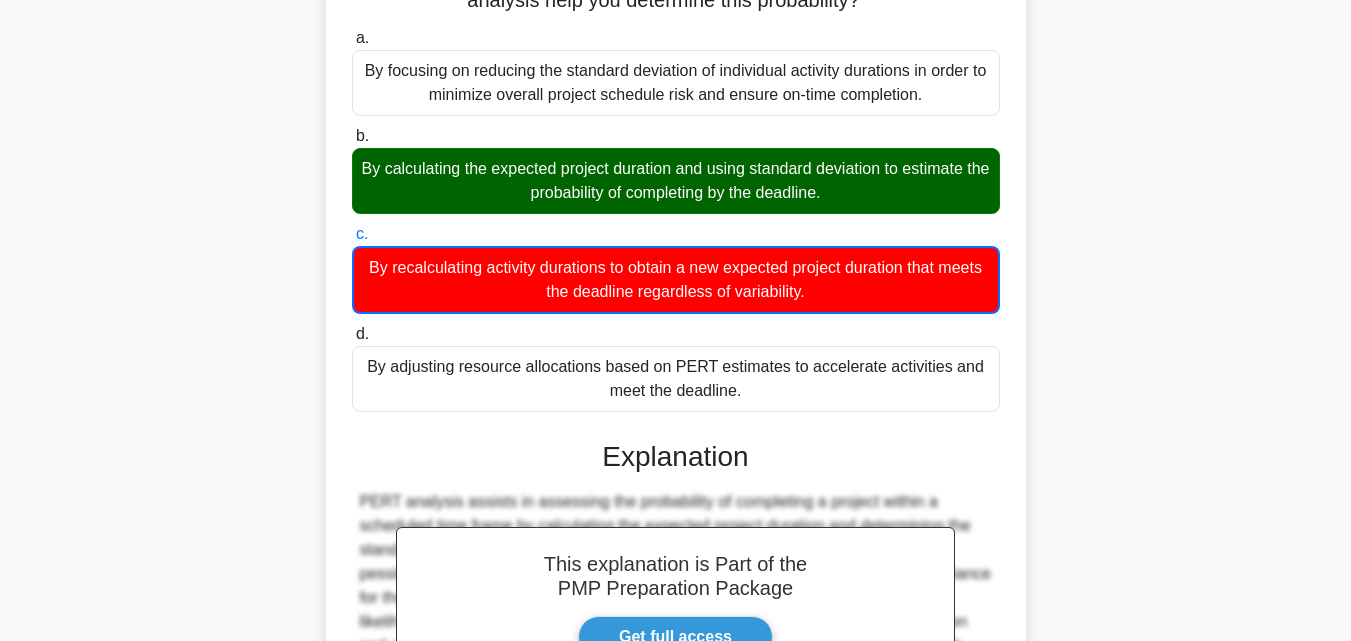 scroll, scrollTop: 523, scrollLeft: 0, axis: vertical 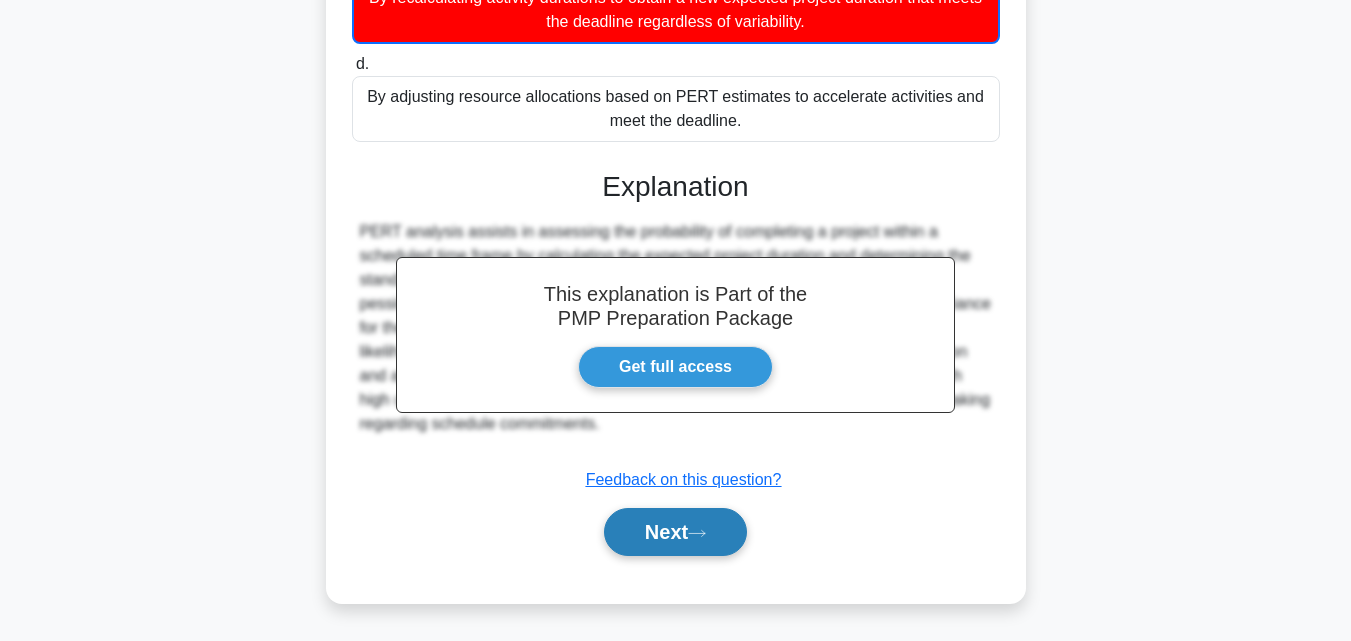 click on "Next" at bounding box center [675, 532] 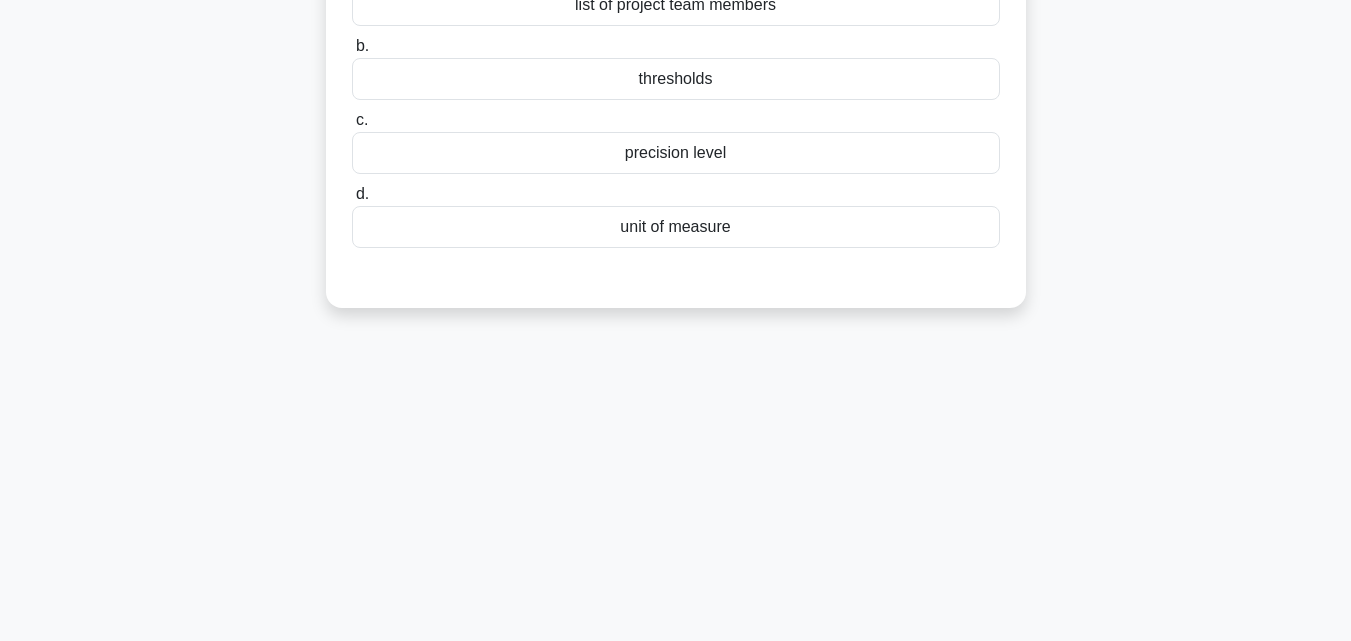 scroll, scrollTop: 0, scrollLeft: 0, axis: both 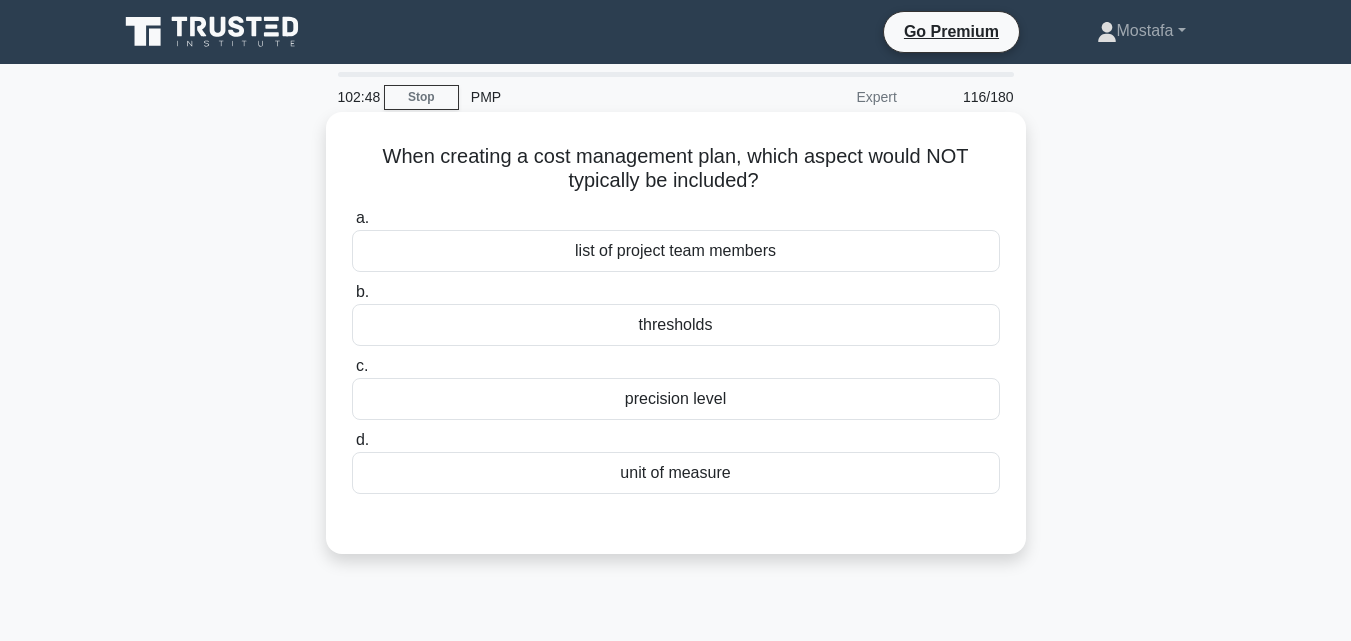 click on "list of project team members" at bounding box center (676, 251) 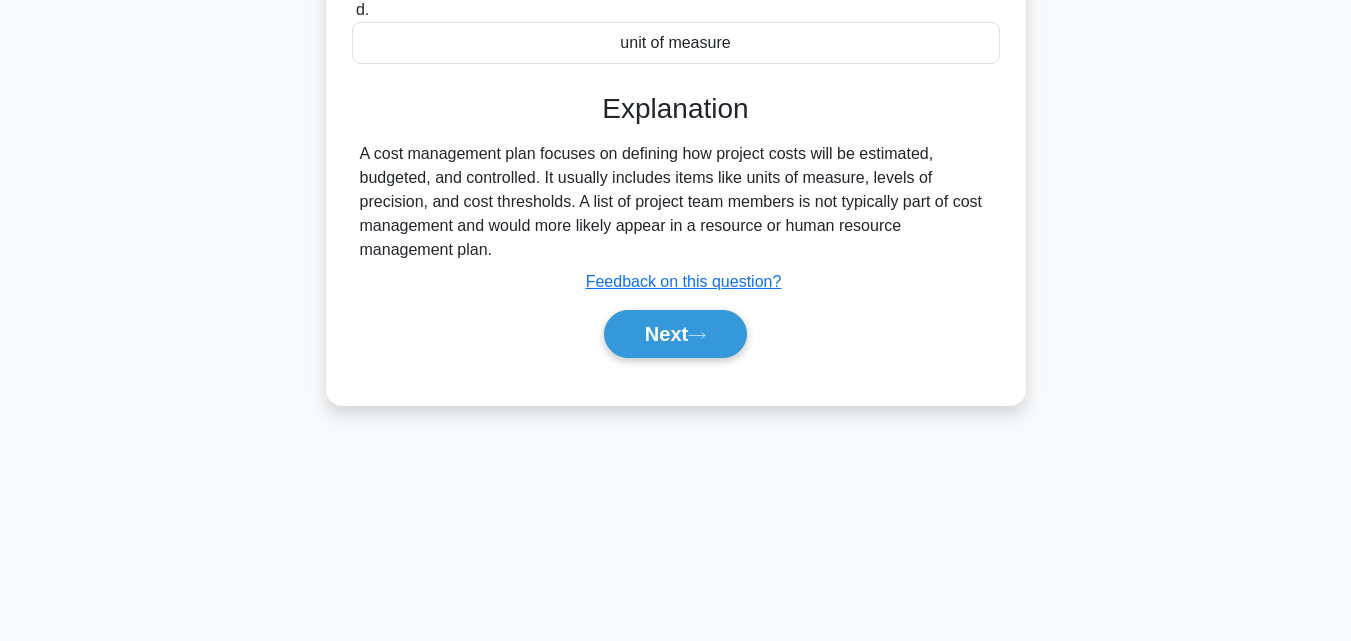 scroll, scrollTop: 439, scrollLeft: 0, axis: vertical 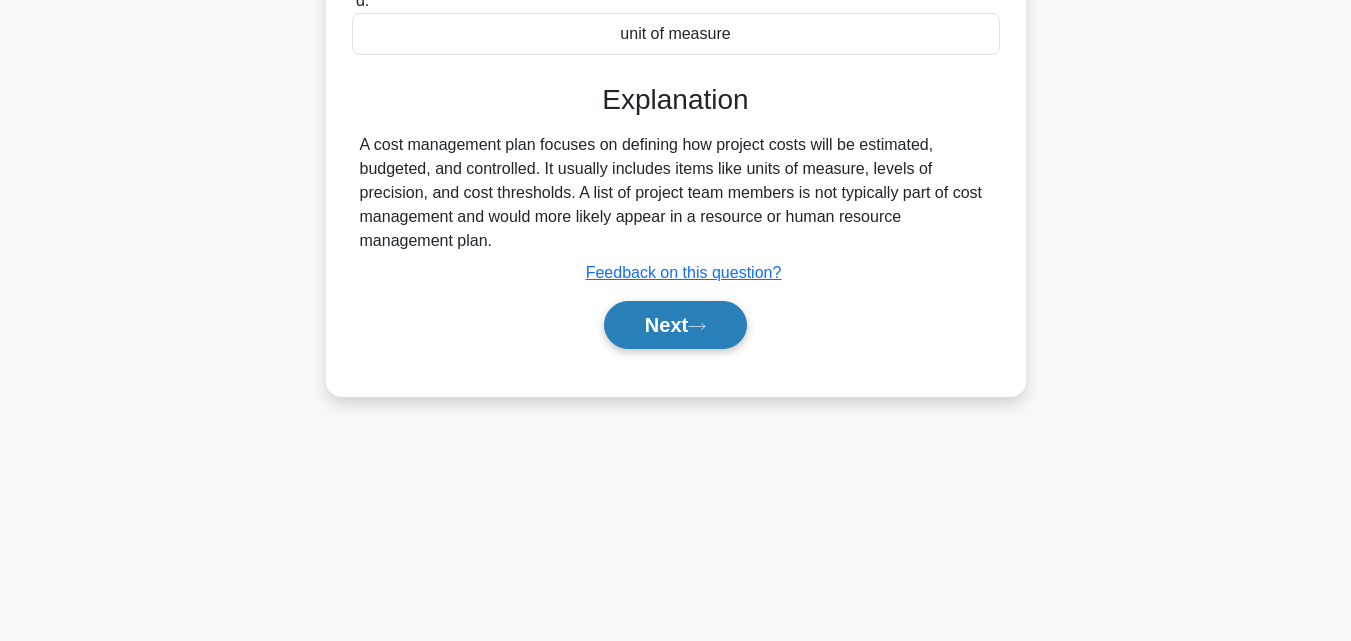 click on "Next" at bounding box center [675, 325] 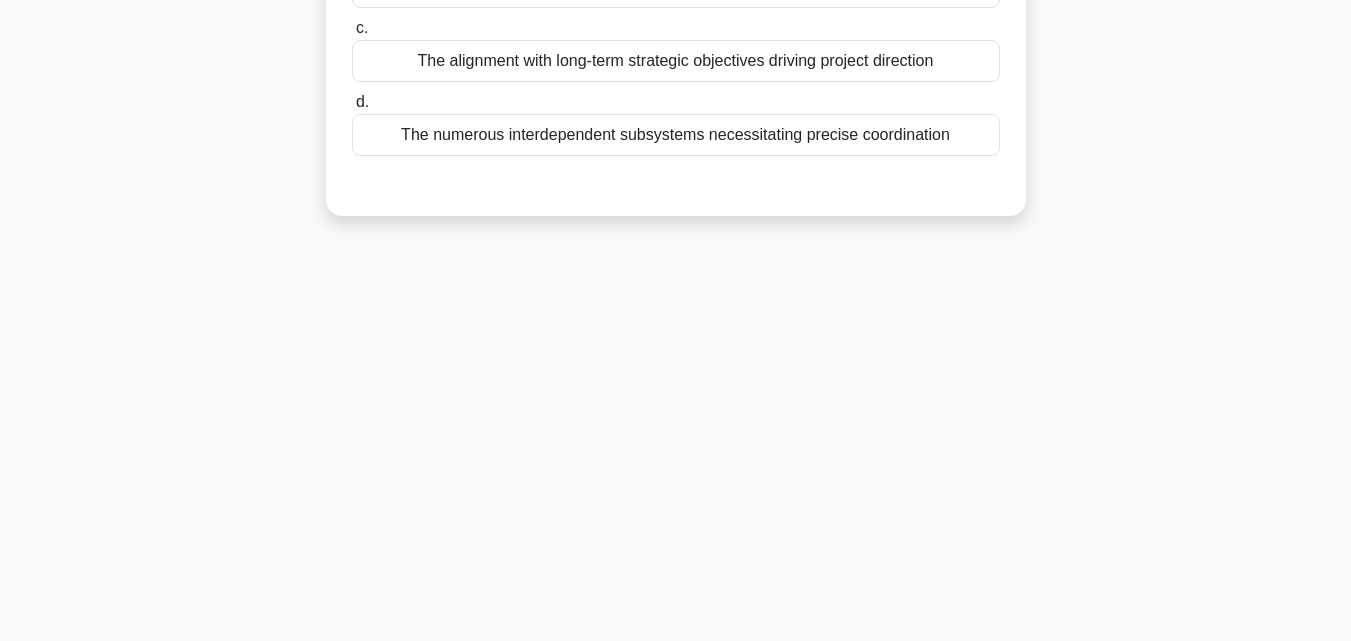 click on "A software development team has been using the same project management tools and methodologies for several years. Despite consistent delivery, the team's productivity has plateaued, and they're struggling to innovate. As the project manager, you recognize the need for continuous improvement. What approach would be most effective in fostering innovation and enhancing team performance?
.spinner_0XTQ{transform-origin:center;animation:spinner_y6GP .75s linear infinite}@keyframes spinner_y6GP{100%{transform:rotate(360deg)}}
a.
b. c. d." at bounding box center (676, 133) 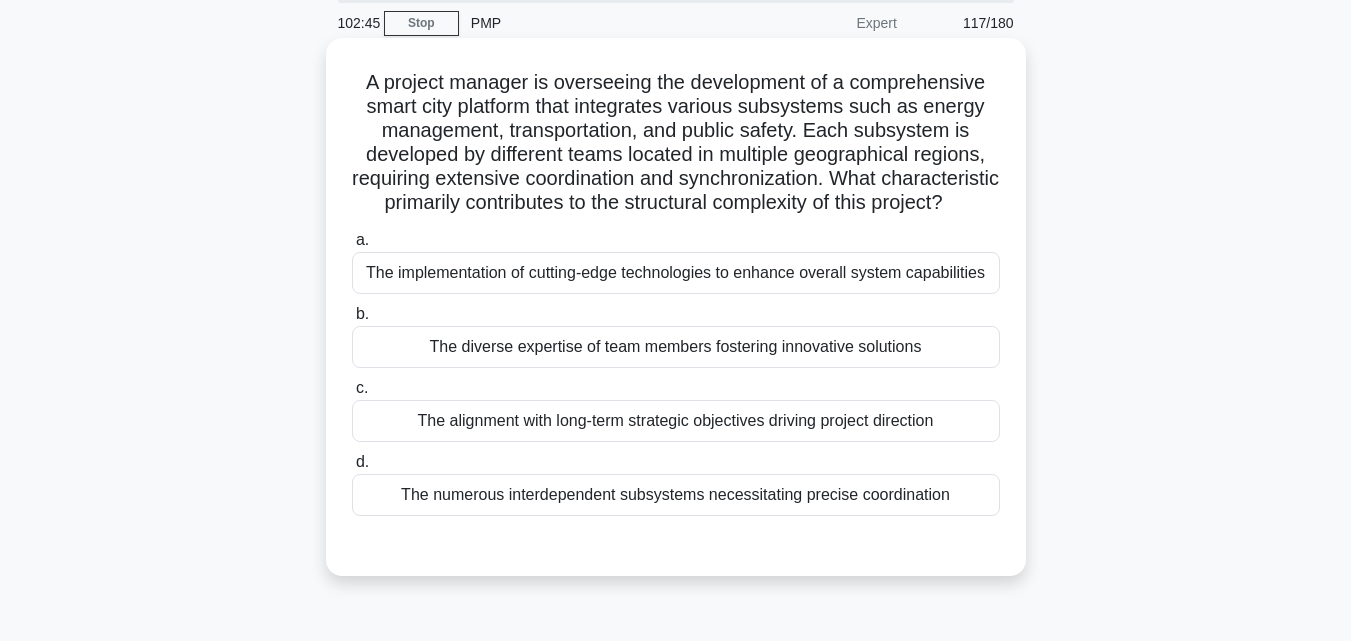 scroll, scrollTop: 39, scrollLeft: 0, axis: vertical 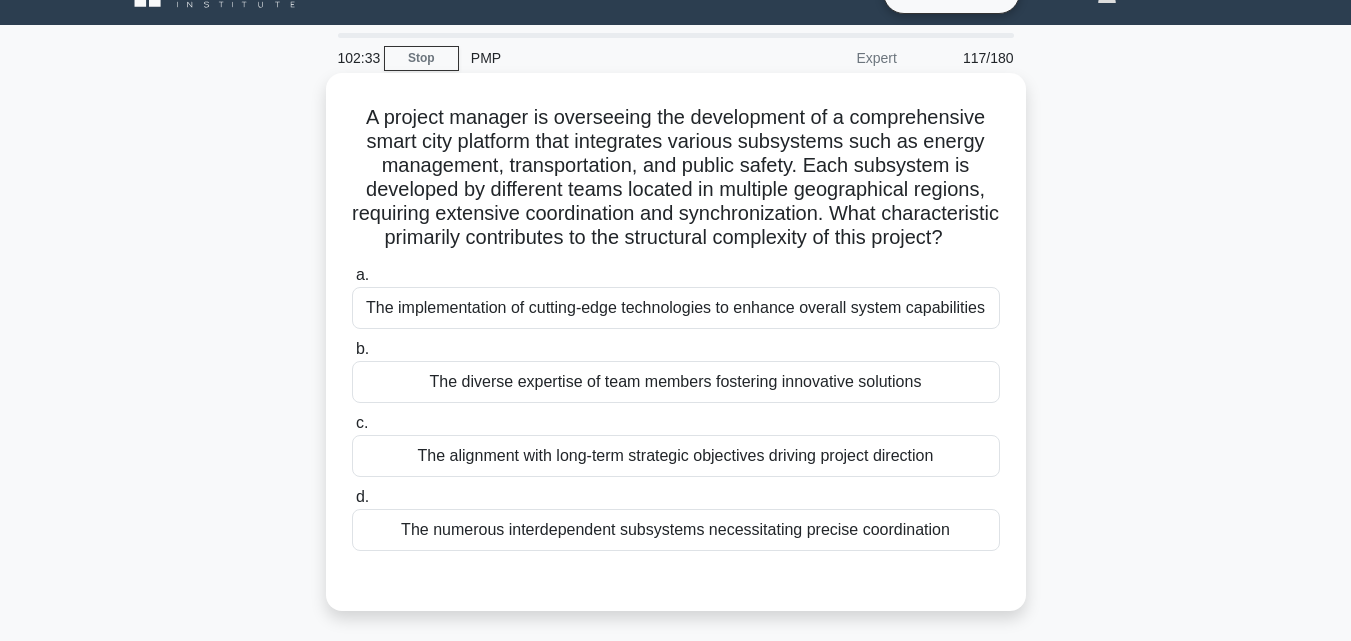 drag, startPoint x: 359, startPoint y: 119, endPoint x: 725, endPoint y: 275, distance: 397.85928 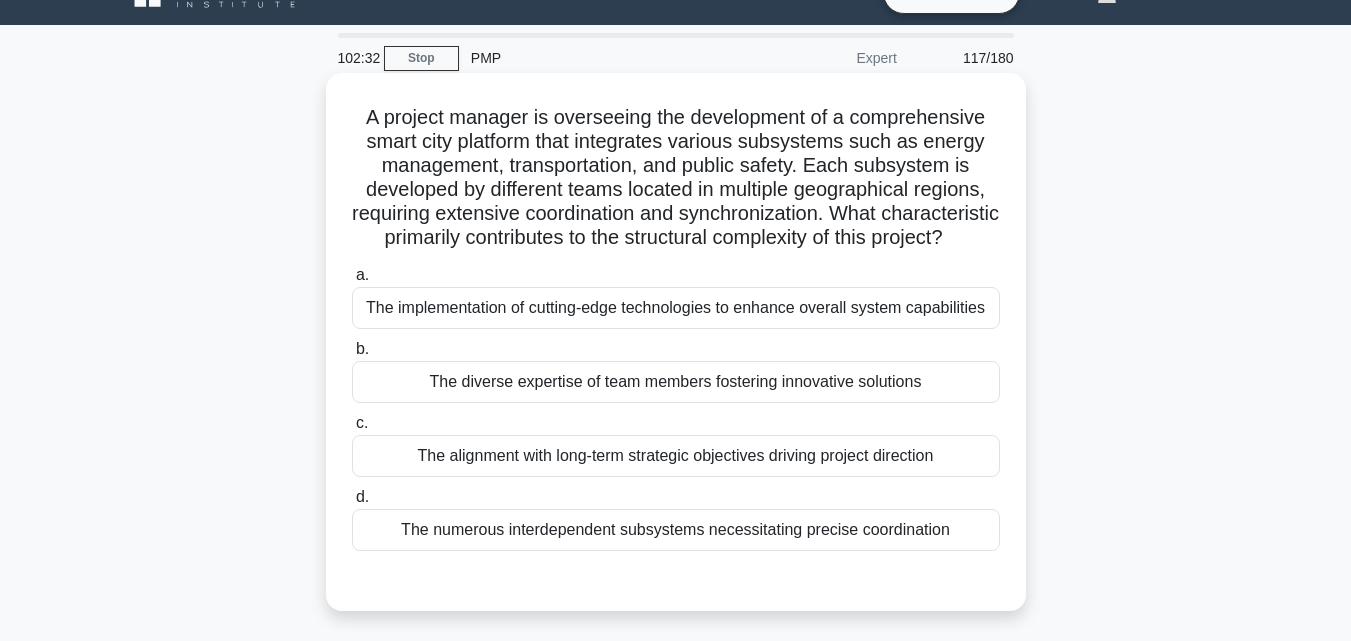 copy on "A project manager is overseeing the development of a comprehensive smart city platform that integrates various subsystems such as energy management, transportation, and public safety. Each subsystem is developed by different teams located in multiple geographical regions, requiring extensive coordination and synchronization. What characteristic primarily contributes to the structural complexity of this project?" 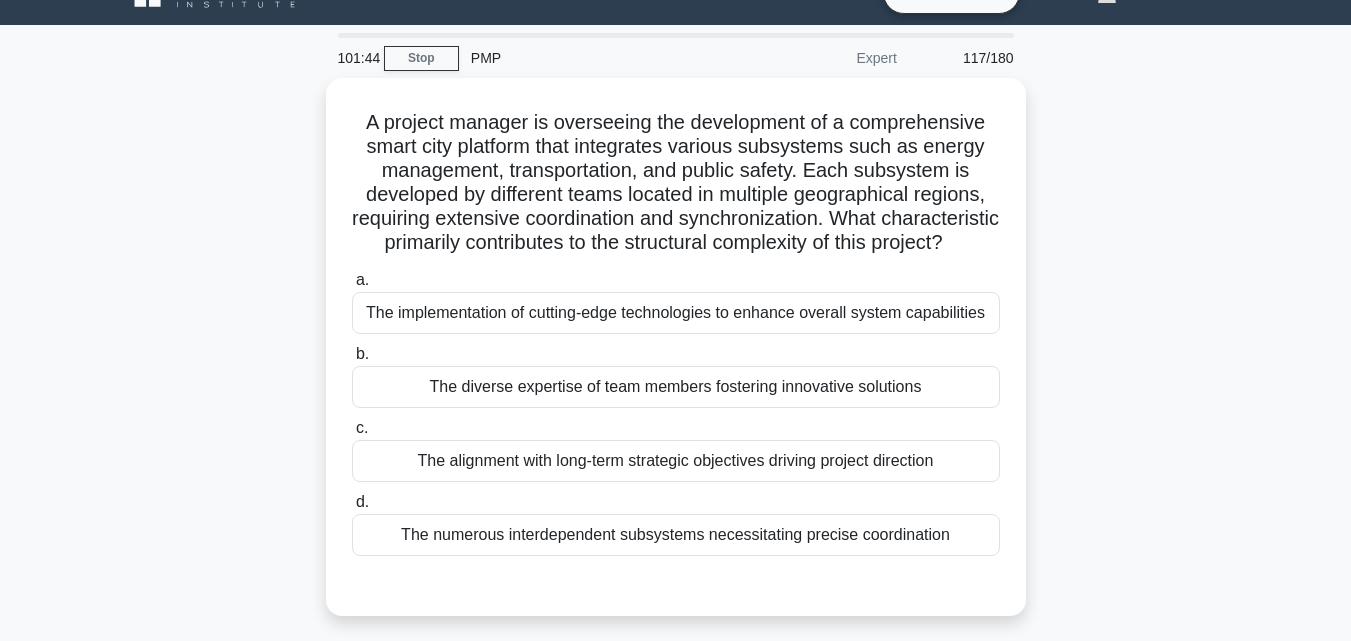 click on "A project manager is overseeing the development of a comprehensive smart city platform that integrates various subsystems such as energy management, transportation, and public safety. Each subsystem is developed by different teams located in multiple geographical regions, requiring extensive coordination and synchronization. What characteristic primarily contributes to the structural complexity of this project?
.spinner_0XTQ{transform-origin:center;animation:spinner_y6GP .75s linear infinite}@keyframes spinner_y6GP{100%{transform:rotate(360deg)}}
a." at bounding box center (676, 359) 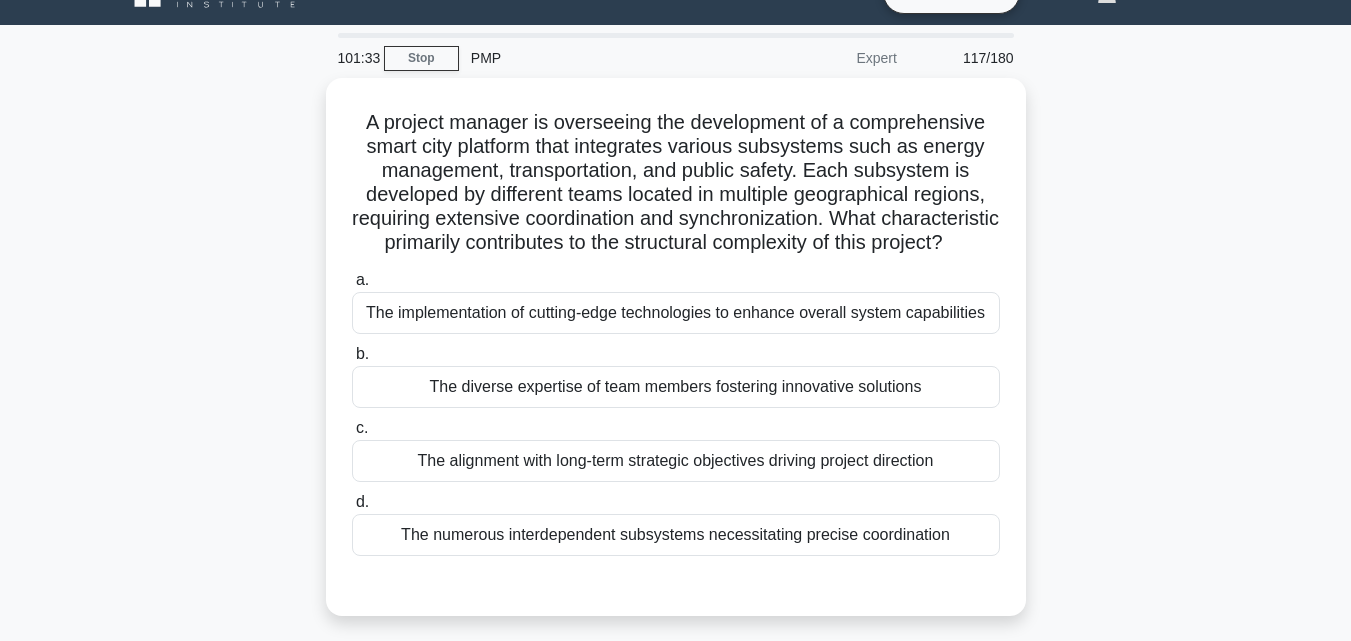 click on "A project manager is overseeing the development of a comprehensive smart city platform that integrates various subsystems such as energy management, transportation, and public safety. Each subsystem is developed by different teams located in multiple geographical regions, requiring extensive coordination and synchronization. What characteristic primarily contributes to the structural complexity of this project?
.spinner_0XTQ{transform-origin:center;animation:spinner_y6GP .75s linear infinite}@keyframes spinner_y6GP{100%{transform:rotate(360deg)}}
a." at bounding box center [676, 359] 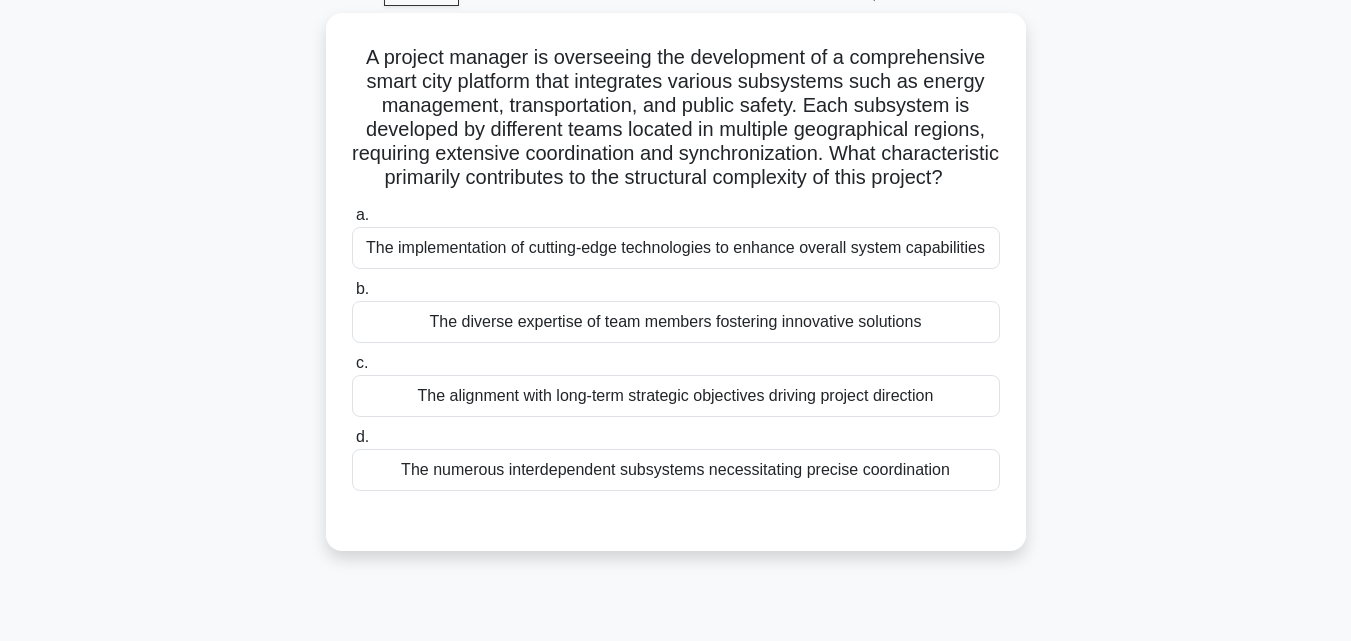 scroll, scrollTop: 139, scrollLeft: 0, axis: vertical 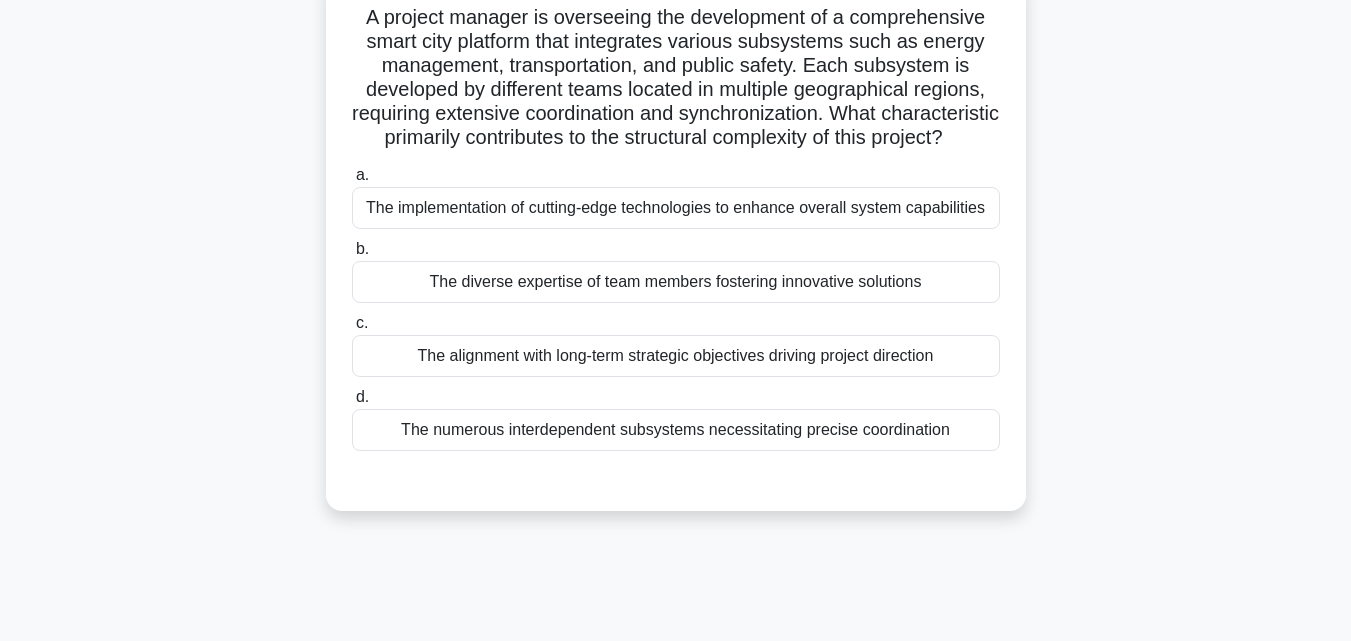 click on "The numerous interdependent subsystems necessitating precise coordination" at bounding box center [676, 430] 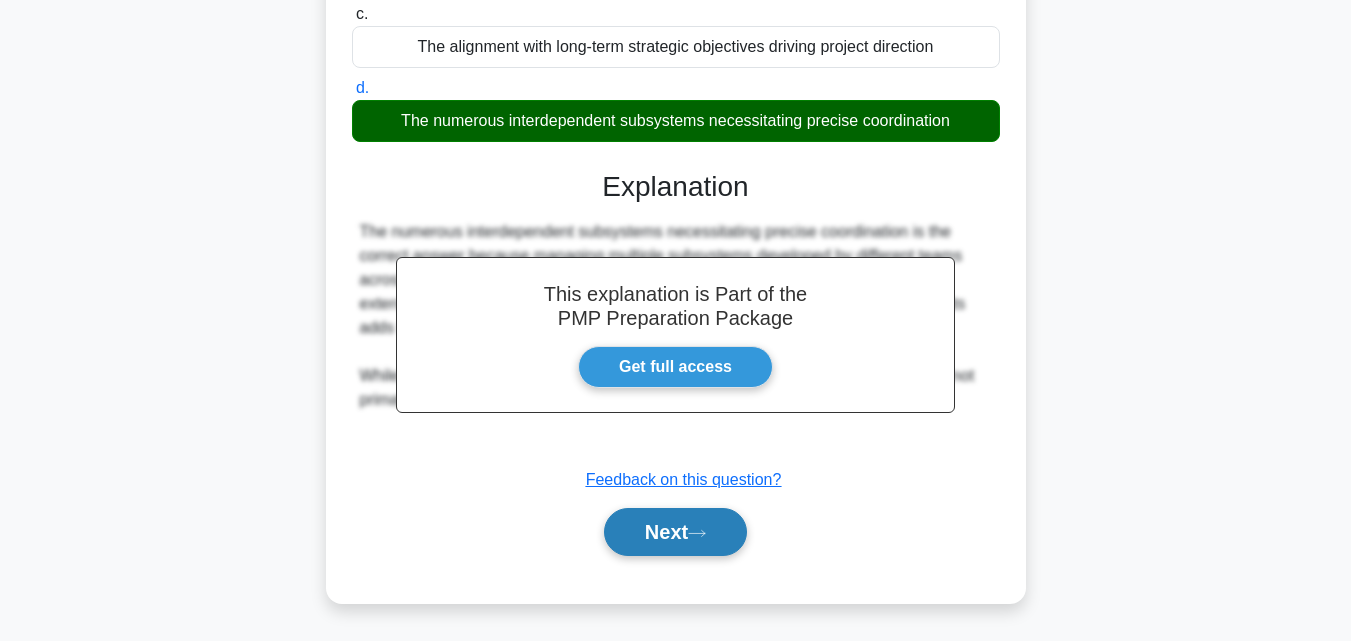 click on "Next" at bounding box center (675, 532) 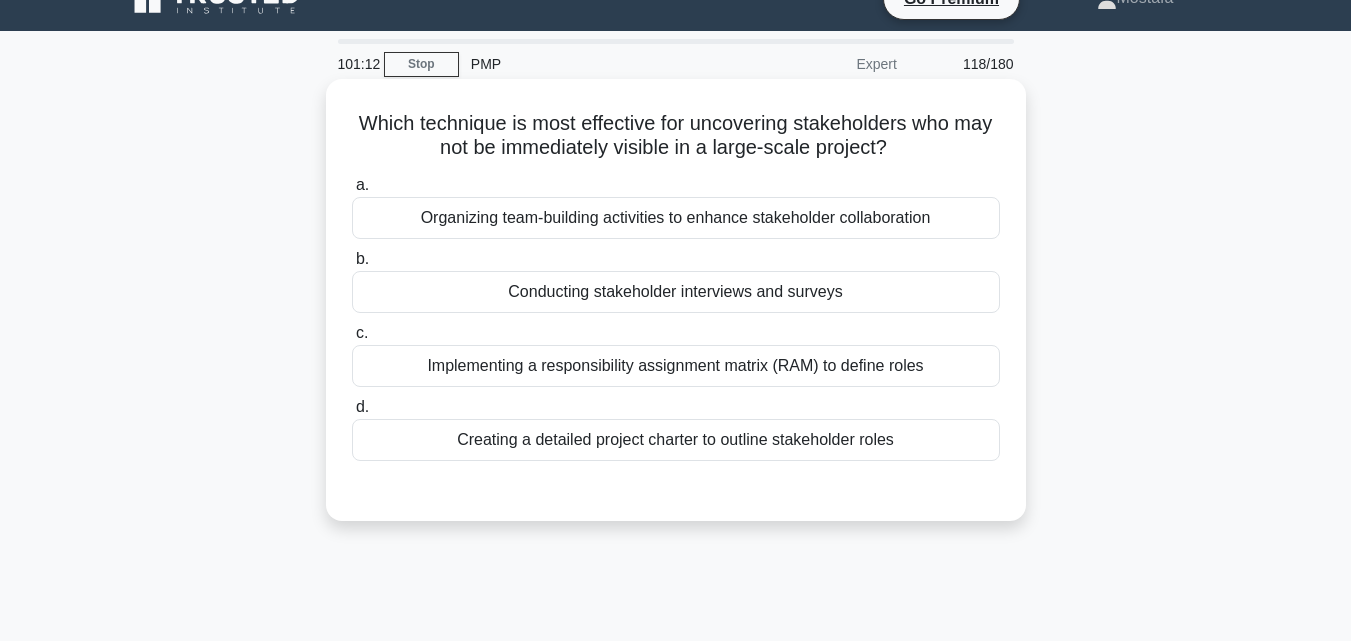 scroll, scrollTop: 0, scrollLeft: 0, axis: both 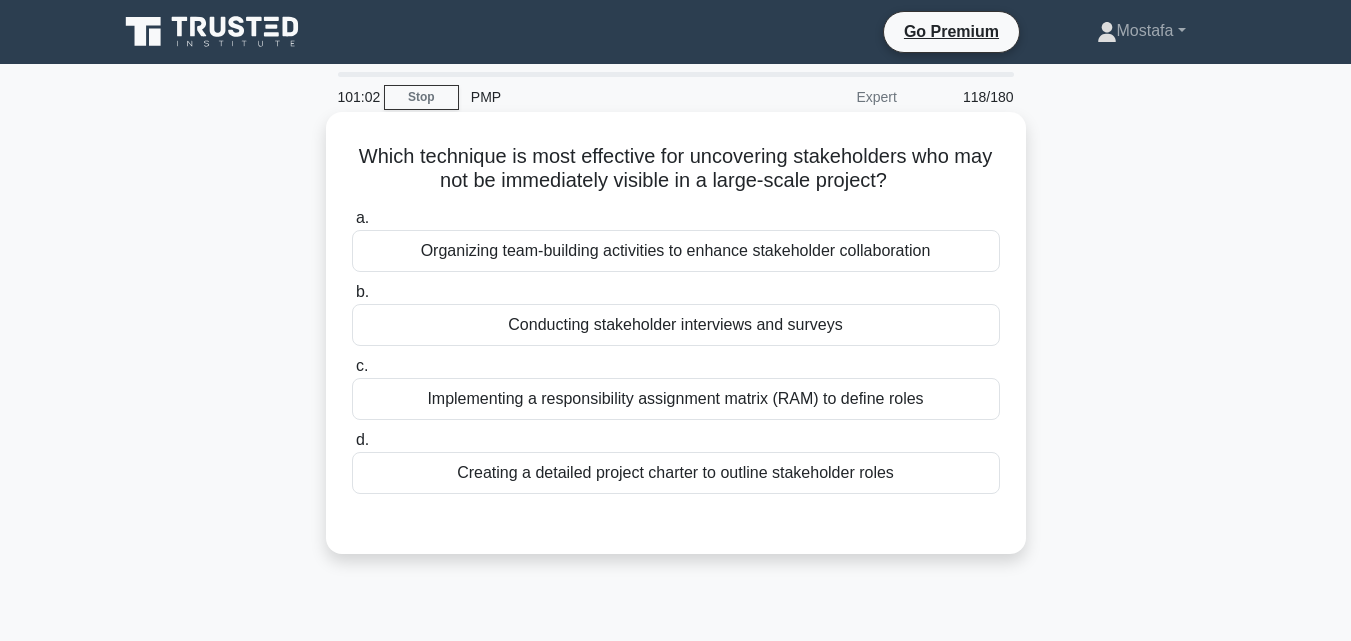 click on "Which technique is most effective for uncovering stakeholders who may not be immediately visible in a large-scale project?
.spinner_0XTQ{transform-origin:center;animation:spinner_y6GP .75s linear infinite}@keyframes spinner_y6GP{100%{transform:rotate(360deg)}}" at bounding box center (676, 169) 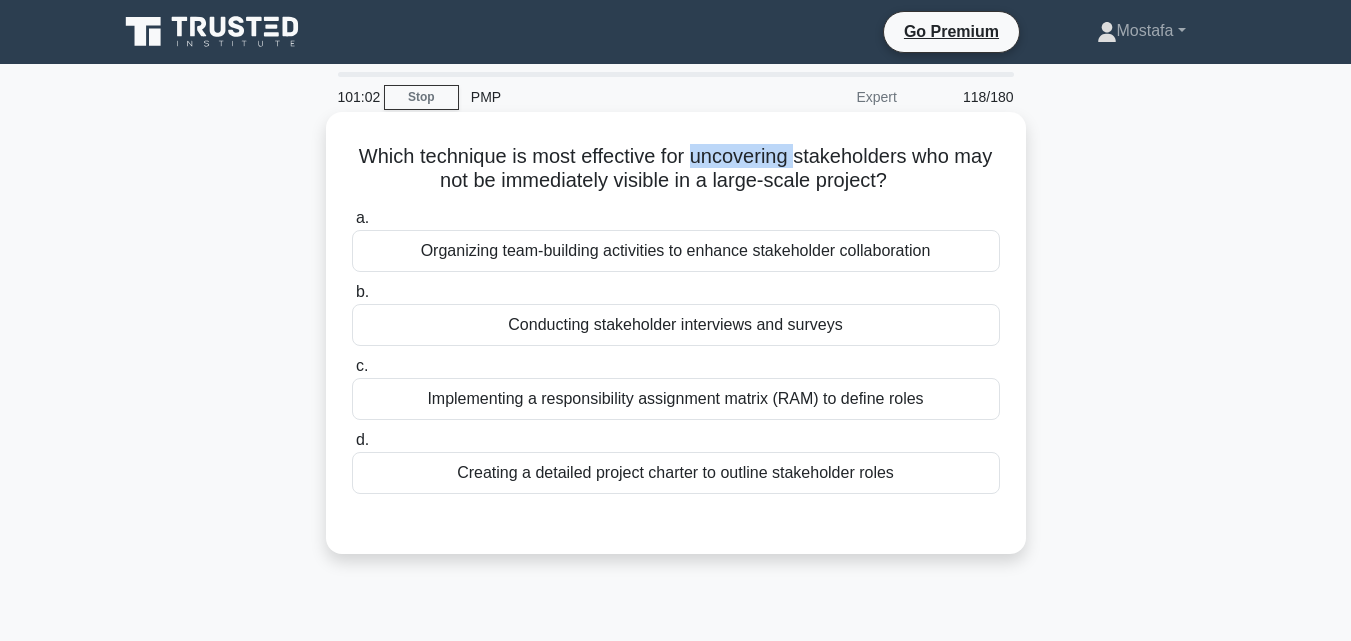 click on "Which technique is most effective for uncovering stakeholders who may not be immediately visible in a large-scale project?
.spinner_0XTQ{transform-origin:center;animation:spinner_y6GP .75s linear infinite}@keyframes spinner_y6GP{100%{transform:rotate(360deg)}}" at bounding box center [676, 169] 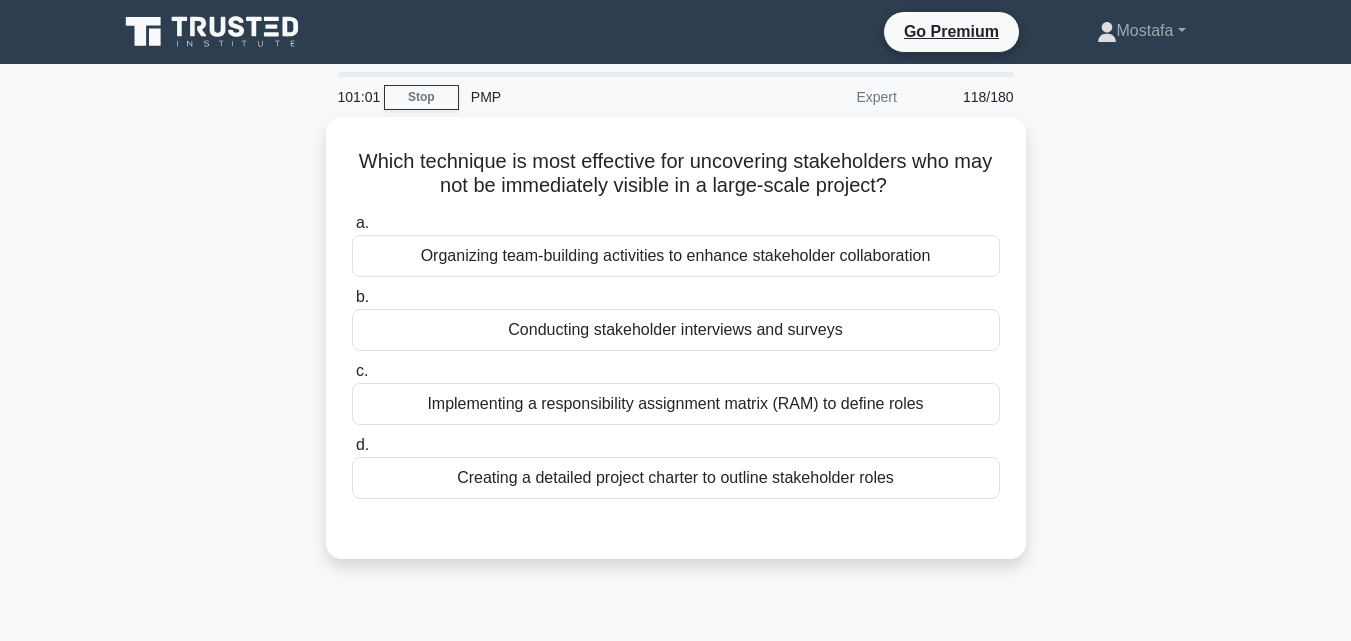 click on "Which technique is most effective for uncovering stakeholders who may not be immediately visible in a large-scale project?
.spinner_0XTQ{transform-origin:center;animation:spinner_y6GP .75s linear infinite}@keyframes spinner_y6GP{100%{transform:rotate(360deg)}}
a.
Organizing team-building activities to enhance stakeholder collaboration
b. c." at bounding box center (676, 350) 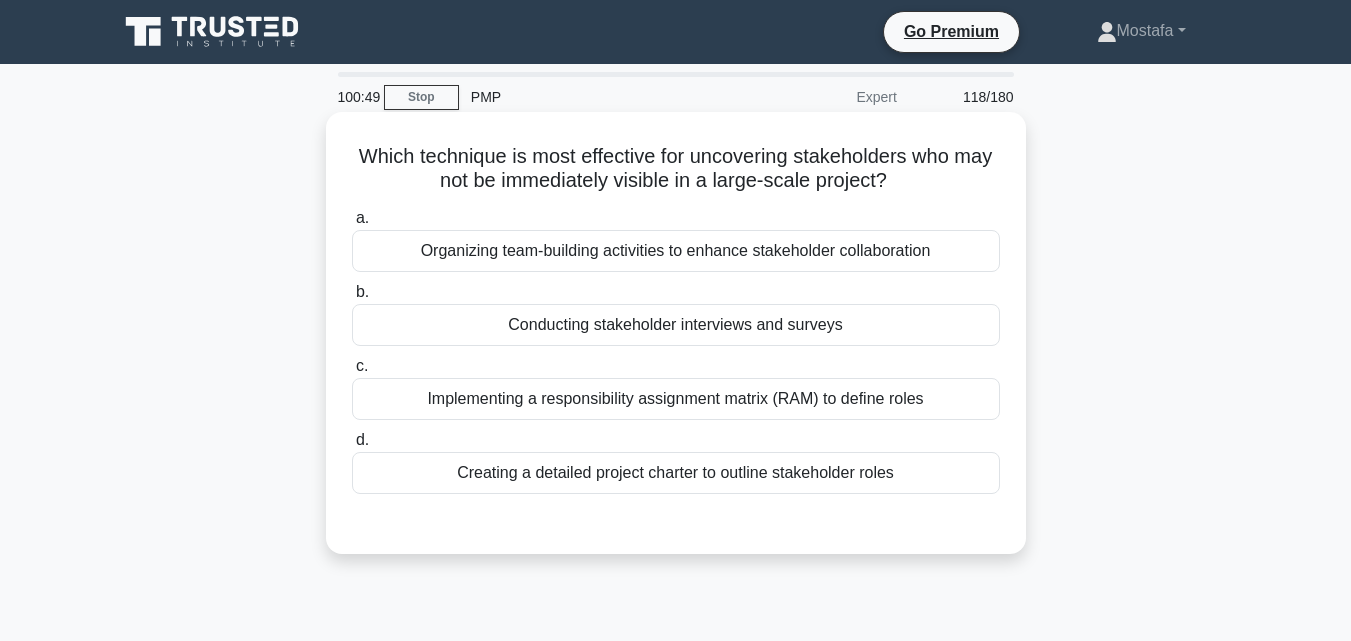 click on "Implementing a responsibility assignment matrix (RAM) to define roles" at bounding box center [676, 399] 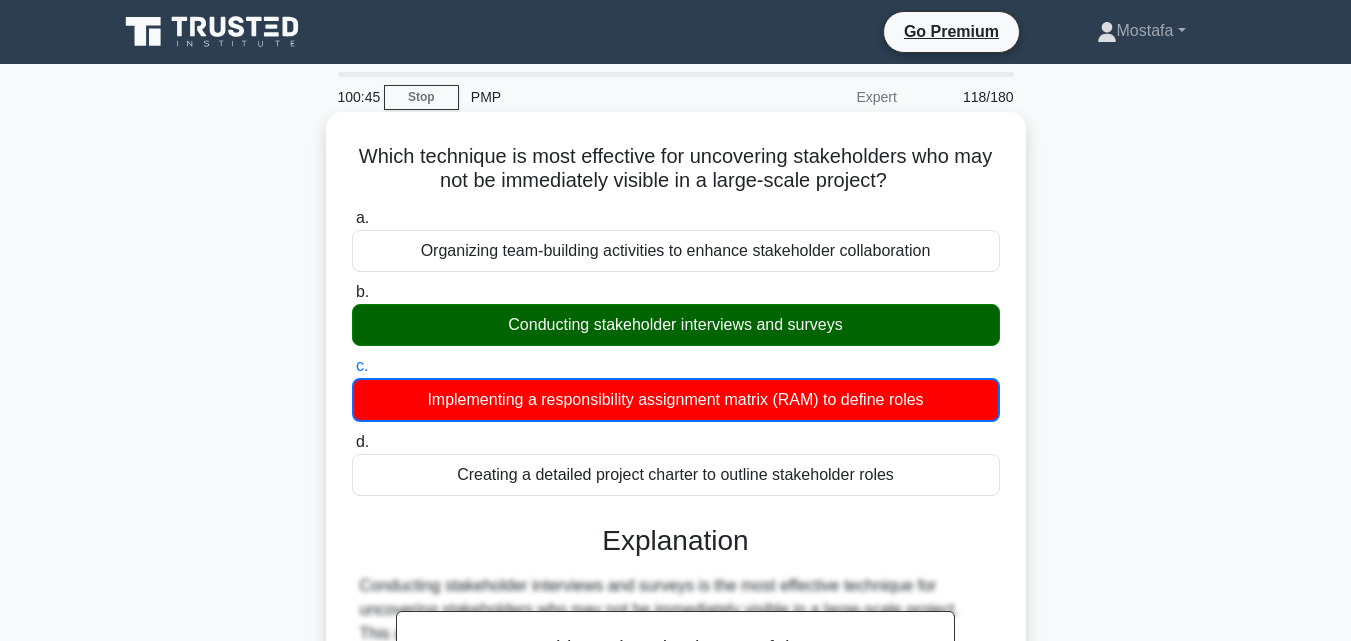 drag, startPoint x: 365, startPoint y: 153, endPoint x: 956, endPoint y: 477, distance: 673.9859 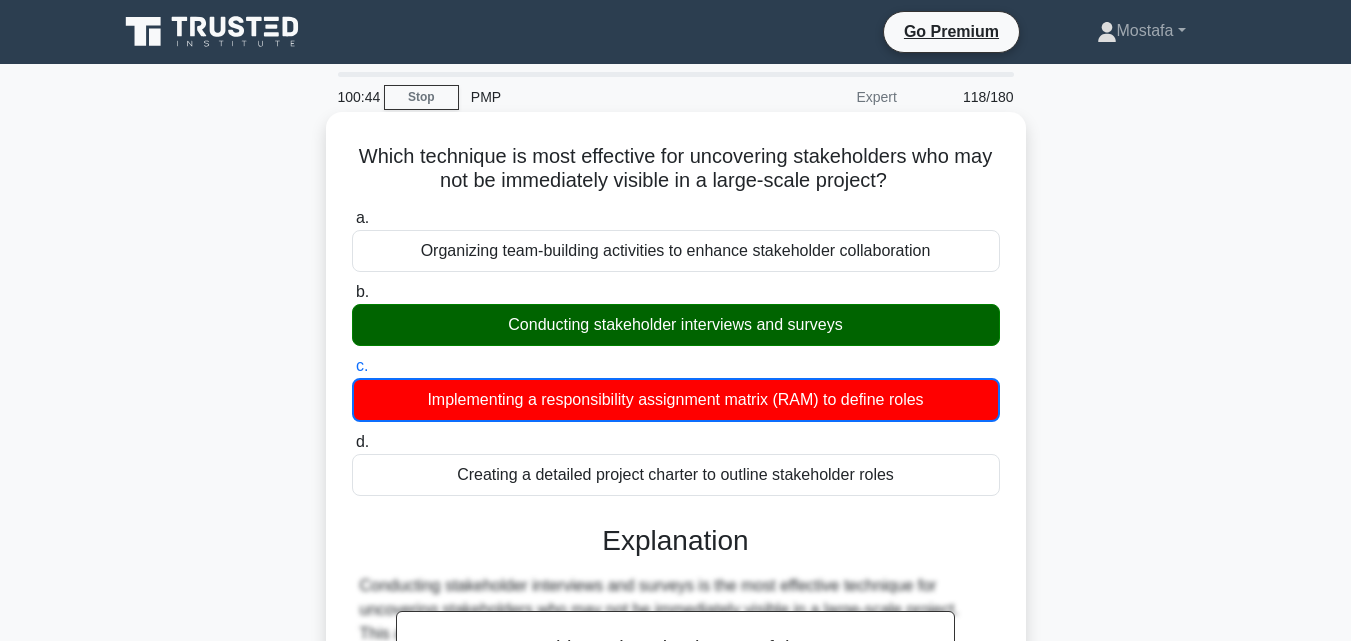 copy on "Which technique is most effective for uncovering stakeholders who may not be immediately visible in a large-scale project?
.spinner_0XTQ{transform-origin:center;animation:spinner_y6GP .75s linear infinite}@keyframes spinner_y6GP{100%{transform:rotate(360deg)}}
a.
Organizing team-building activities to enhance stakeholder collaboration
b.
Conducting stakeholder interviews and surveys
c.
Implementing a responsibility assignment matrix (RAM) to define roles
d.
Creating a detailed project charter to outline stakeholder roles" 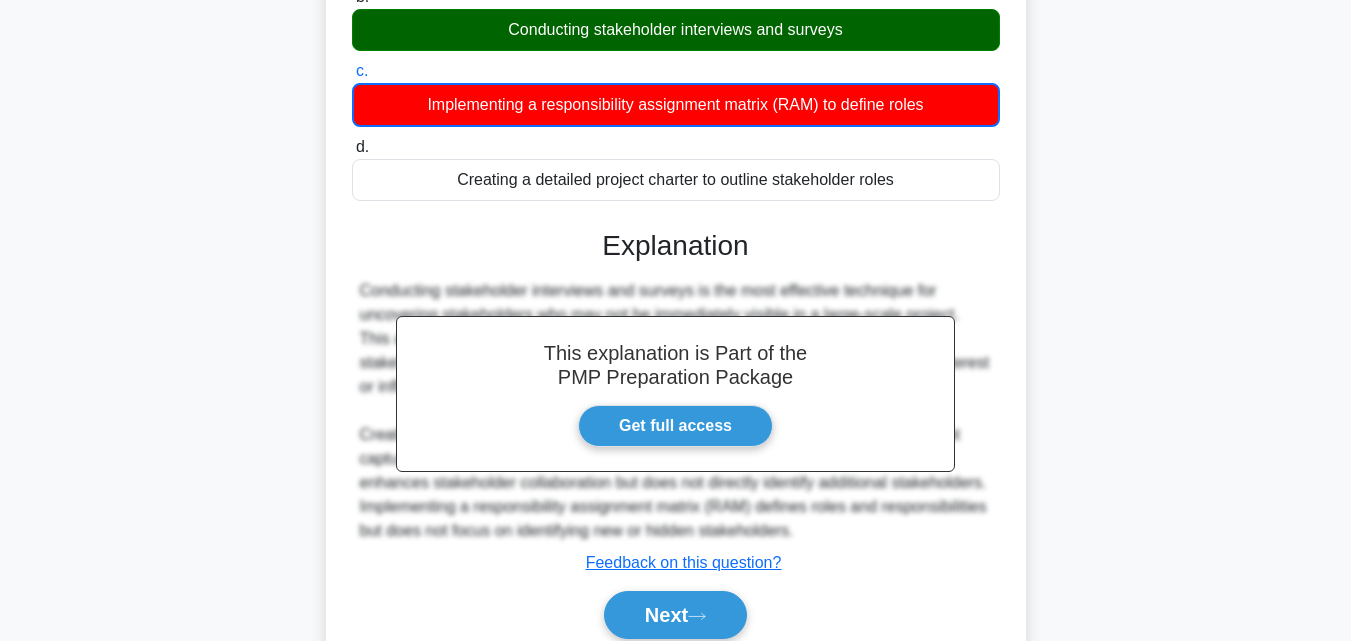 click on "Which technique is most effective for uncovering stakeholders who may not be immediately visible in a large-scale project?
.spinner_0XTQ{transform-origin:center;animation:spinner_y6GP .75s linear infinite}@keyframes spinner_y6GP{100%{transform:rotate(360deg)}}
a.
Organizing team-building activities to enhance stakeholder collaboration
b. c." at bounding box center (676, 263) 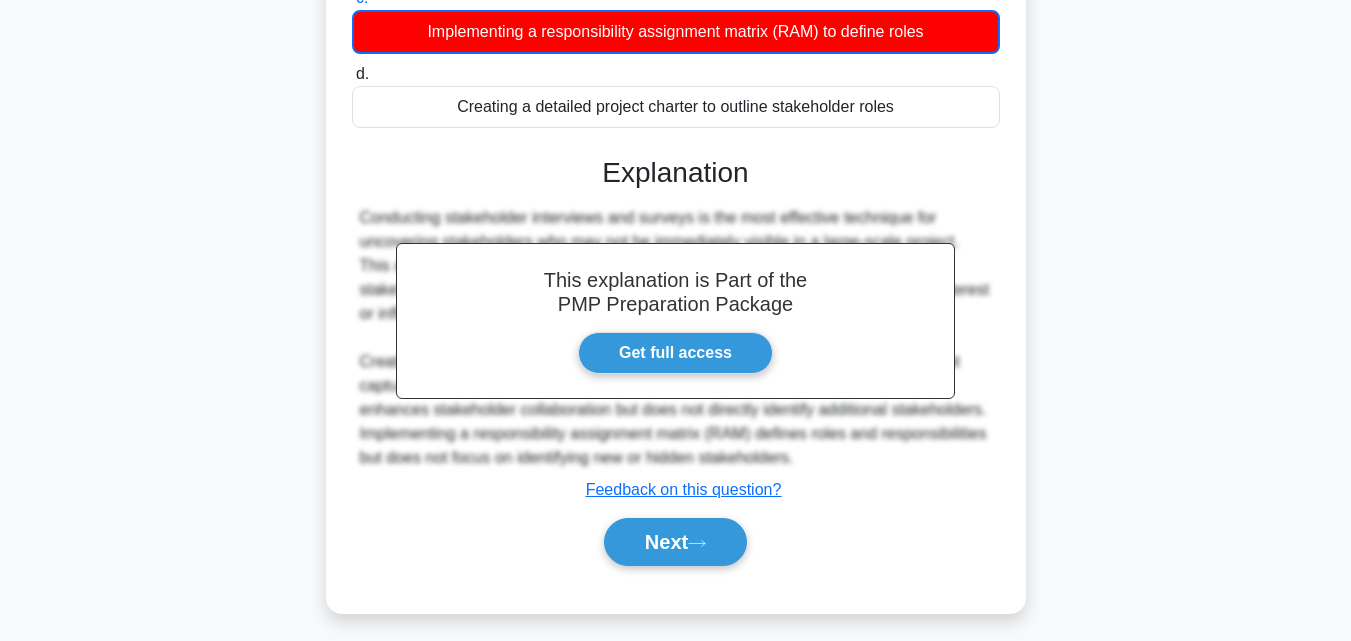 scroll, scrollTop: 439, scrollLeft: 0, axis: vertical 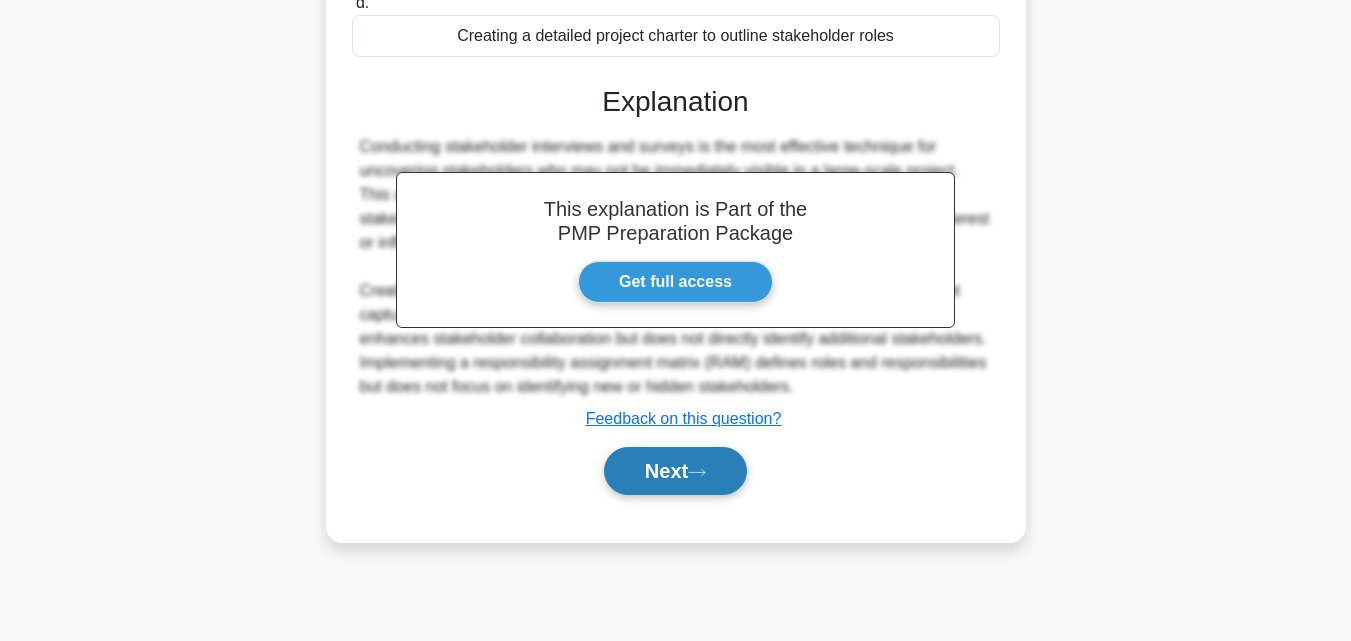 click on "Next" at bounding box center [675, 471] 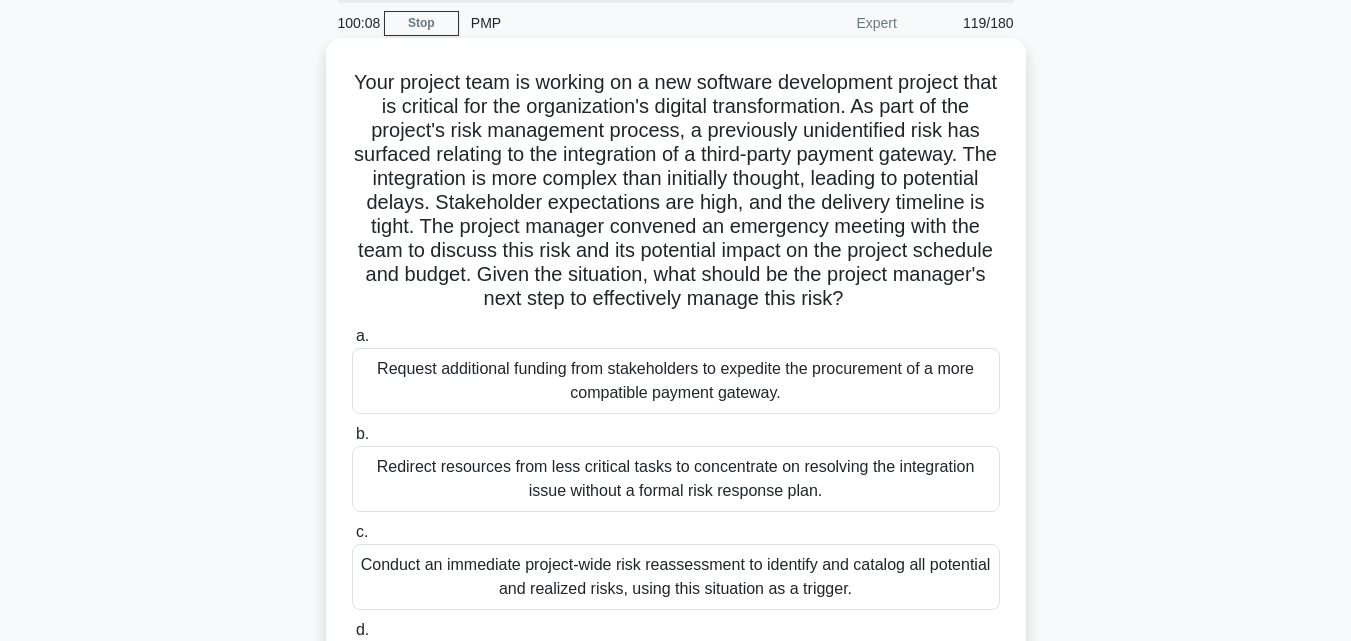 scroll, scrollTop: 39, scrollLeft: 0, axis: vertical 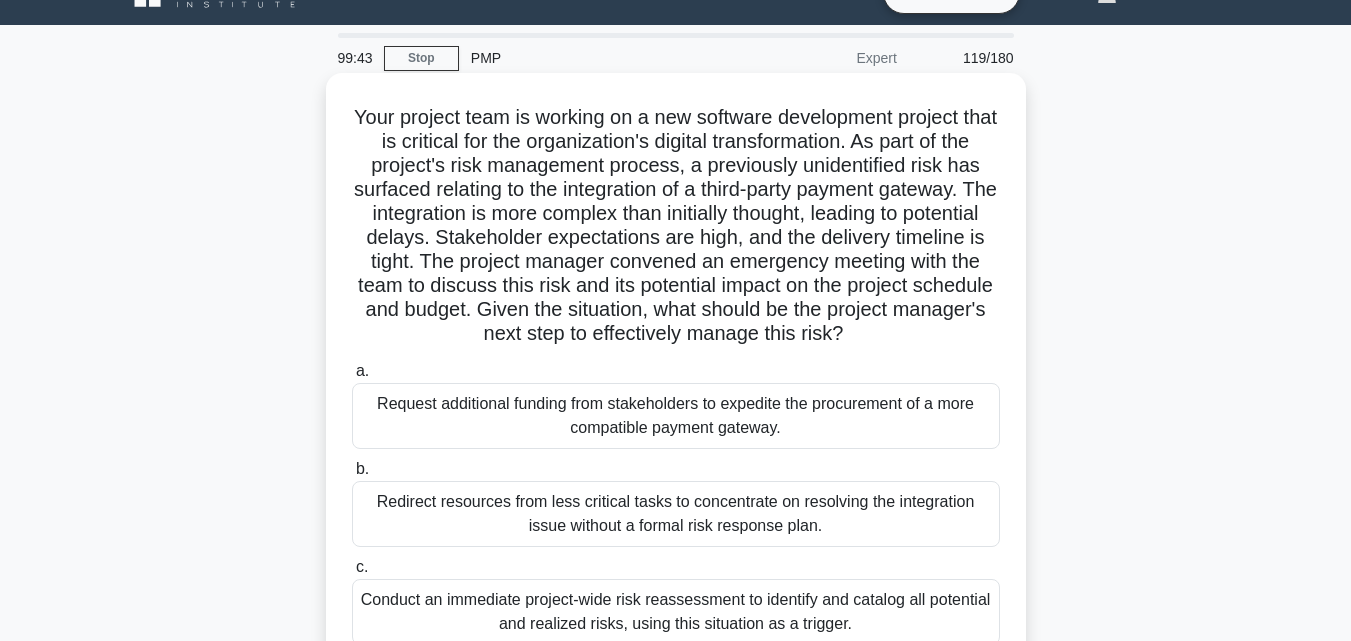 drag, startPoint x: 357, startPoint y: 120, endPoint x: 952, endPoint y: 621, distance: 777.83417 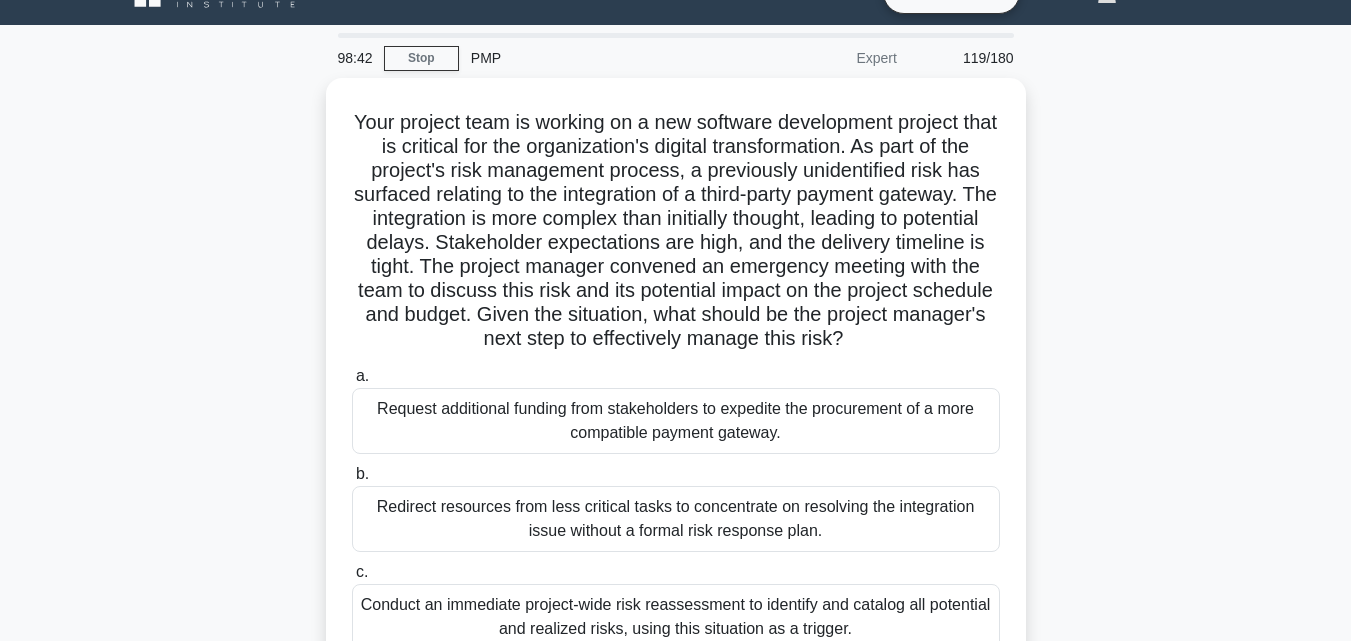 click on "Your project team is working on a new software development project that is critical for the organization's digital transformation. As part of the project's risk management process, a previously unidentified risk has surfaced relating to the integration of a third-party payment gateway. The integration is more complex than initially thought, leading to potential delays. Stakeholder expectations are high, and the delivery timeline is tight. The project manager convened an emergency meeting with the team to discuss this risk and its potential impact on the project schedule and budget. Given the situation, what should be the project manager's next step to effectively manage this risk?
.spinner_0XTQ{transform-origin:center;animation:spinner_y6GP .75s linear infinite}@keyframes spinner_y6GP{100%{transform:rotate(360deg)}}
a. b. c." at bounding box center (676, 455) 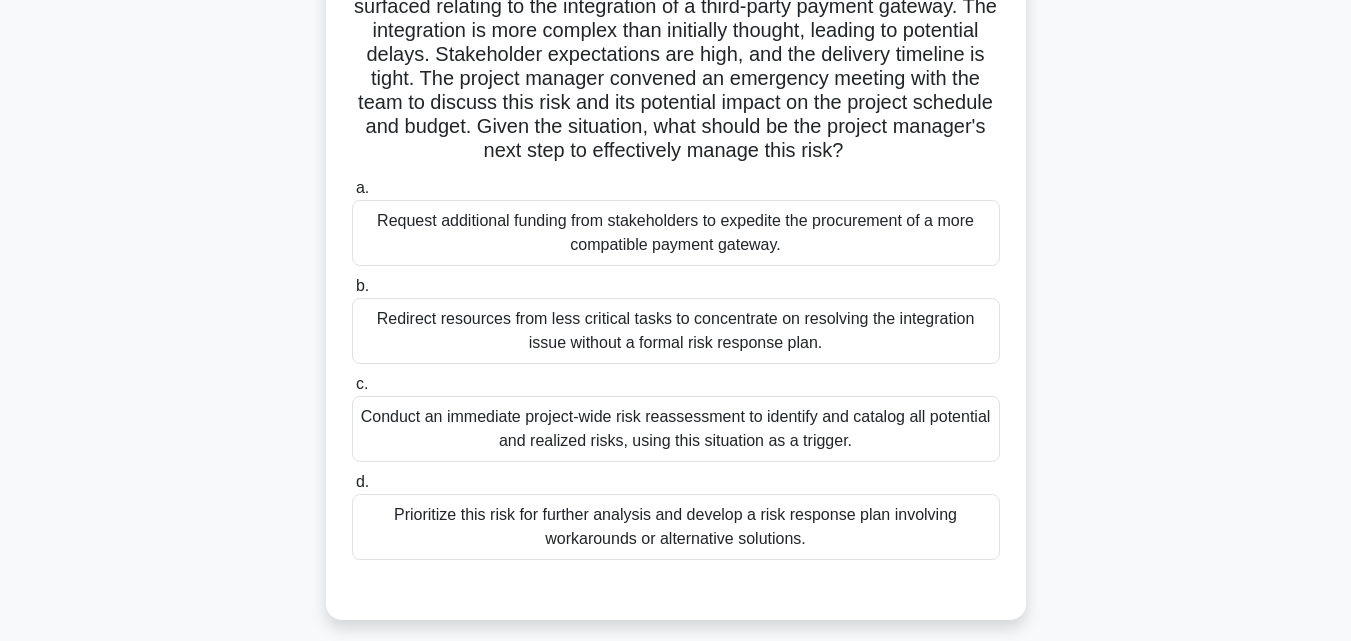 scroll, scrollTop: 239, scrollLeft: 0, axis: vertical 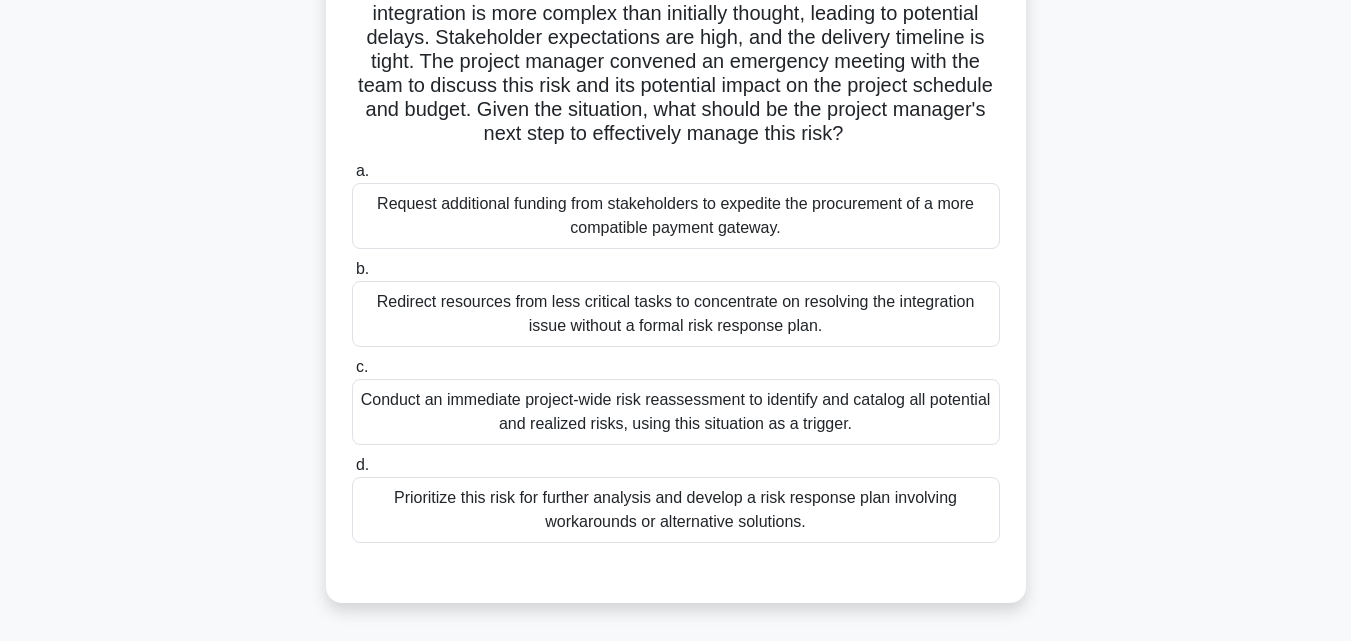 click on "Prioritize this risk for further analysis and develop a risk response plan involving workarounds or alternative solutions." at bounding box center (676, 510) 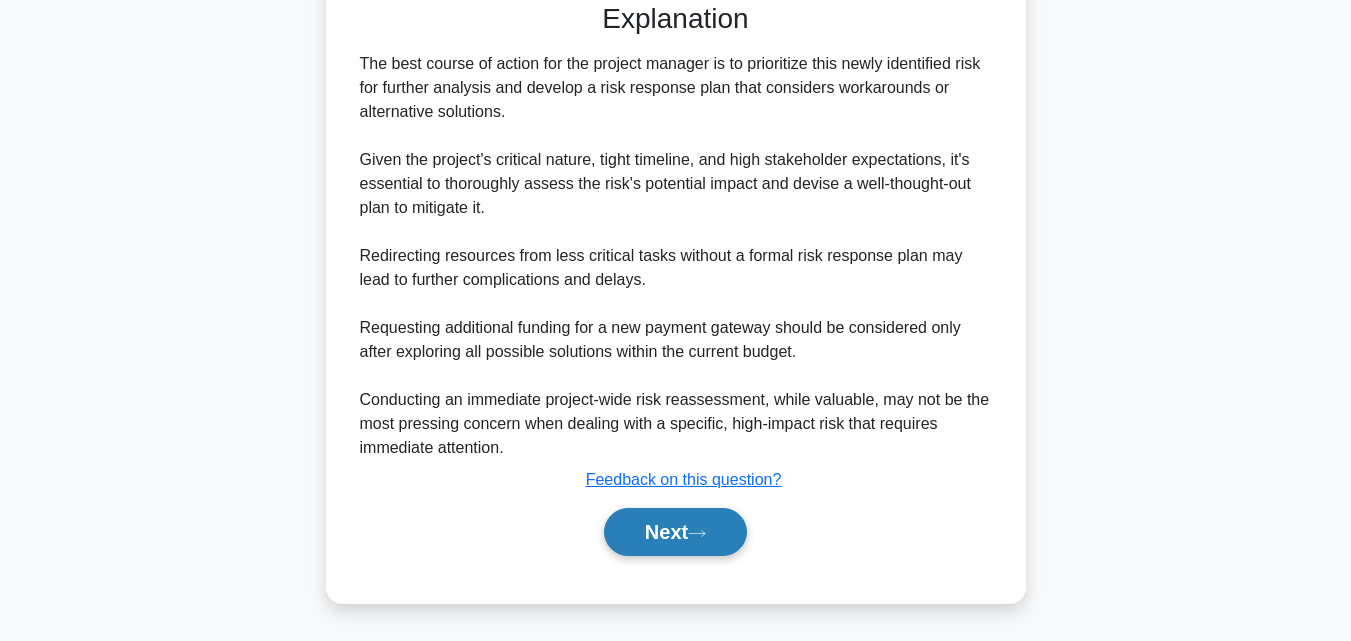 click on "Next" at bounding box center [675, 532] 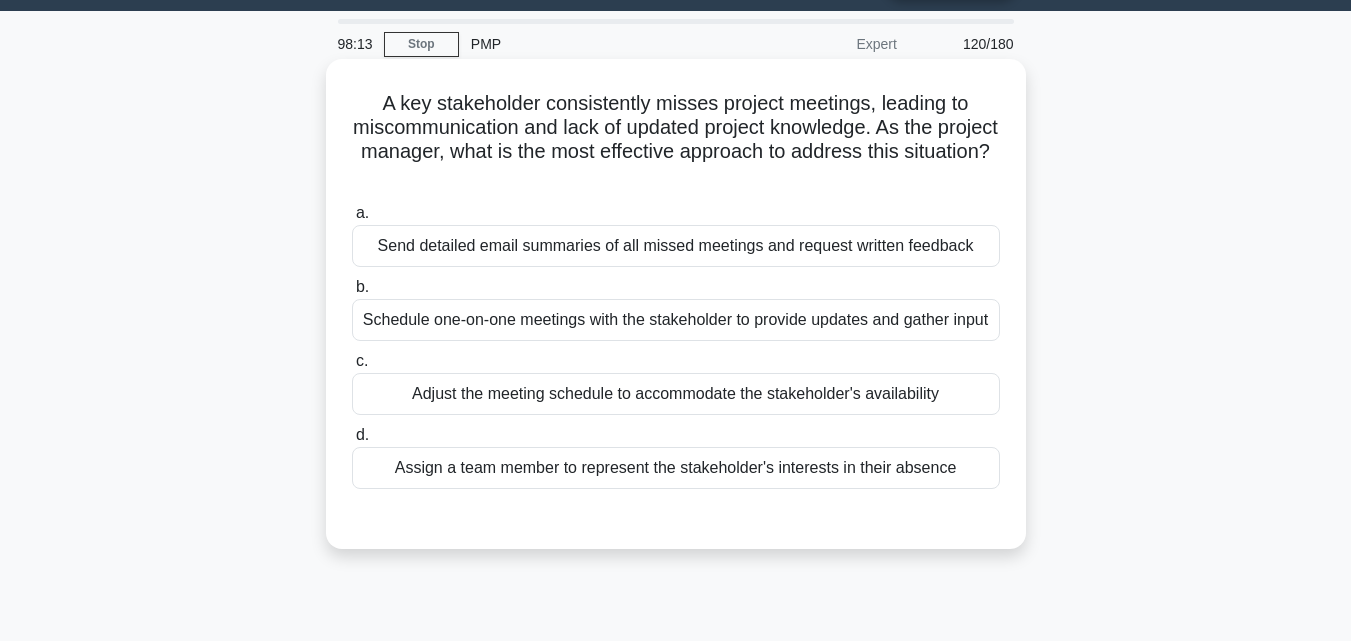 scroll, scrollTop: 39, scrollLeft: 0, axis: vertical 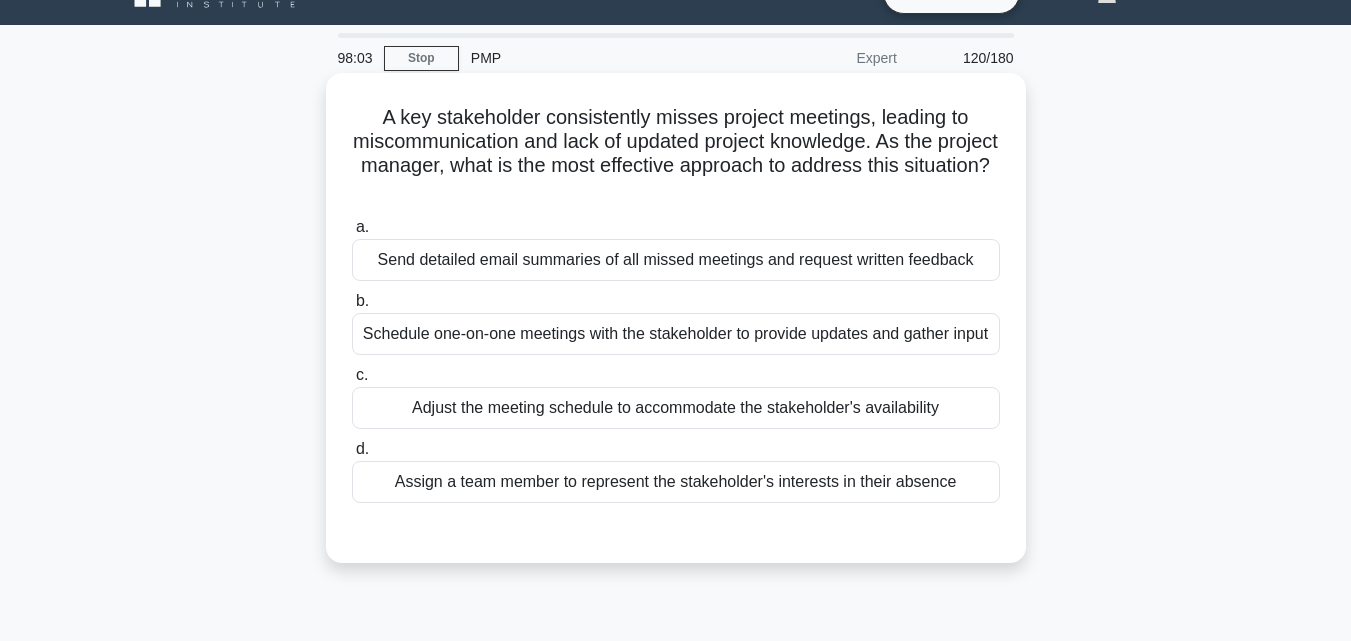 click on "Schedule one-on-one meetings with the stakeholder to provide updates and gather input" at bounding box center [676, 334] 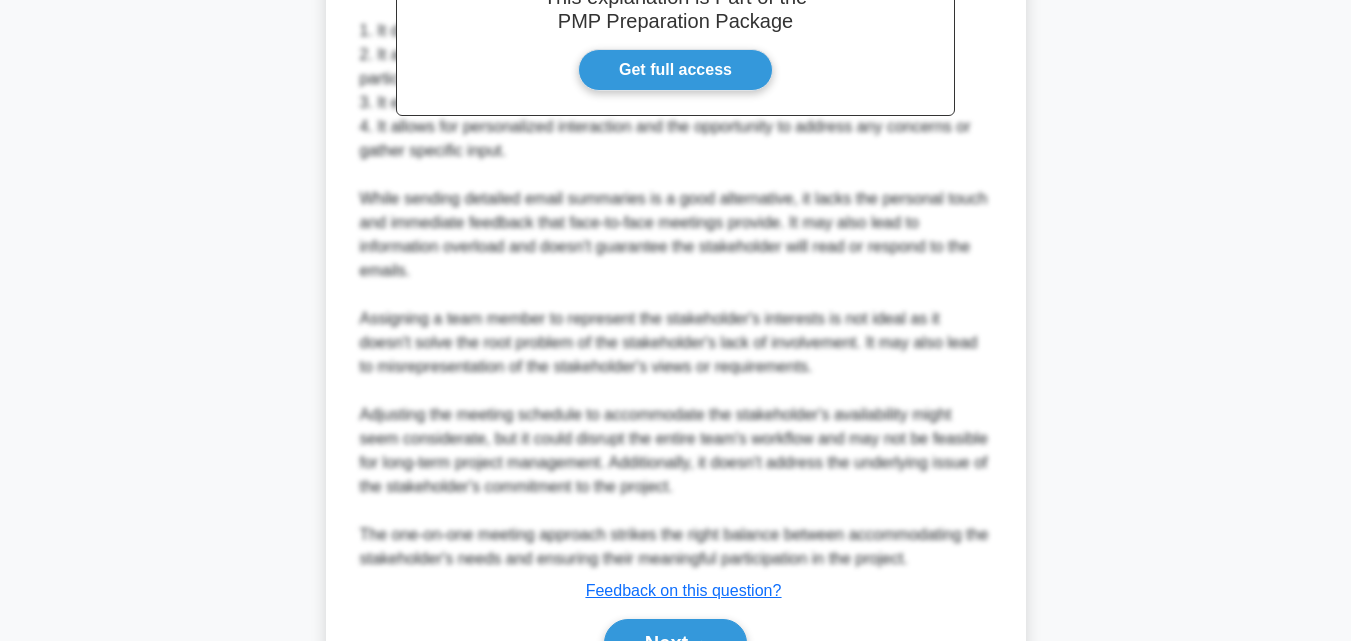 scroll, scrollTop: 739, scrollLeft: 0, axis: vertical 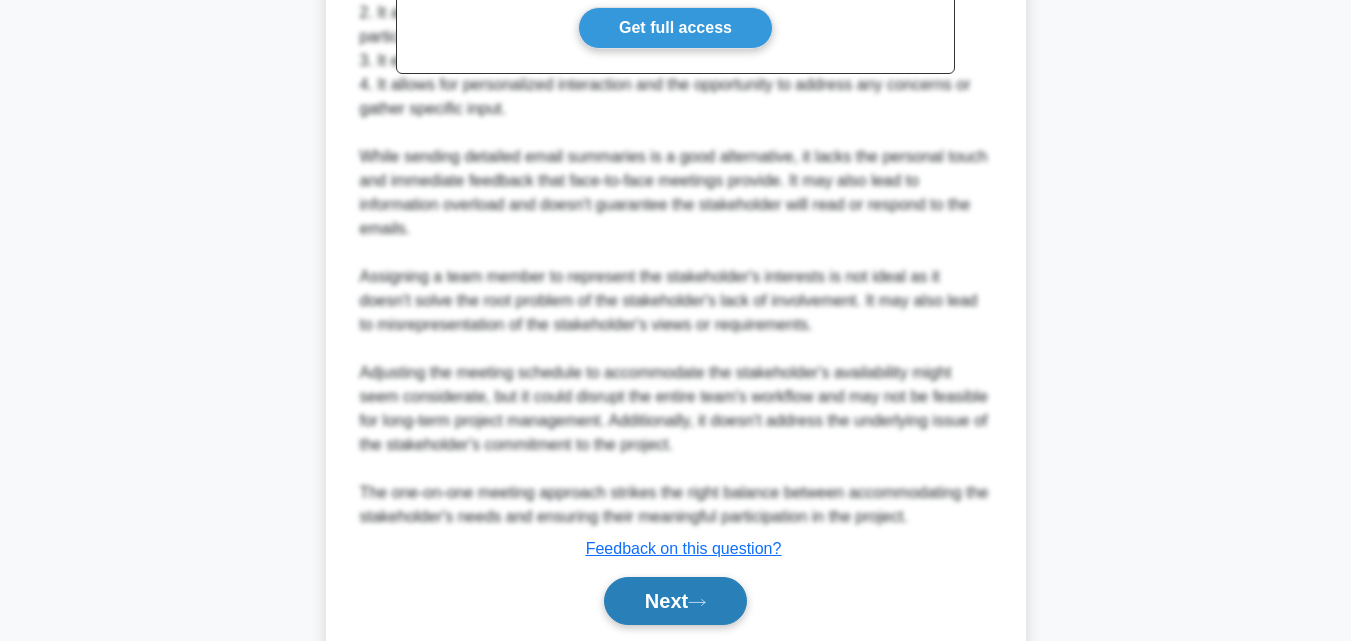click on "Next" at bounding box center [675, 601] 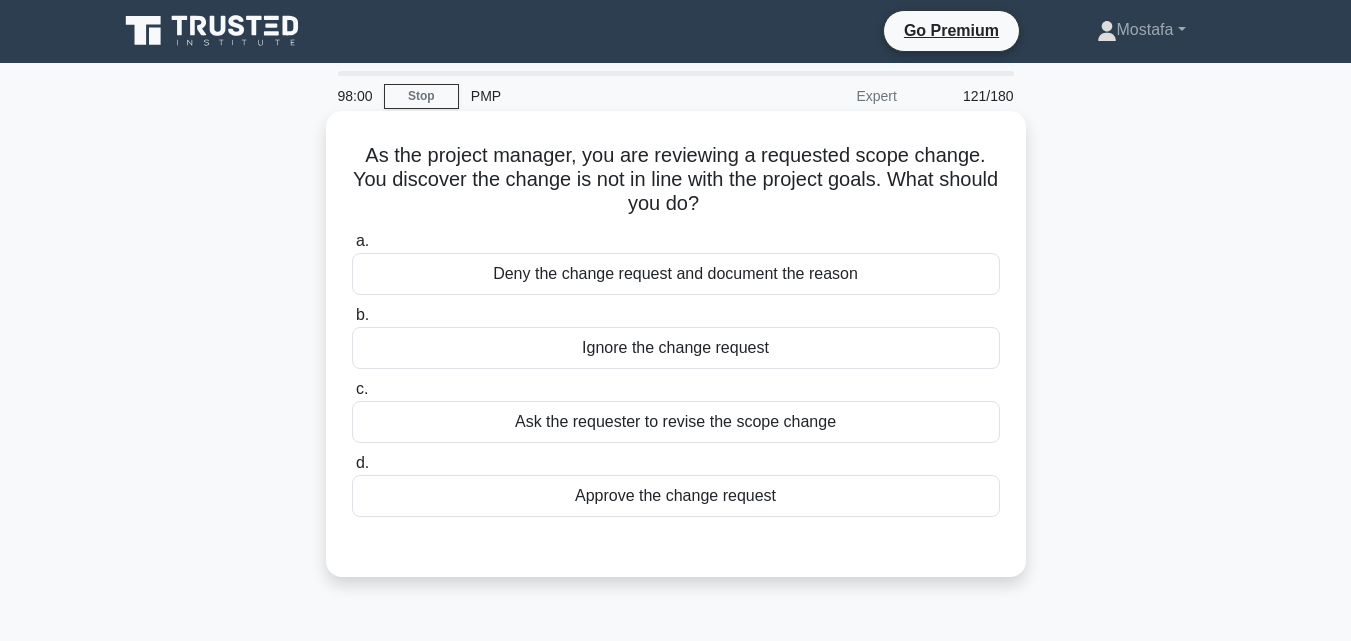 scroll, scrollTop: 0, scrollLeft: 0, axis: both 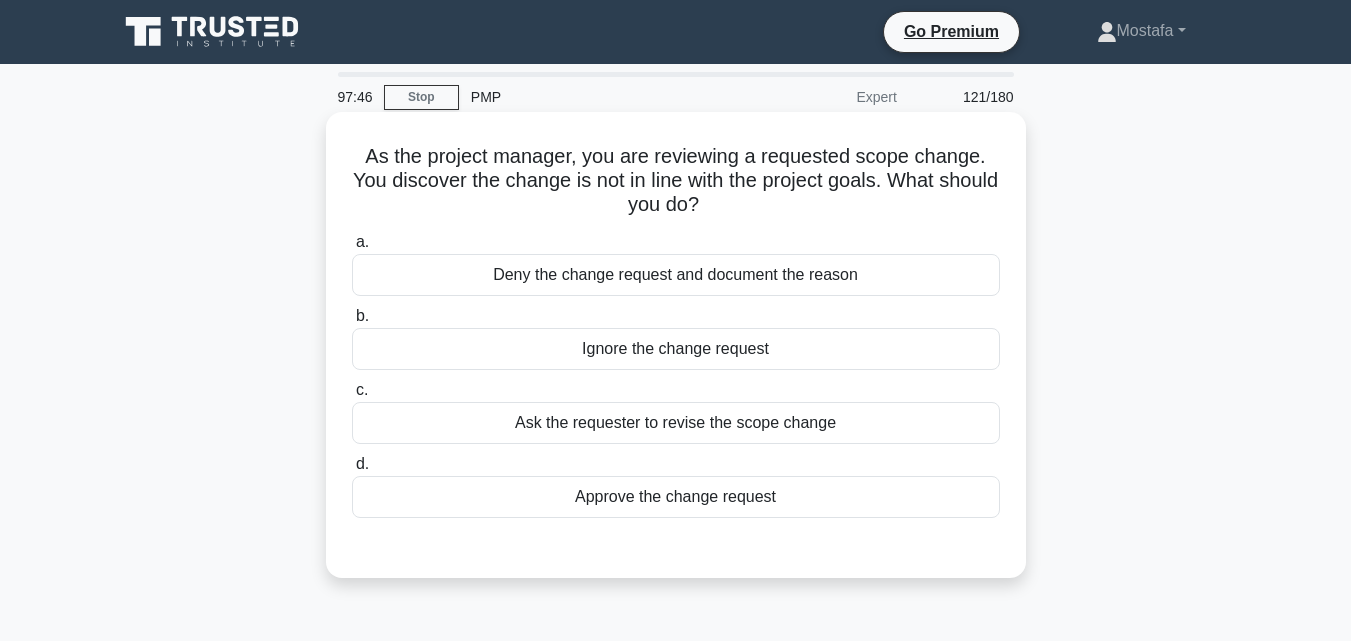 click on "Ask the requester to revise the scope change" at bounding box center [676, 423] 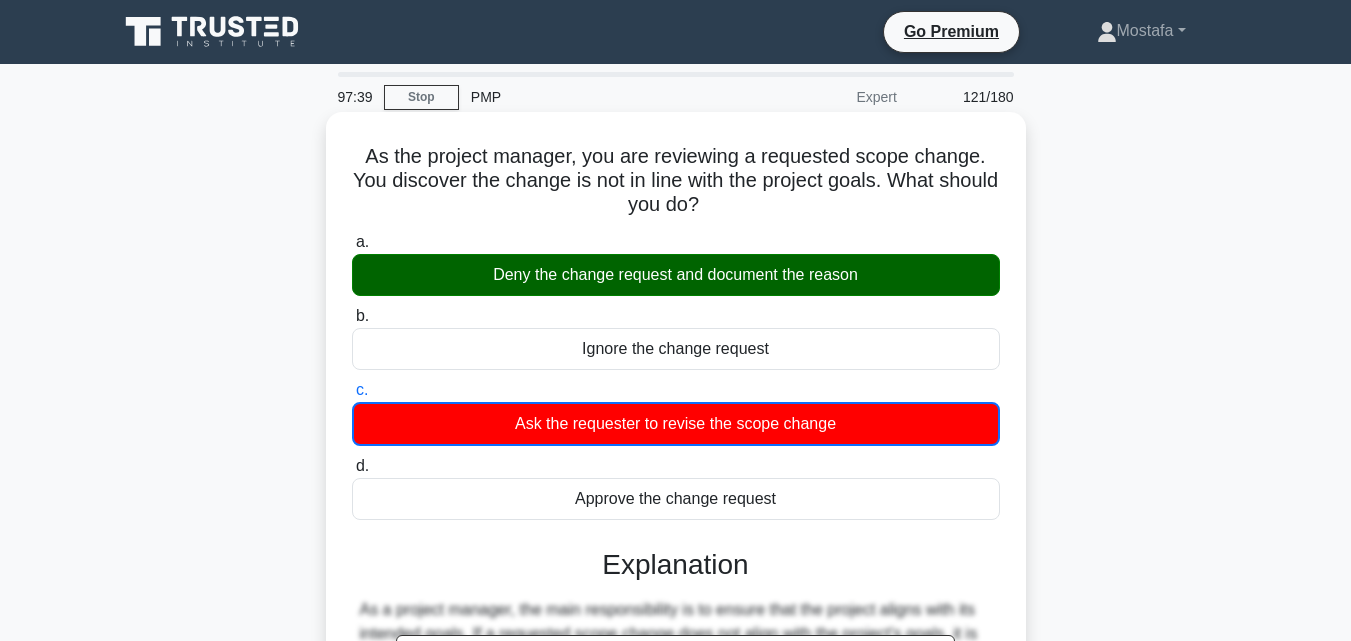 scroll, scrollTop: 439, scrollLeft: 0, axis: vertical 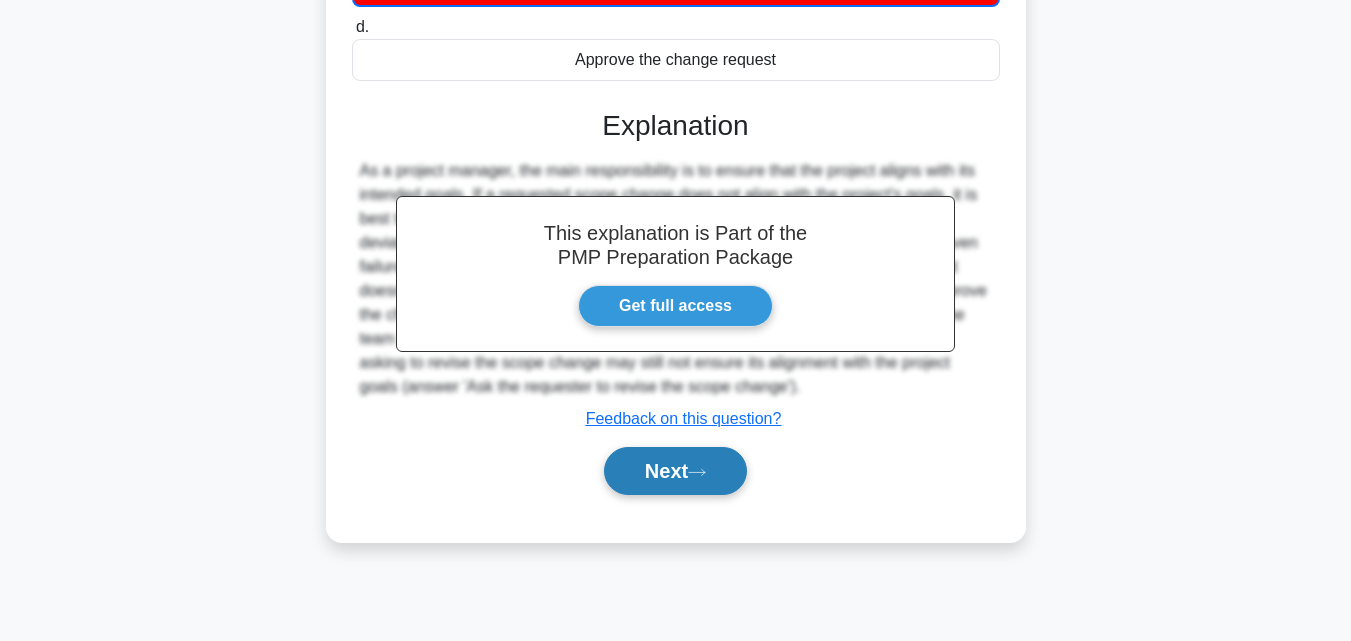 click on "Next" at bounding box center (675, 471) 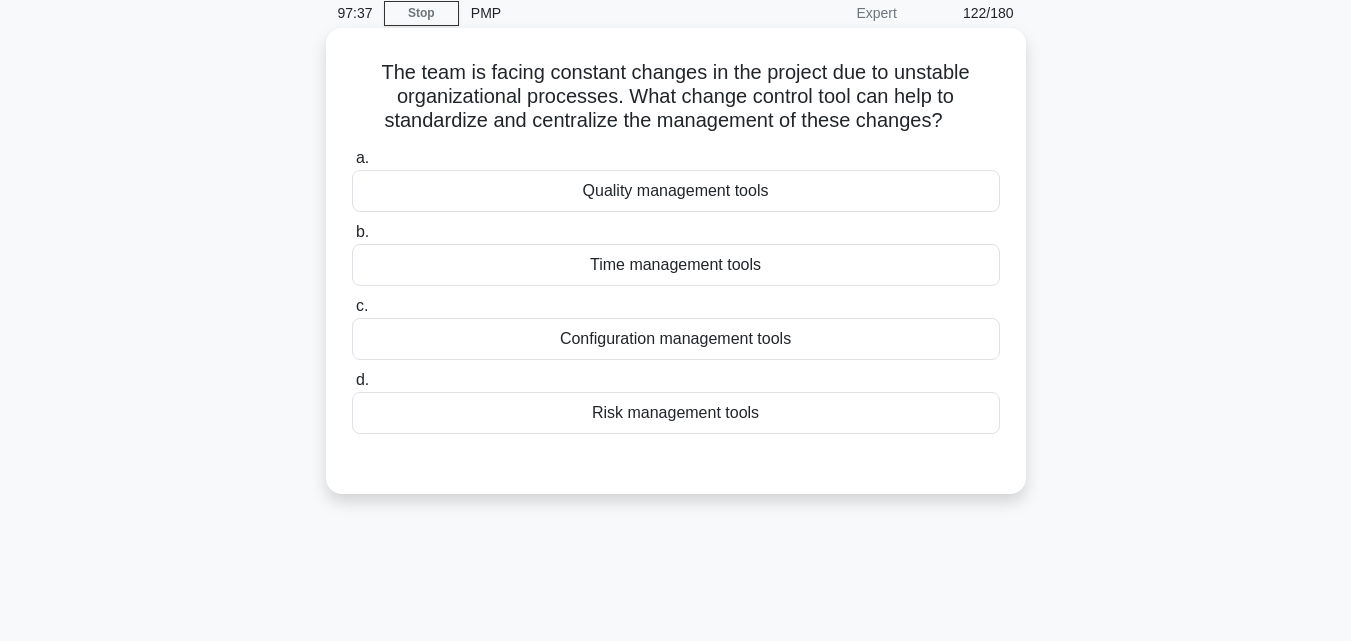 scroll, scrollTop: 39, scrollLeft: 0, axis: vertical 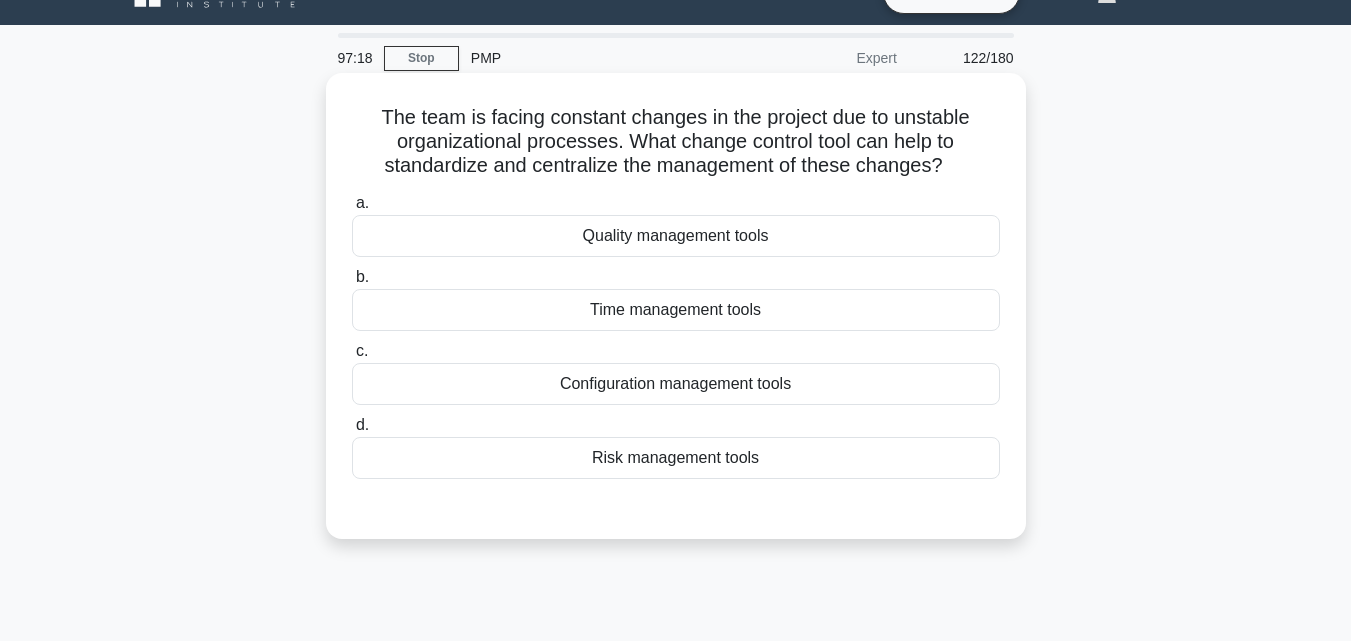 click on "Configuration management tools" at bounding box center [676, 384] 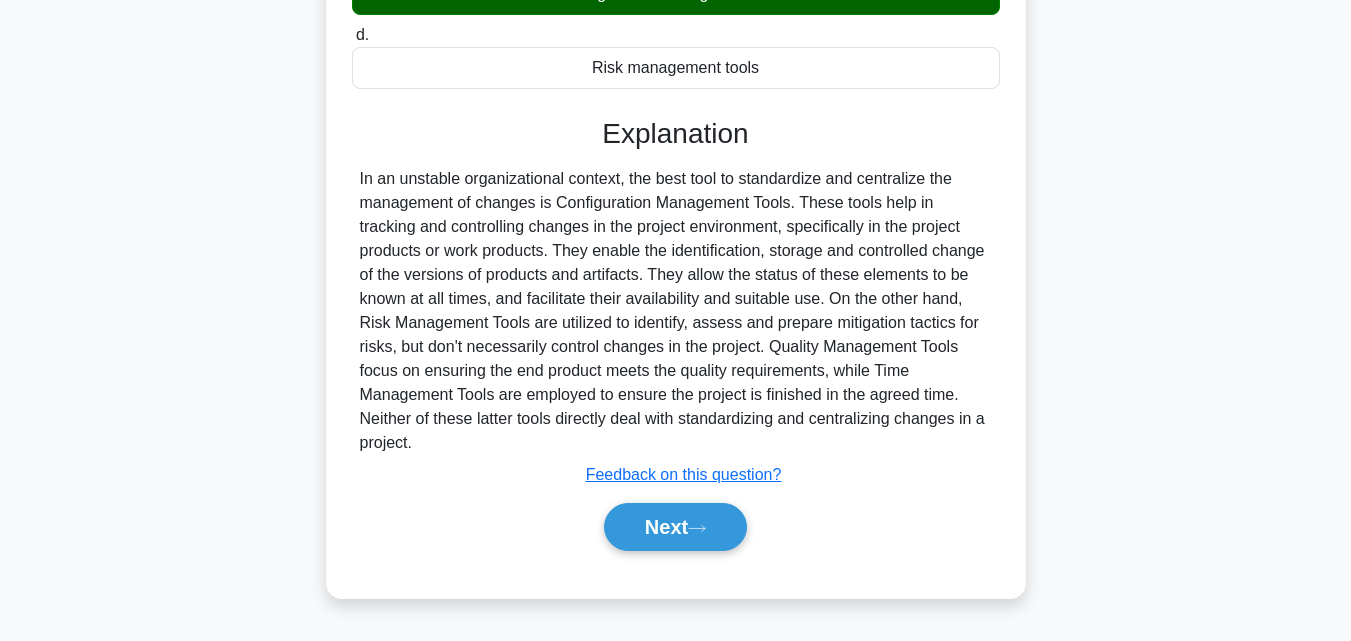 scroll, scrollTop: 439, scrollLeft: 0, axis: vertical 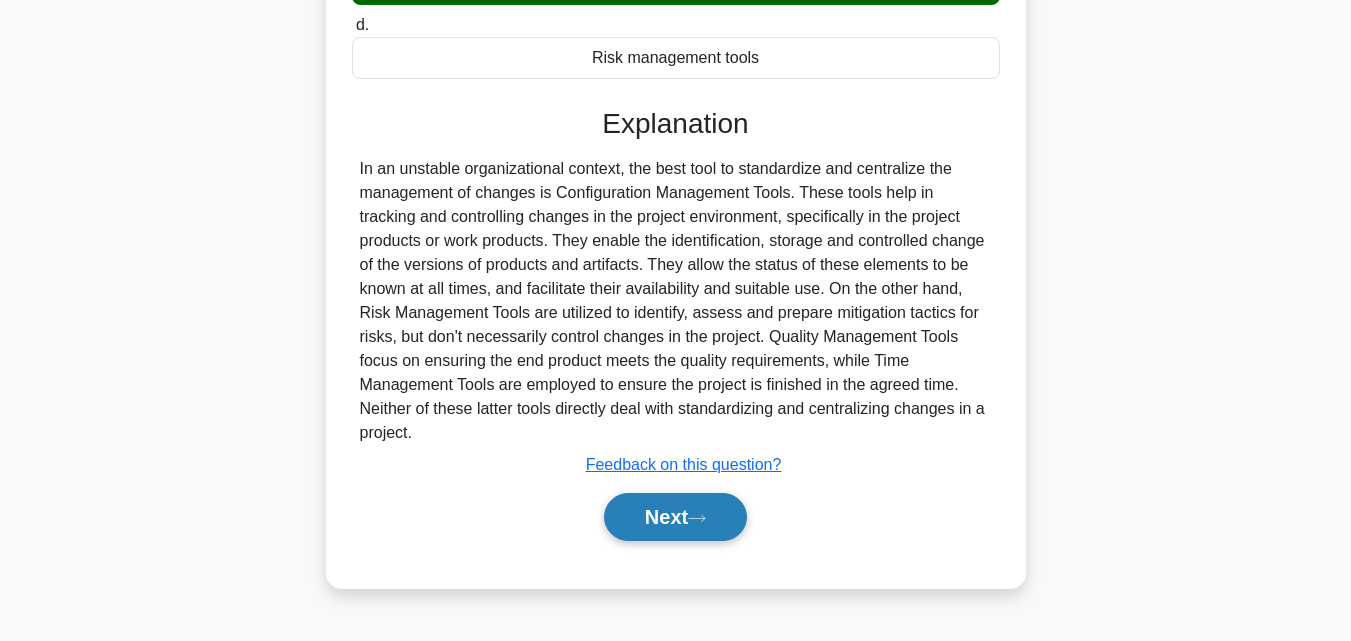 click on "Next" at bounding box center [675, 517] 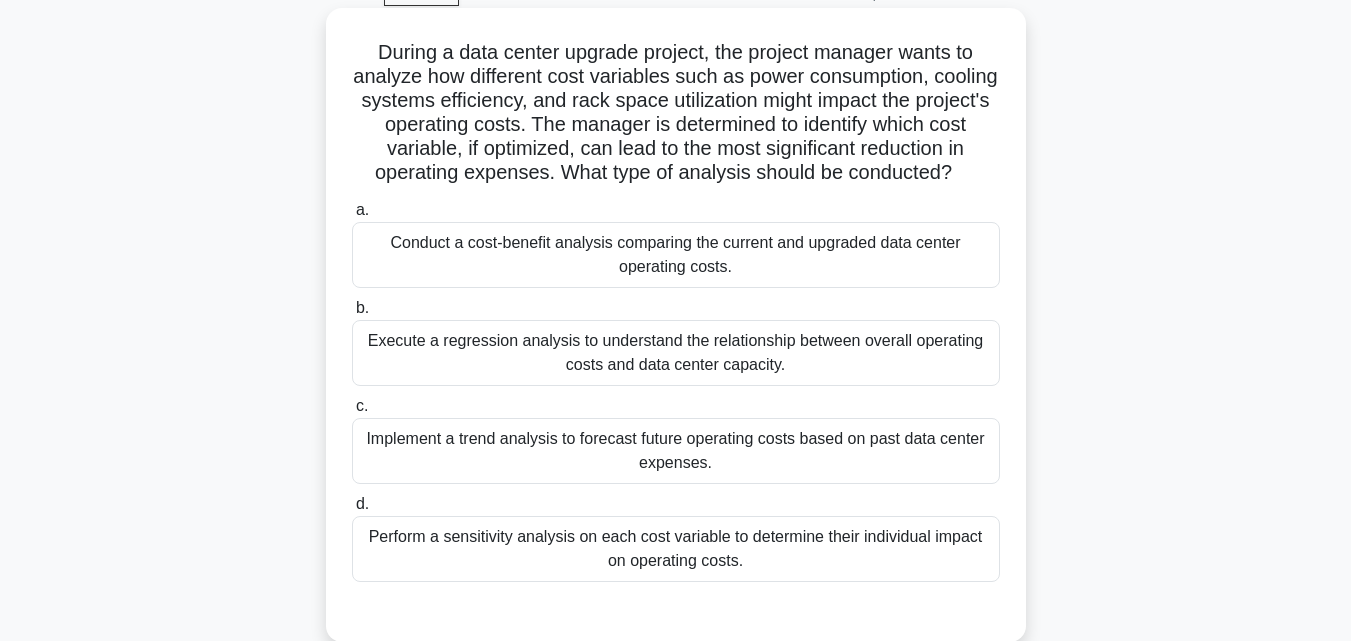 scroll, scrollTop: 139, scrollLeft: 0, axis: vertical 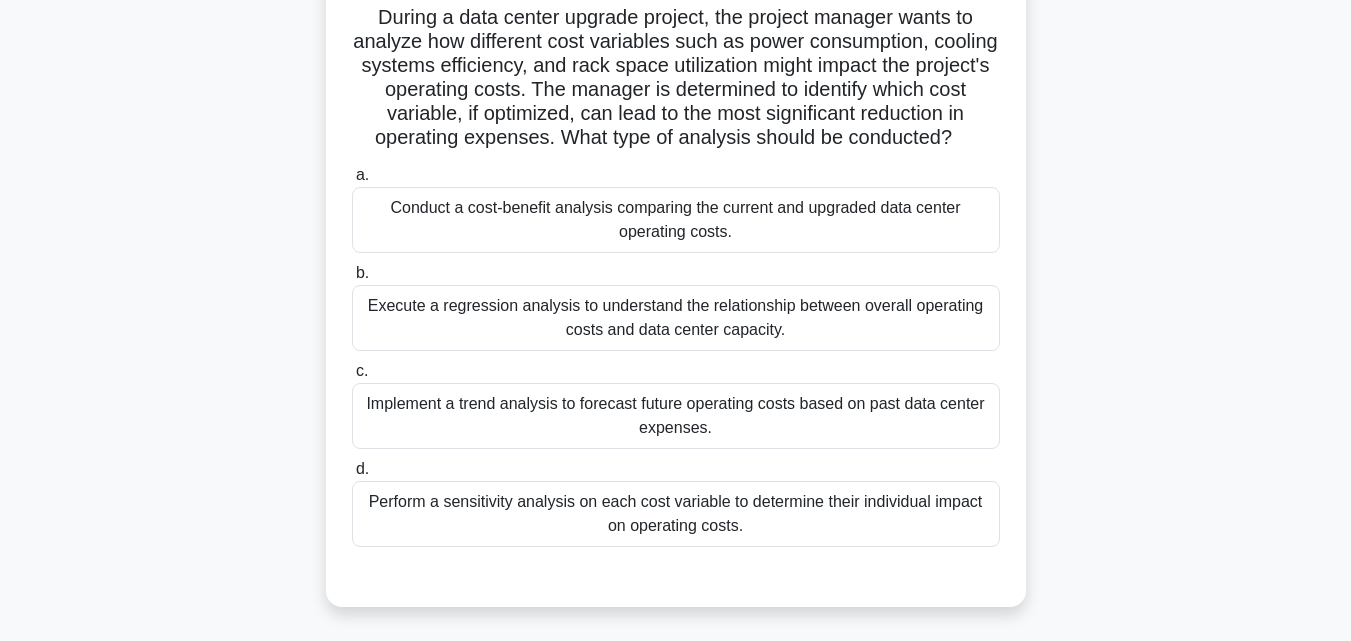 click on "Perform a sensitivity analysis on each cost variable to determine their individual impact on operating costs." at bounding box center [676, 514] 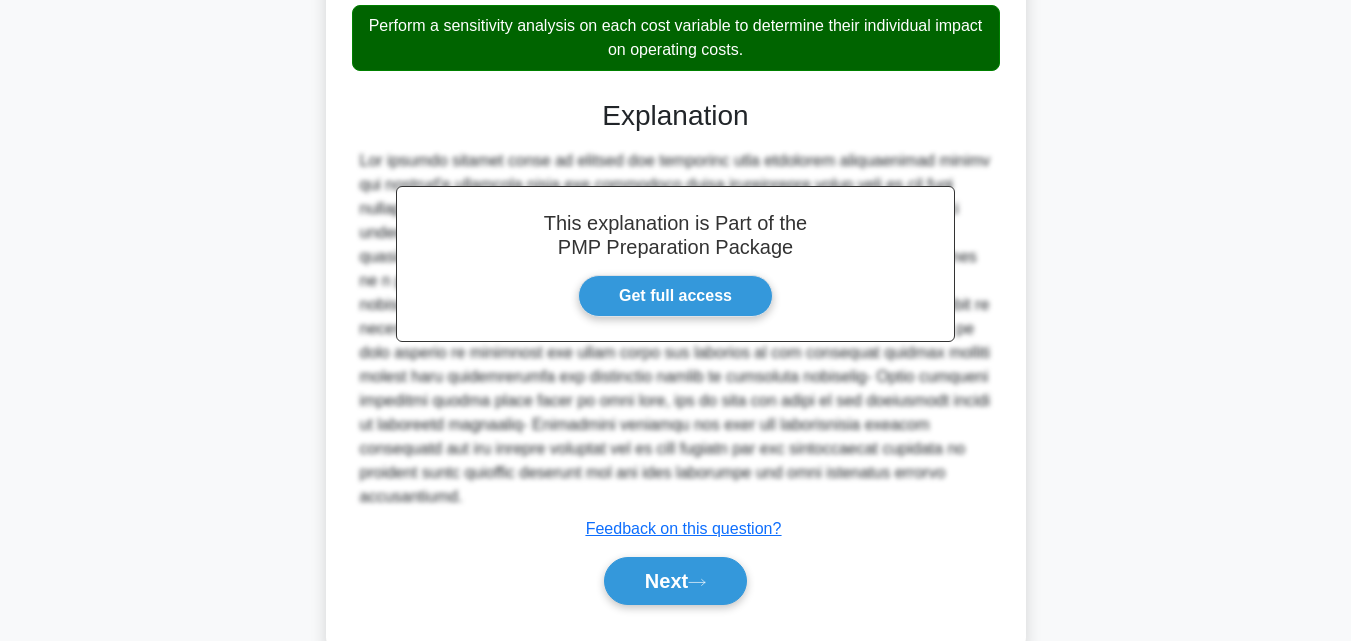 scroll, scrollTop: 641, scrollLeft: 0, axis: vertical 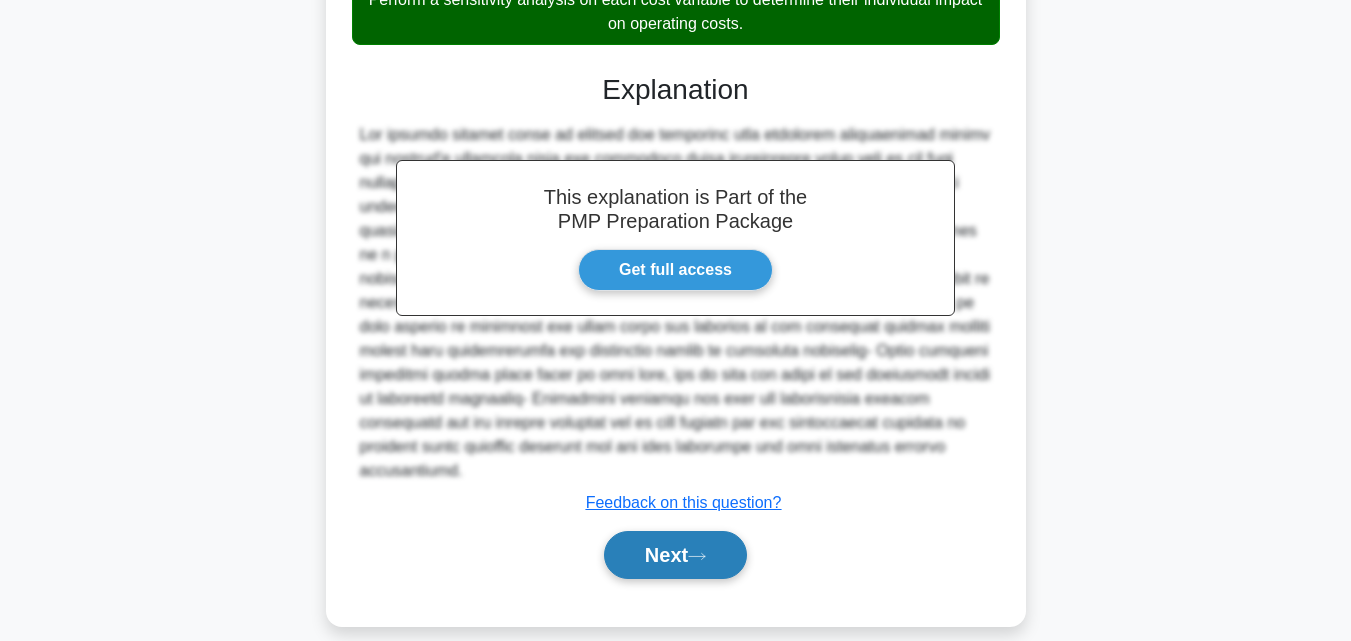 click on "Next" at bounding box center [675, 555] 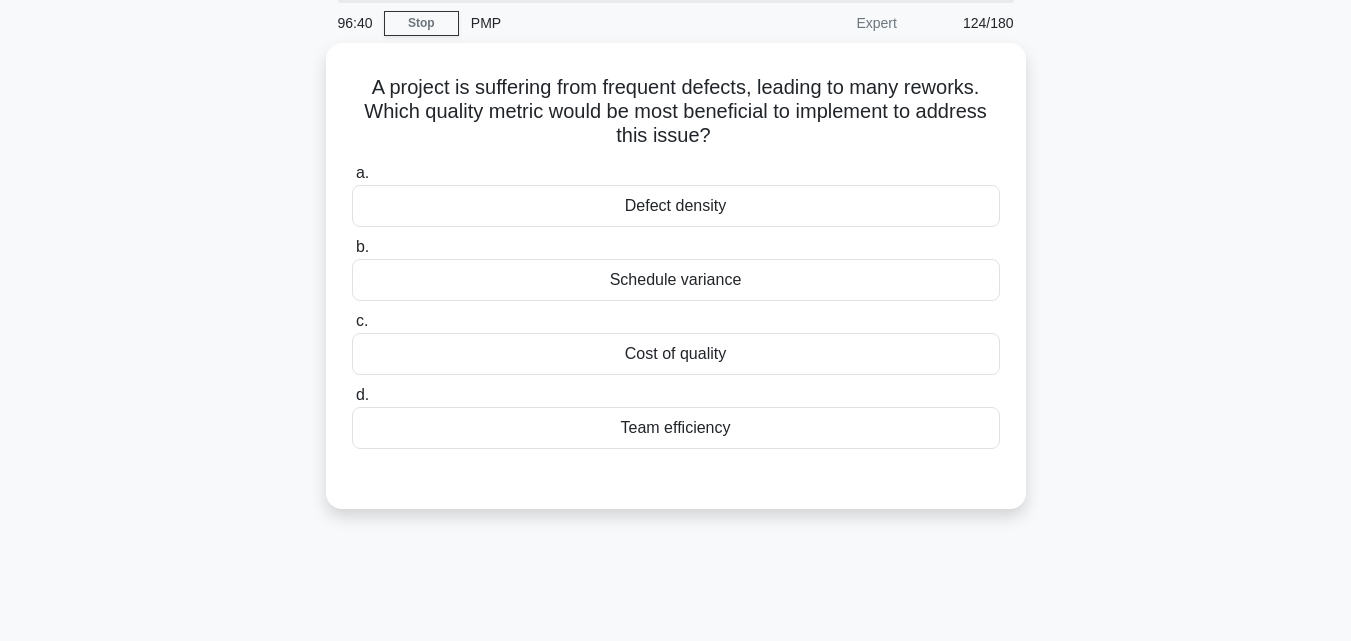 scroll, scrollTop: 39, scrollLeft: 0, axis: vertical 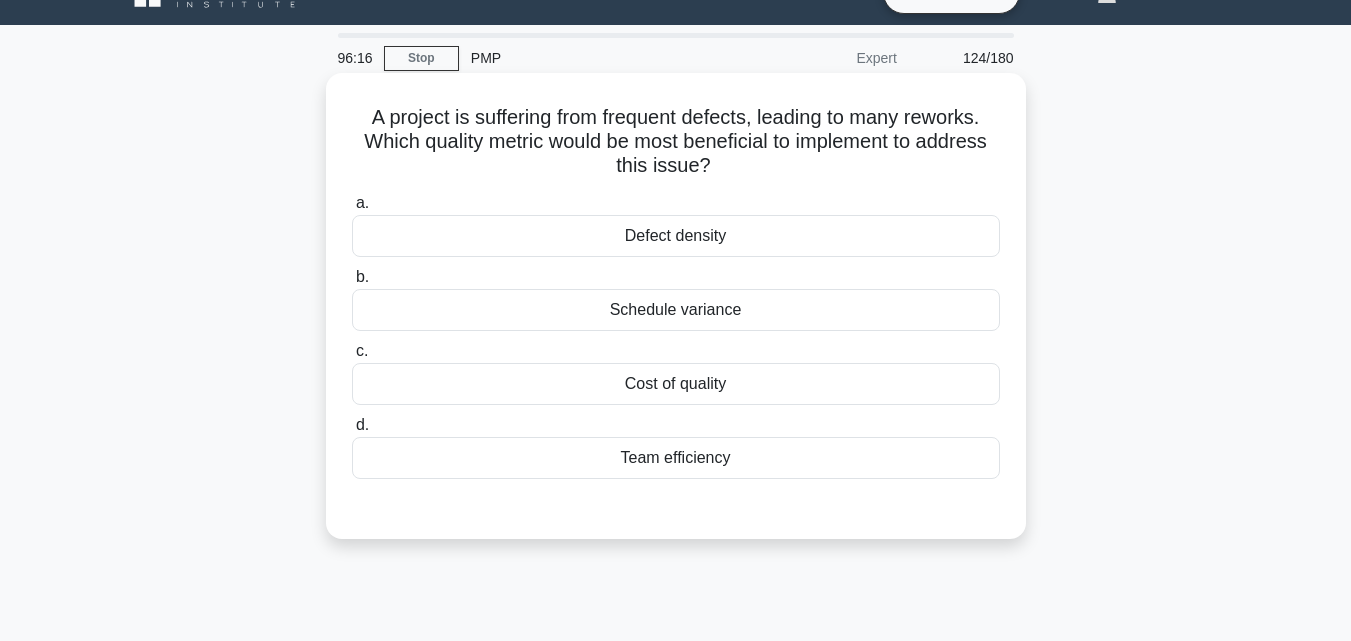 click on "Defect density" at bounding box center (676, 236) 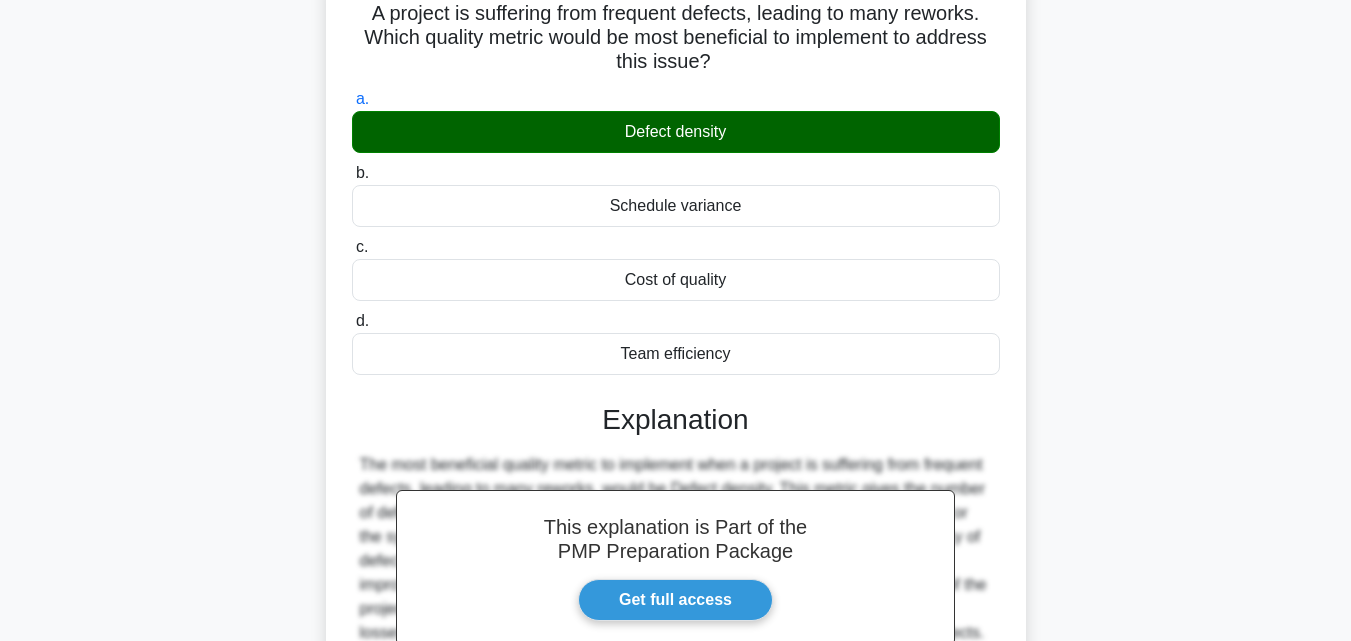 scroll, scrollTop: 439, scrollLeft: 0, axis: vertical 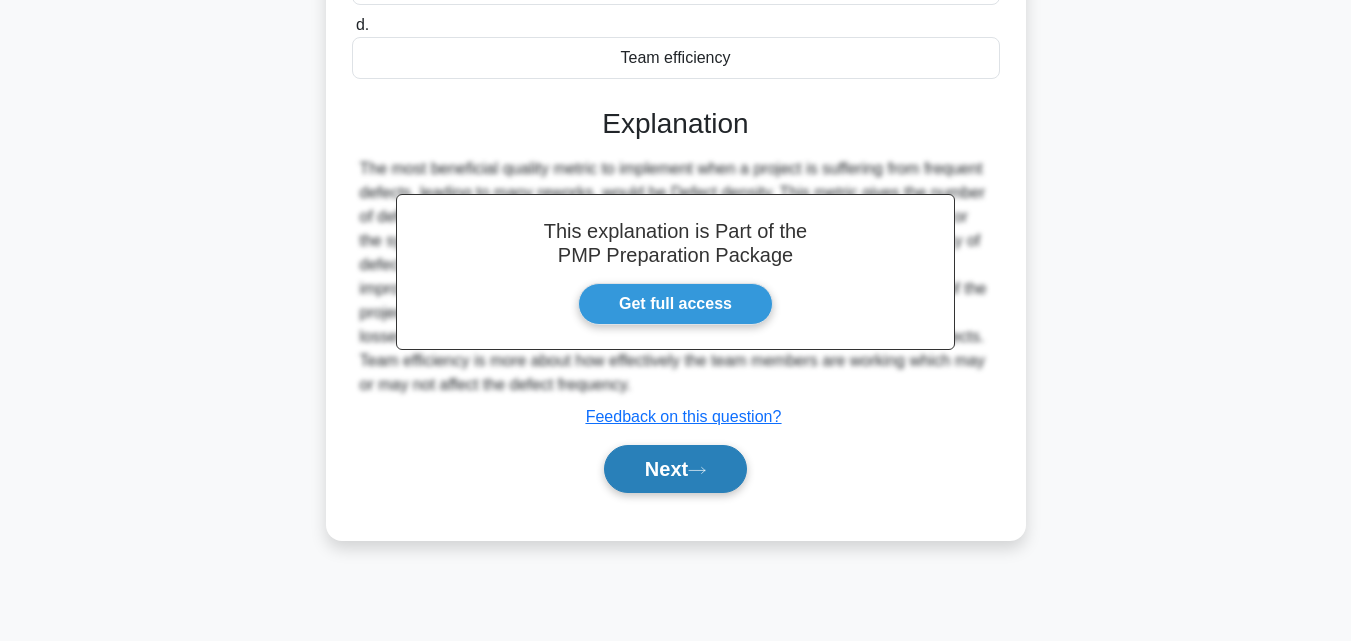 click 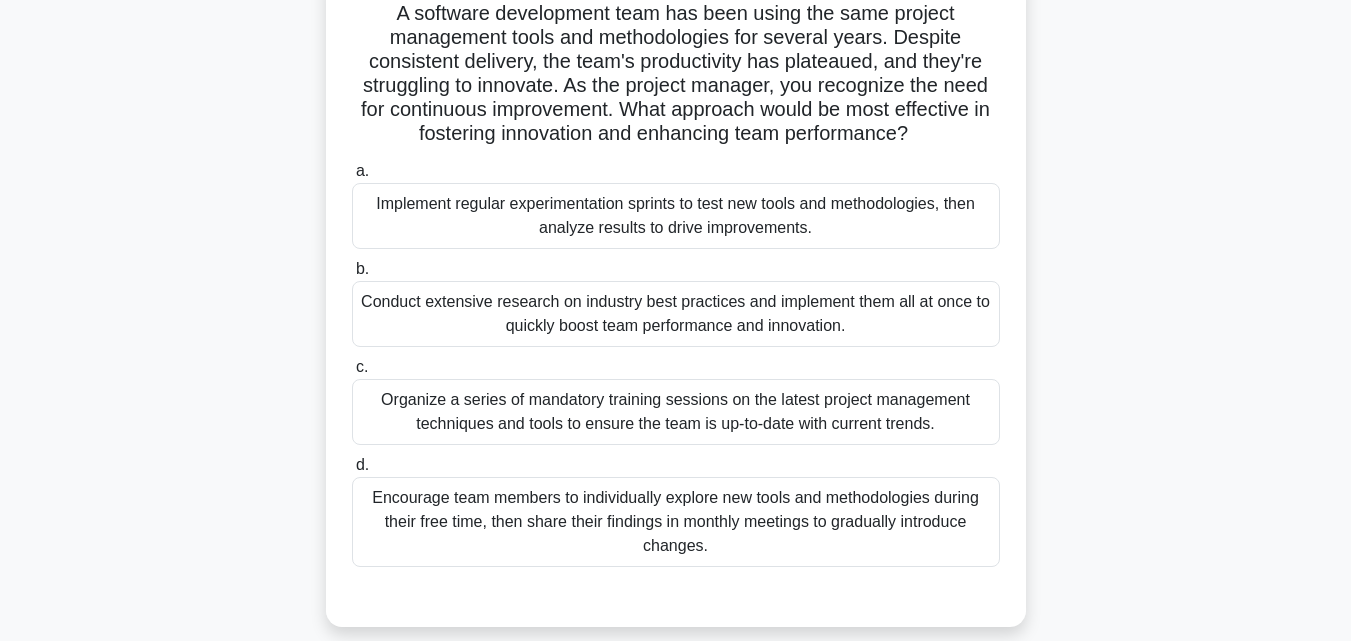 scroll, scrollTop: 139, scrollLeft: 0, axis: vertical 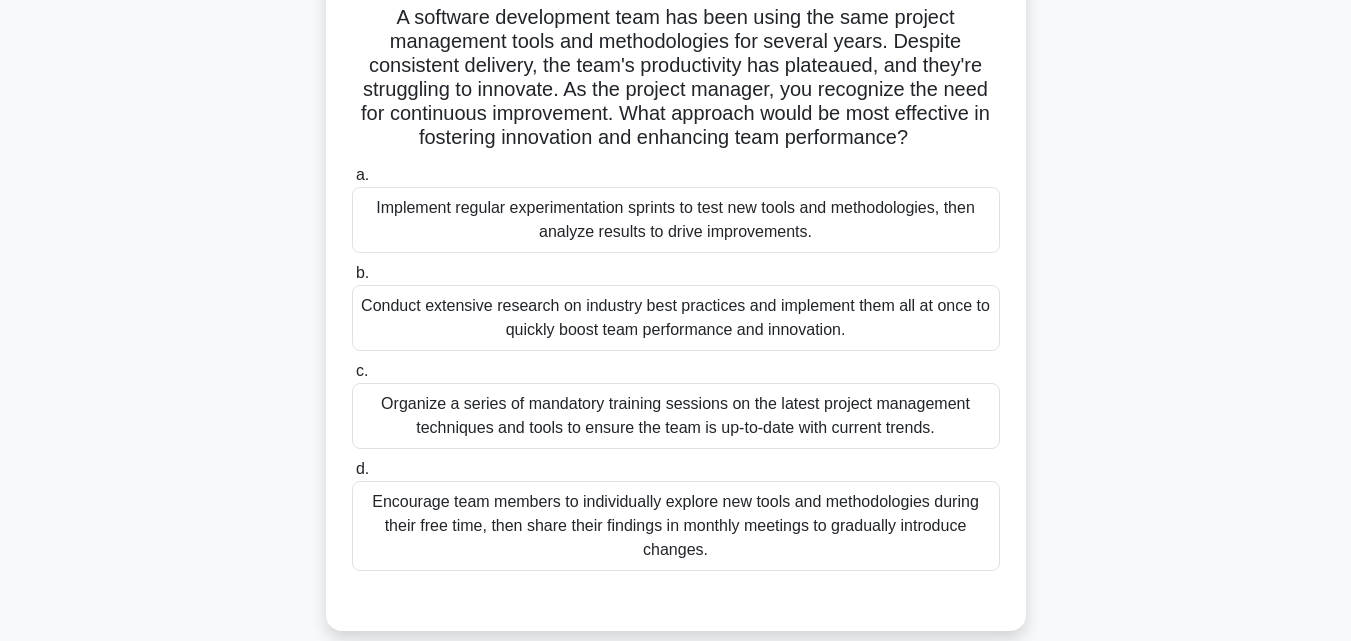 click on "Organize a series of mandatory training sessions on the latest project management techniques and tools to ensure the team is up-to-date with current trends." at bounding box center [676, 416] 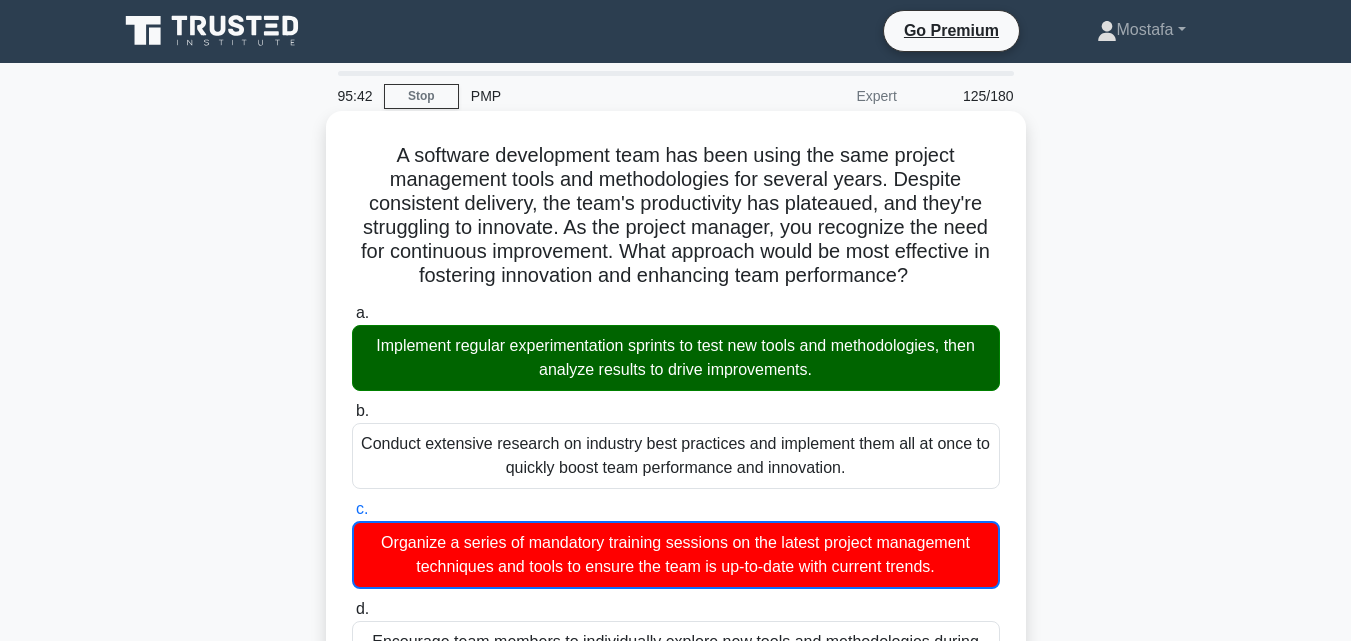 scroll, scrollTop: 0, scrollLeft: 0, axis: both 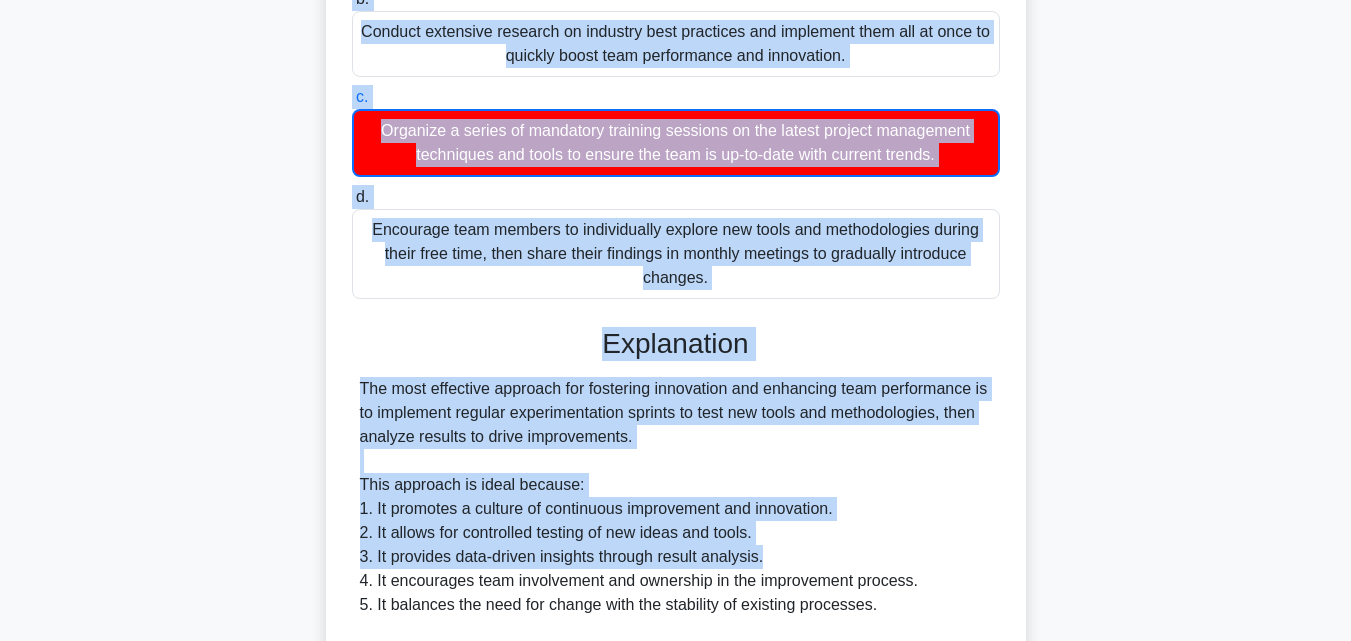 drag, startPoint x: 390, startPoint y: 164, endPoint x: 832, endPoint y: 293, distance: 460.44 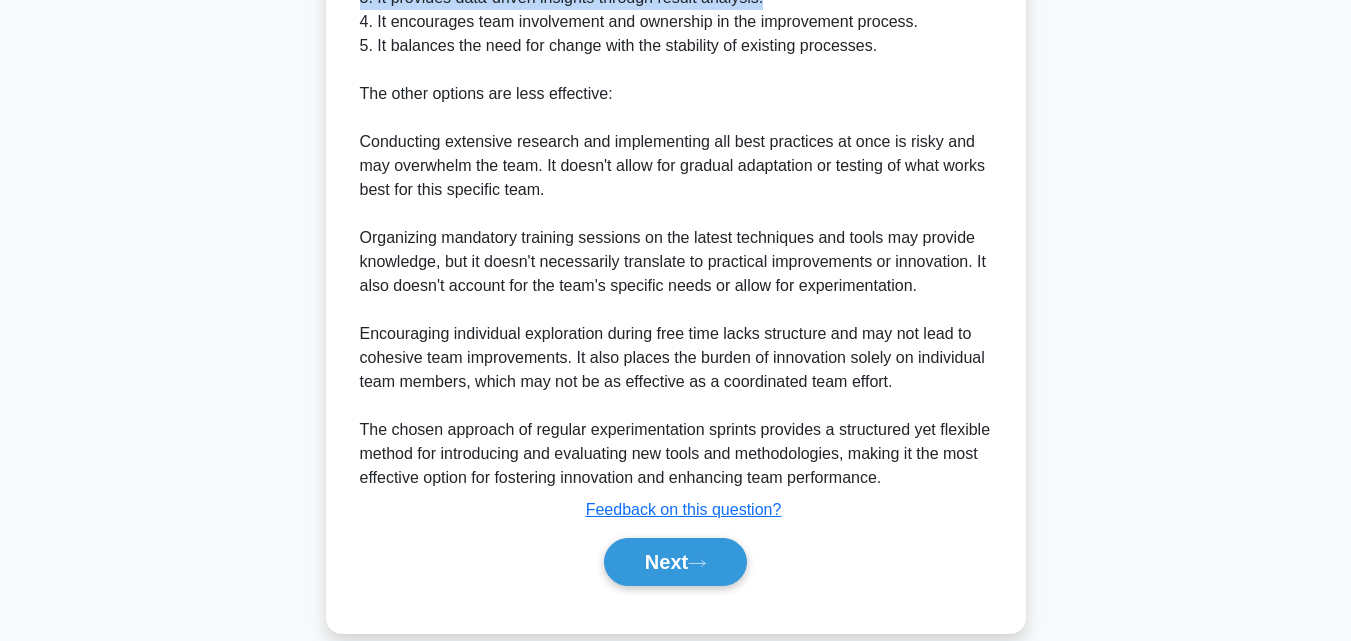 scroll, scrollTop: 1003, scrollLeft: 0, axis: vertical 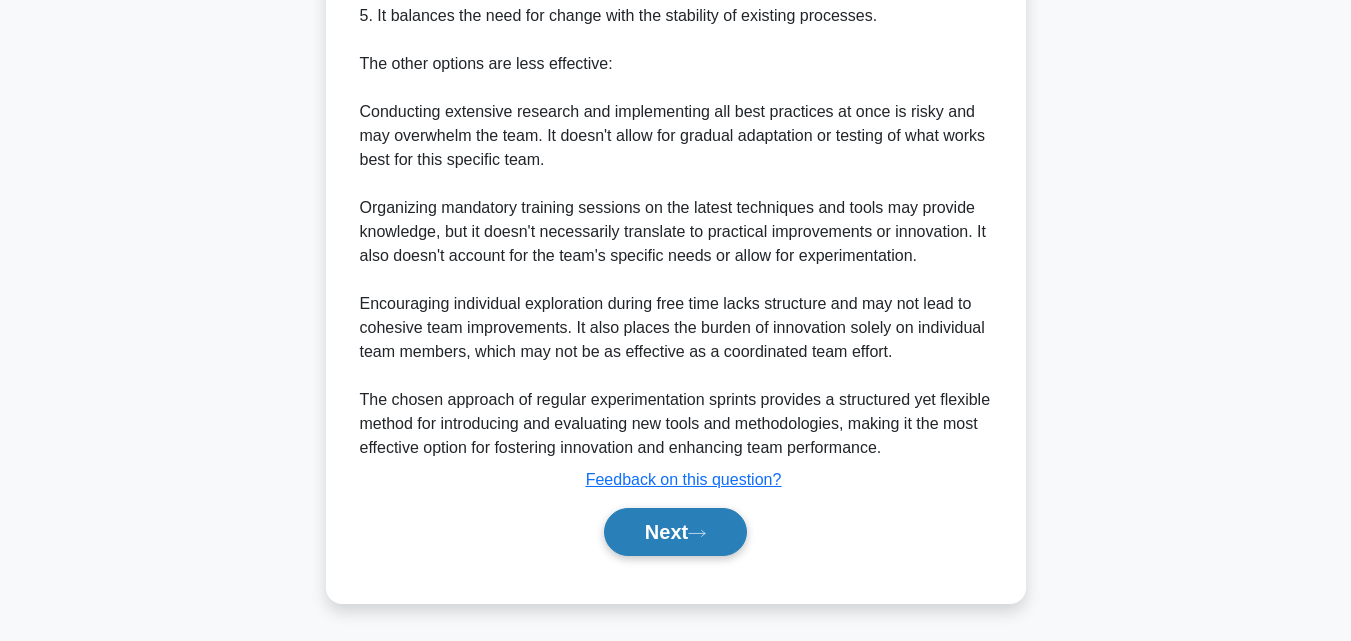 click 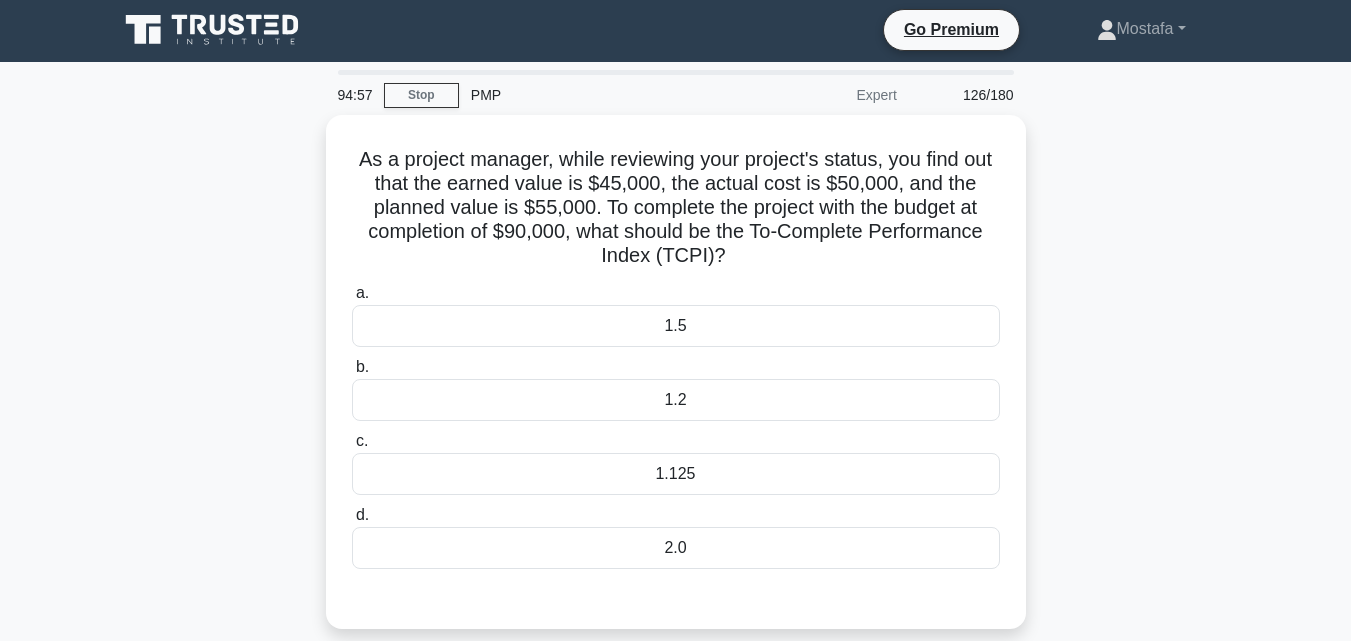 scroll, scrollTop: 0, scrollLeft: 0, axis: both 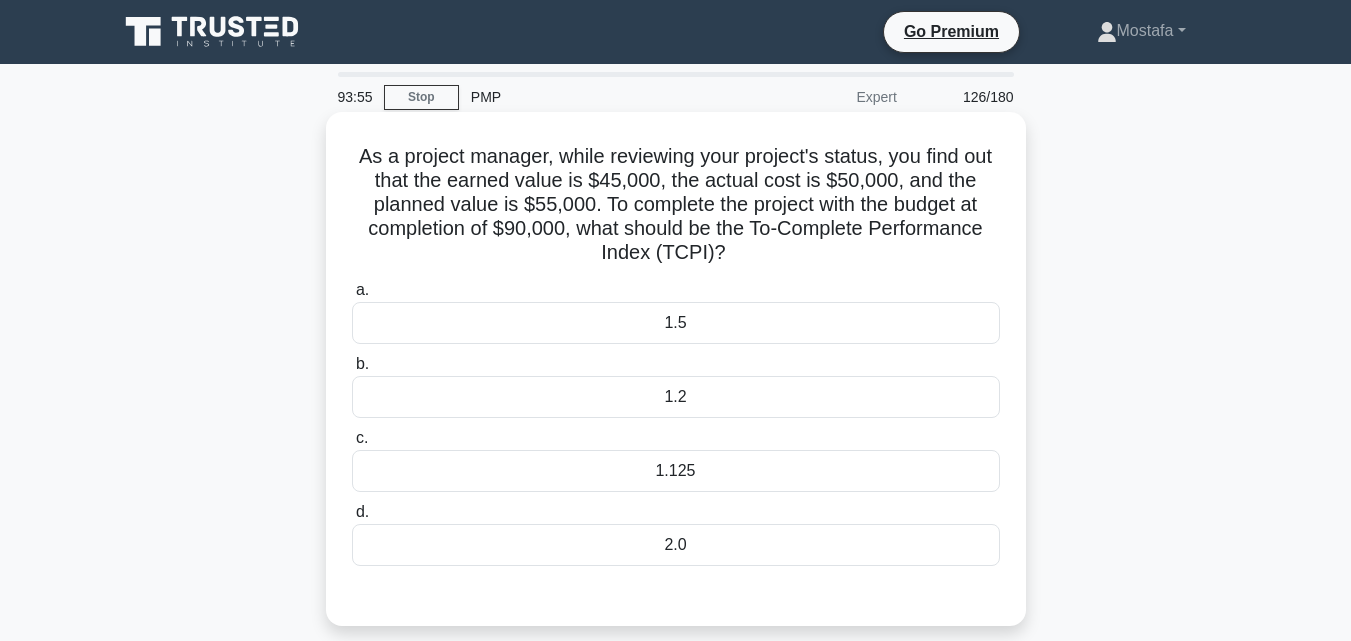 click on "1.125" at bounding box center (676, 471) 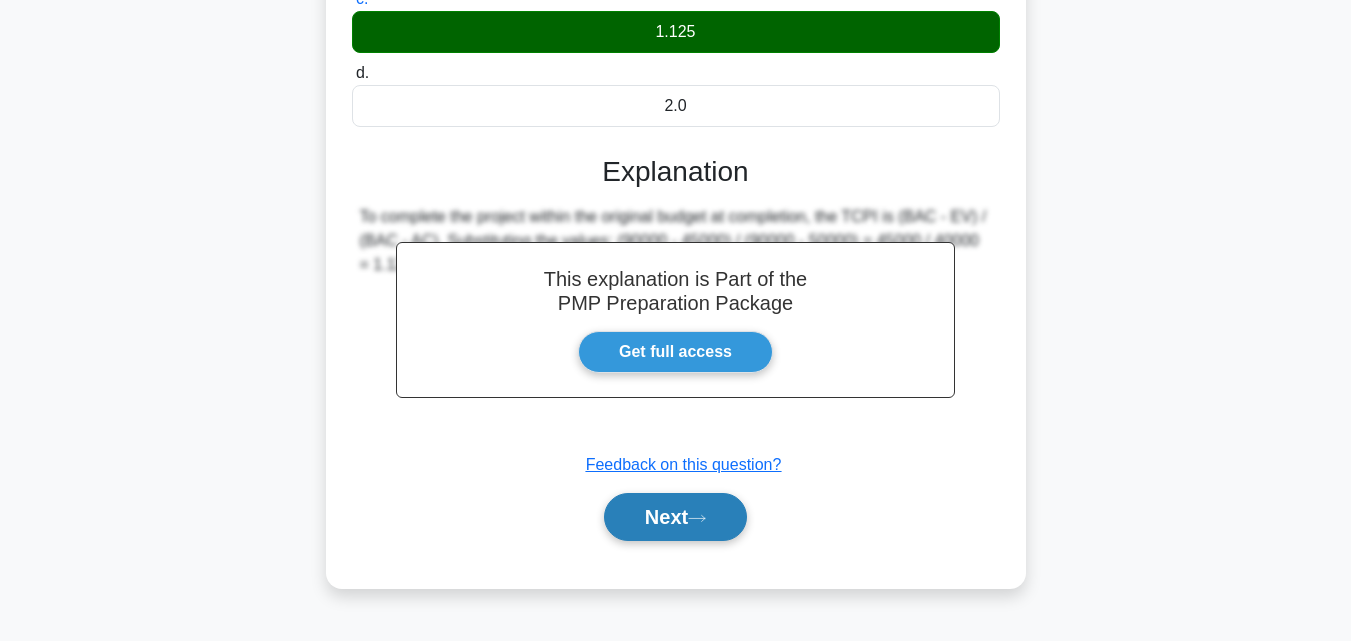 click on "Next" at bounding box center [675, 517] 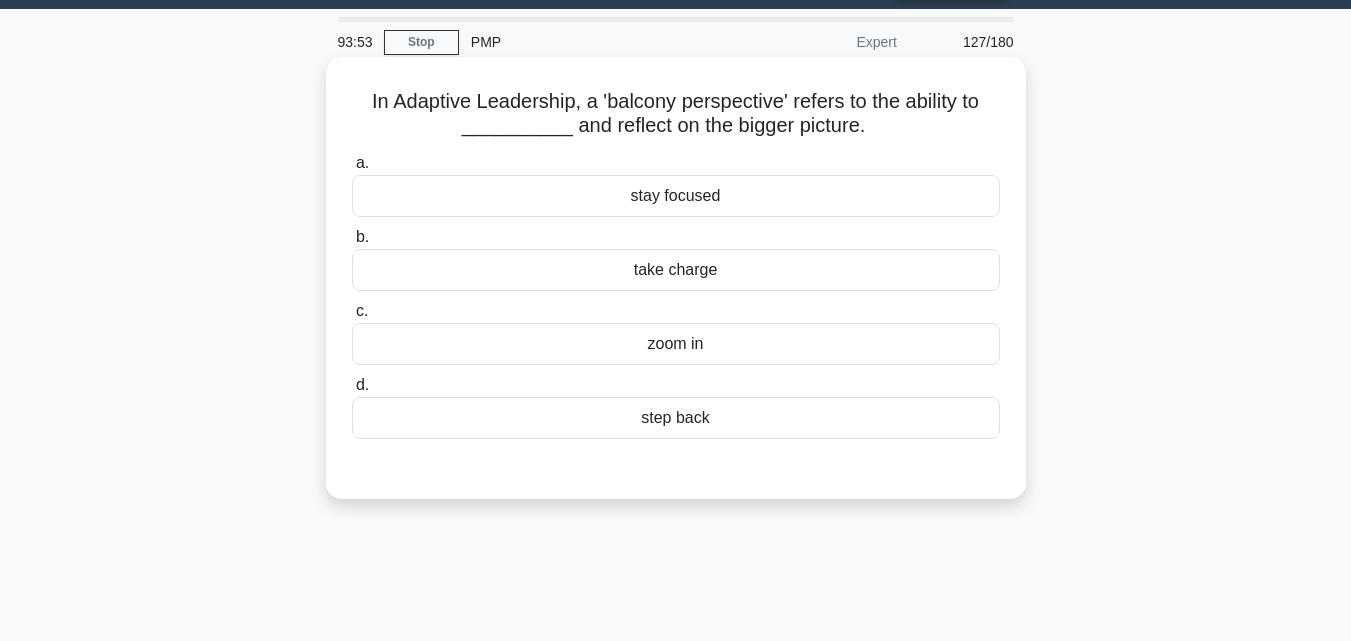 scroll, scrollTop: 39, scrollLeft: 0, axis: vertical 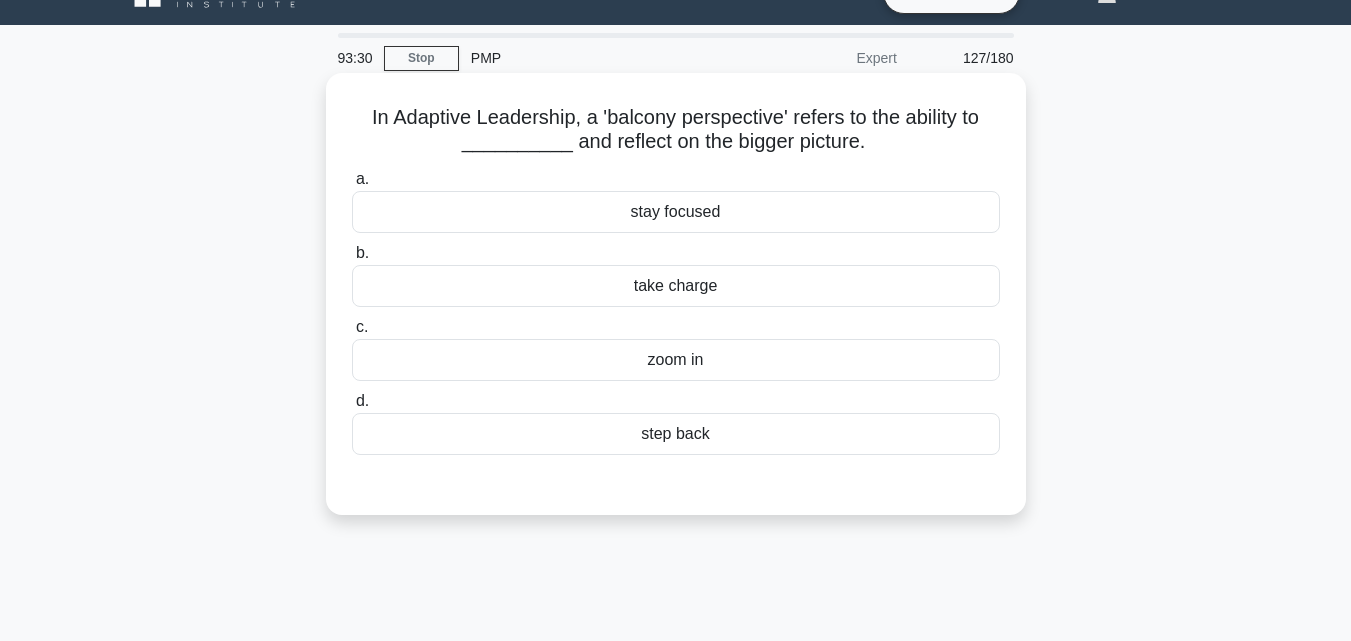 click on "take charge" at bounding box center (676, 286) 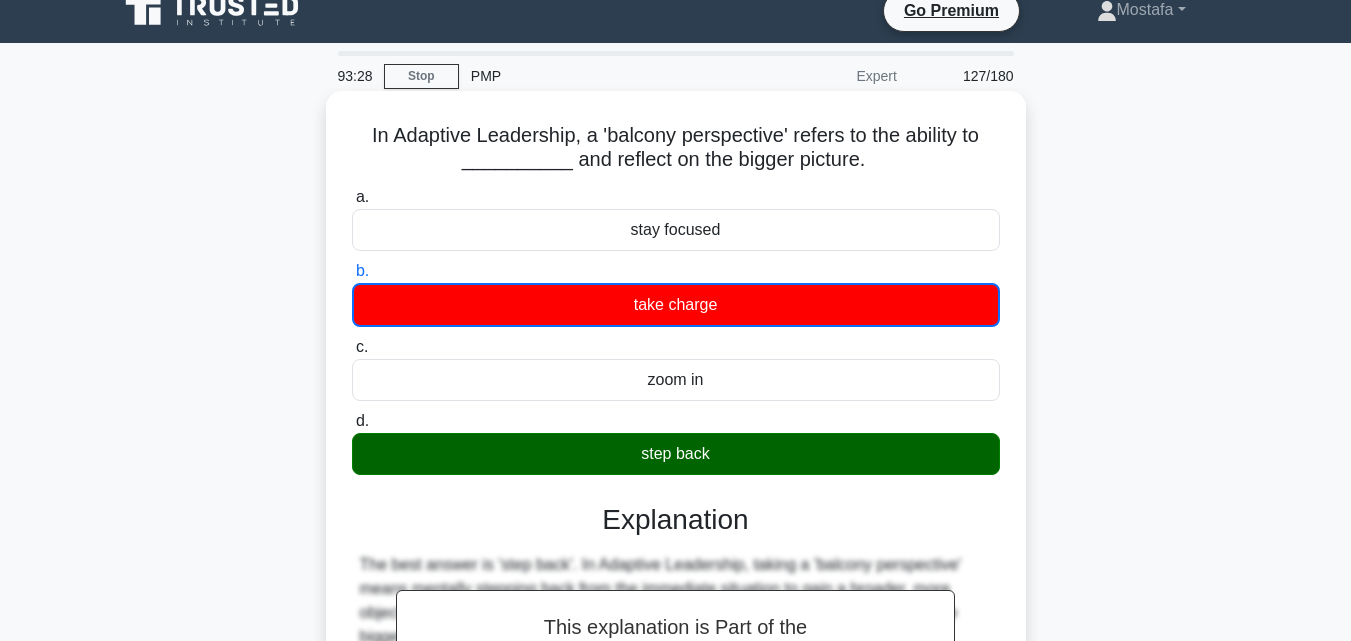 scroll, scrollTop: 0, scrollLeft: 0, axis: both 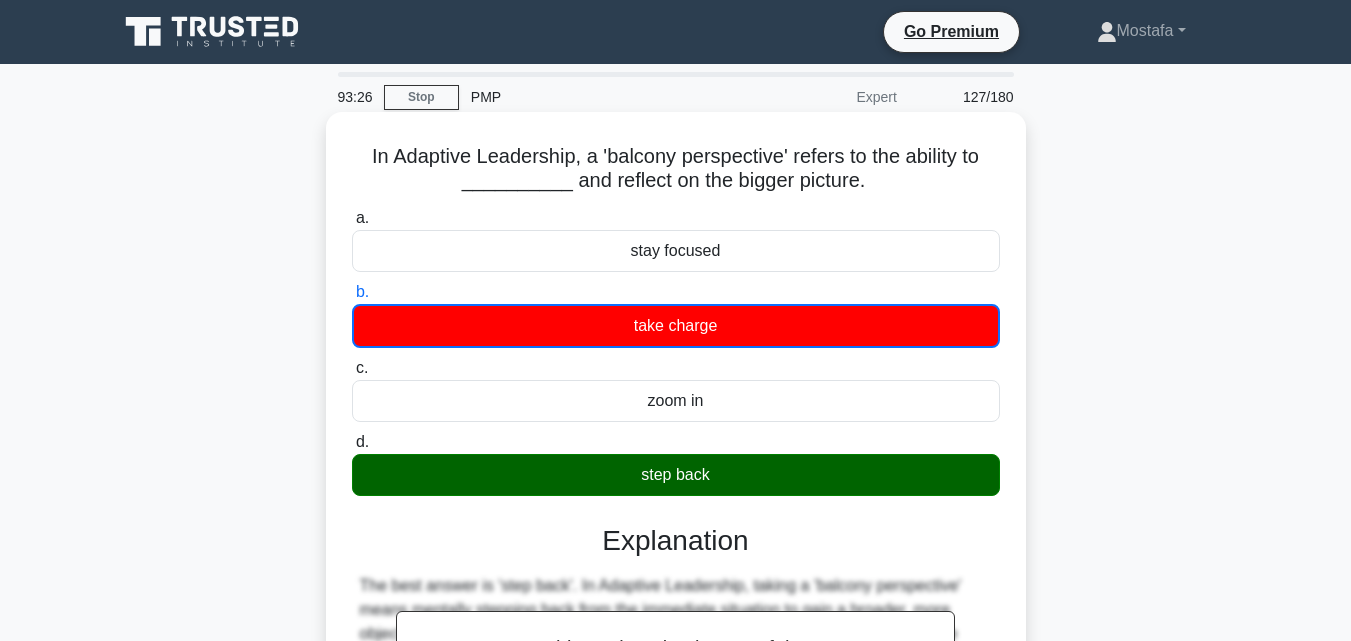 drag, startPoint x: 359, startPoint y: 152, endPoint x: 873, endPoint y: 480, distance: 609.7377 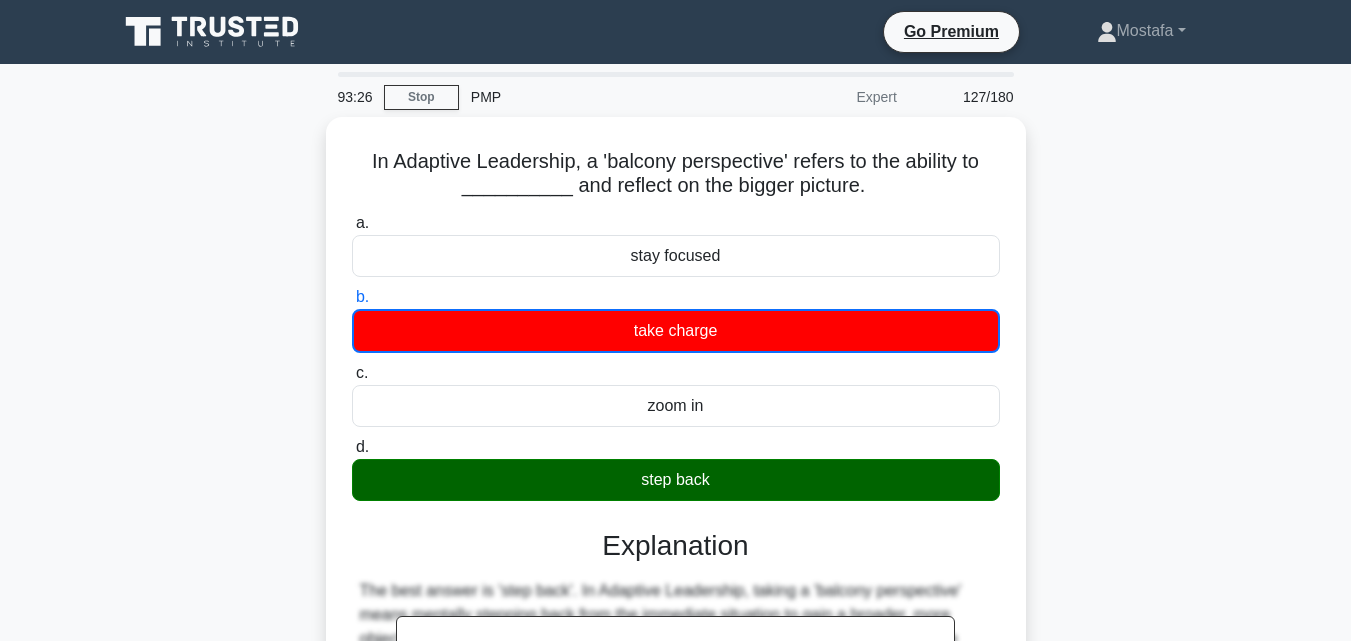 copy on "In Adaptive Leadership, a 'balcony perspective' refers to the ability to __________ and reflect on the bigger picture.
.spinner_0XTQ{transform-origin:center;animation:spinner_y6GP .75s linear infinite}@keyframes spinner_y6GP{100%{transform:rotate(360deg)}}
a.
stay focused
b.
take charge
c.
zoom in
d.
step back" 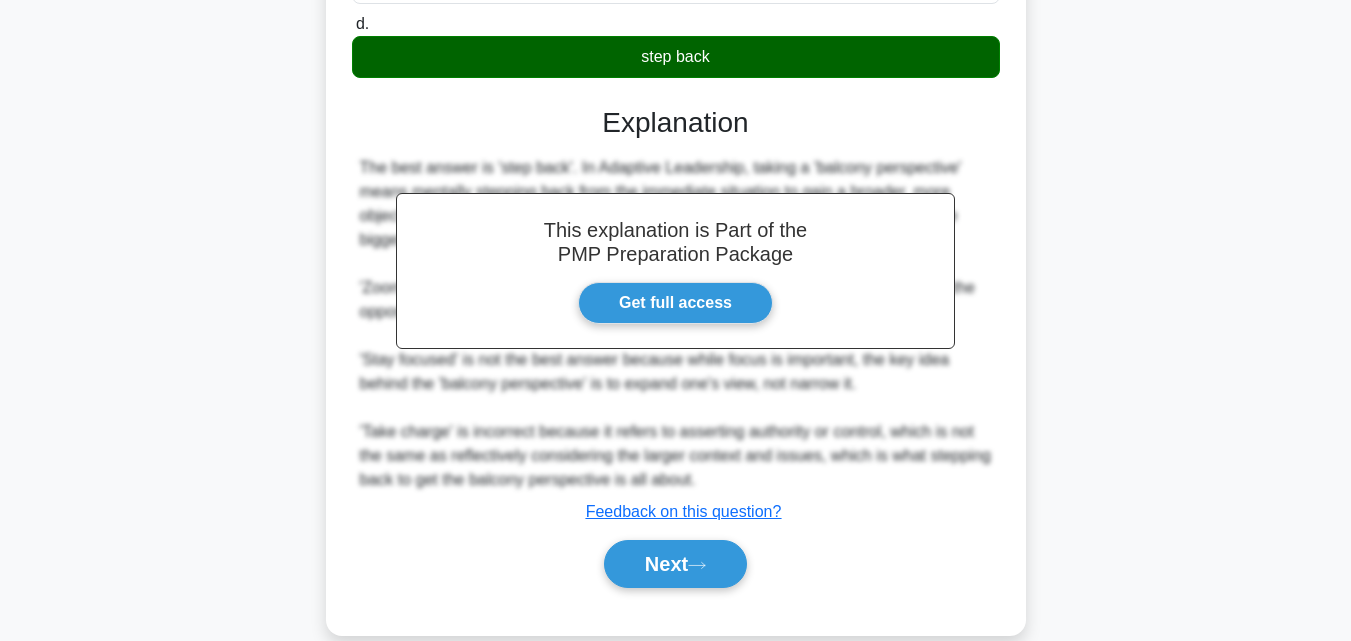 scroll, scrollTop: 451, scrollLeft: 0, axis: vertical 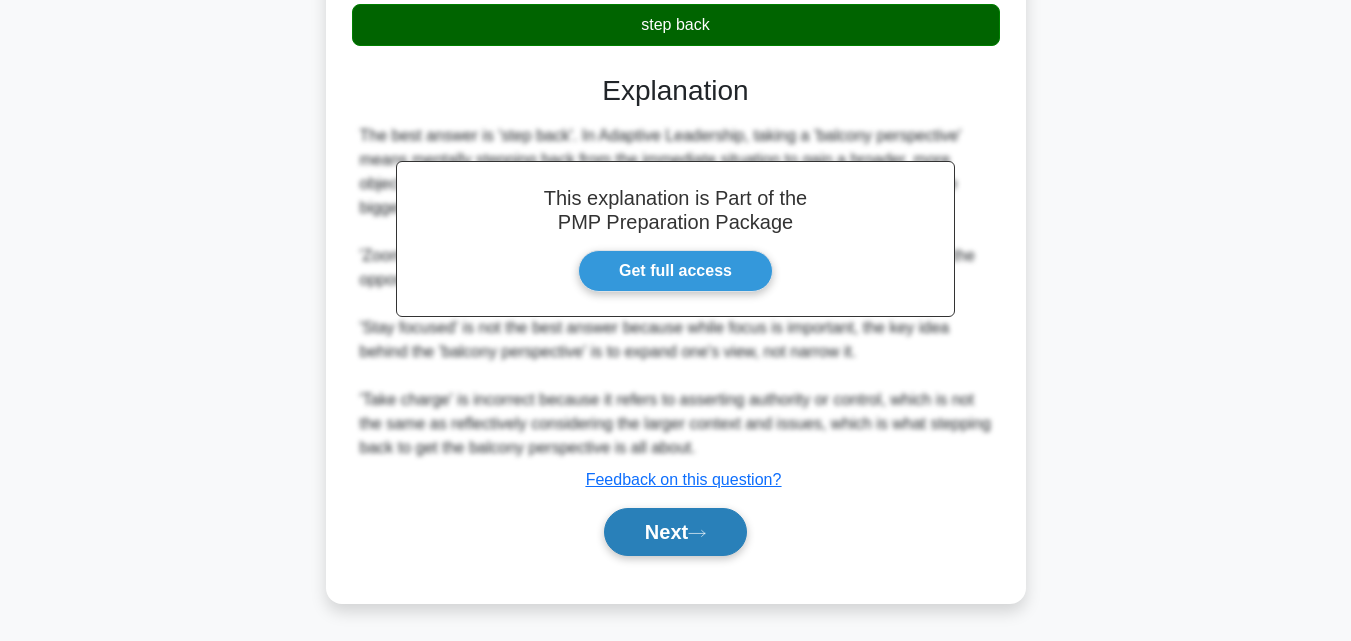 click on "Next" at bounding box center (675, 532) 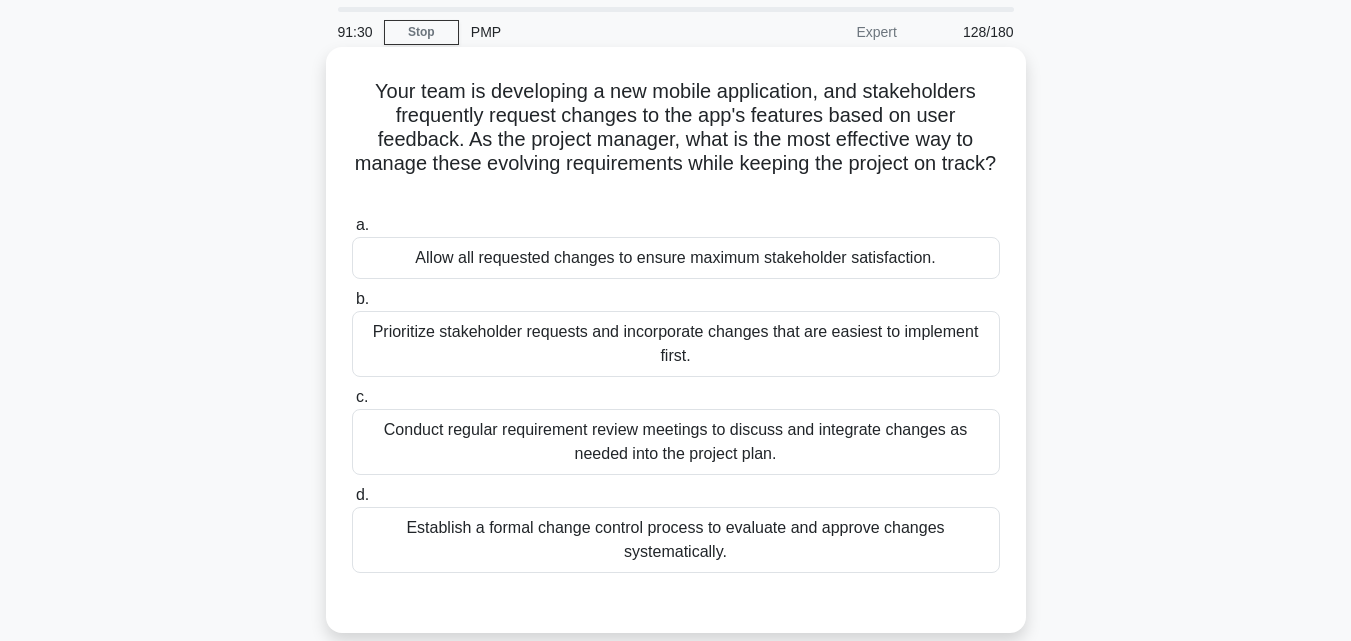 scroll, scrollTop: 100, scrollLeft: 0, axis: vertical 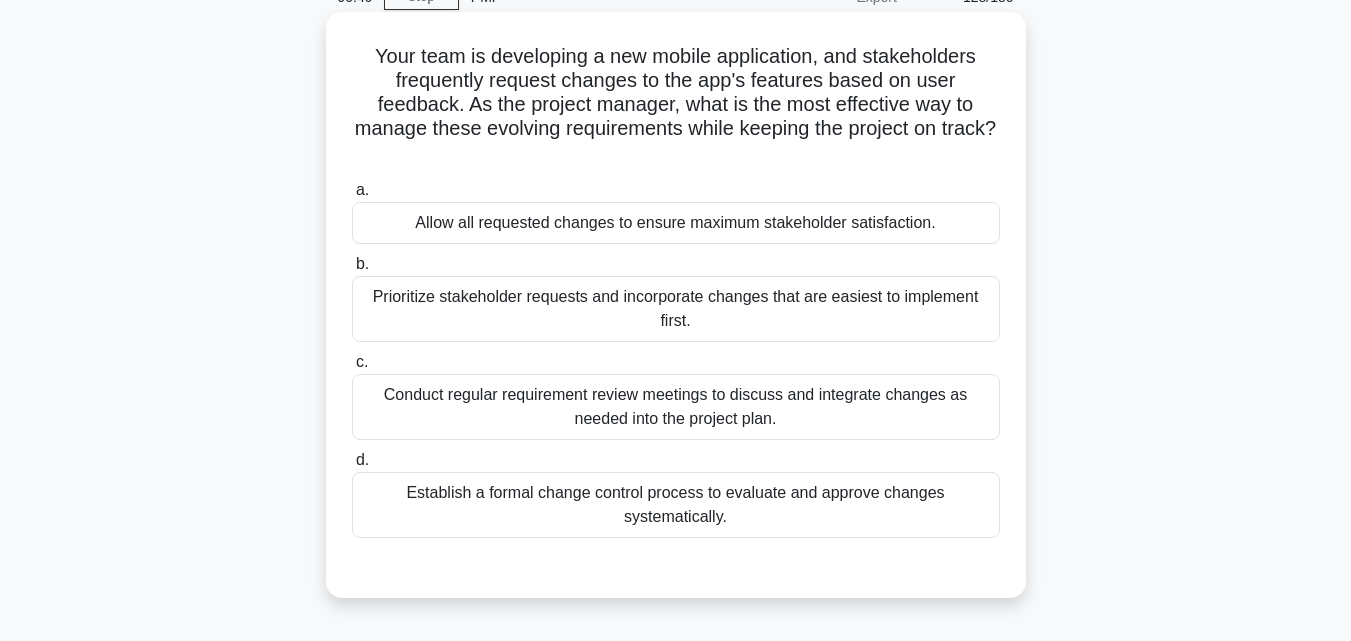 click on "Conduct regular requirement review meetings to discuss and integrate changes as needed into the project plan." at bounding box center (676, 407) 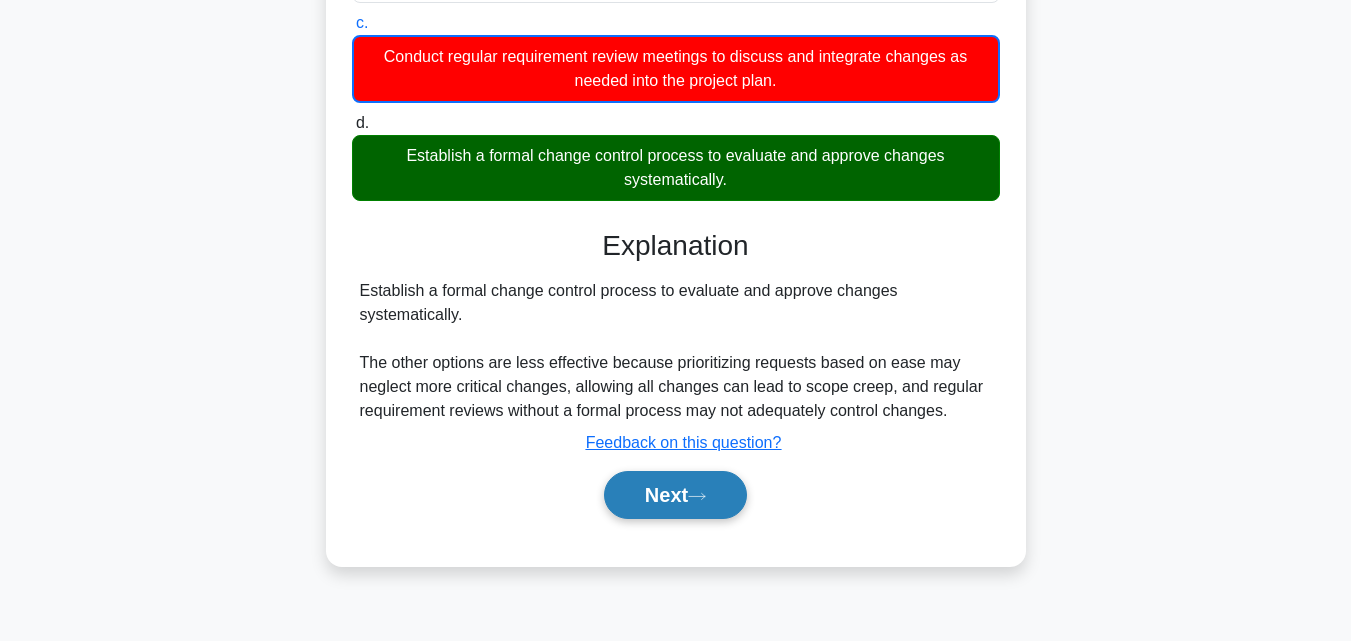 click on "Next" at bounding box center (675, 495) 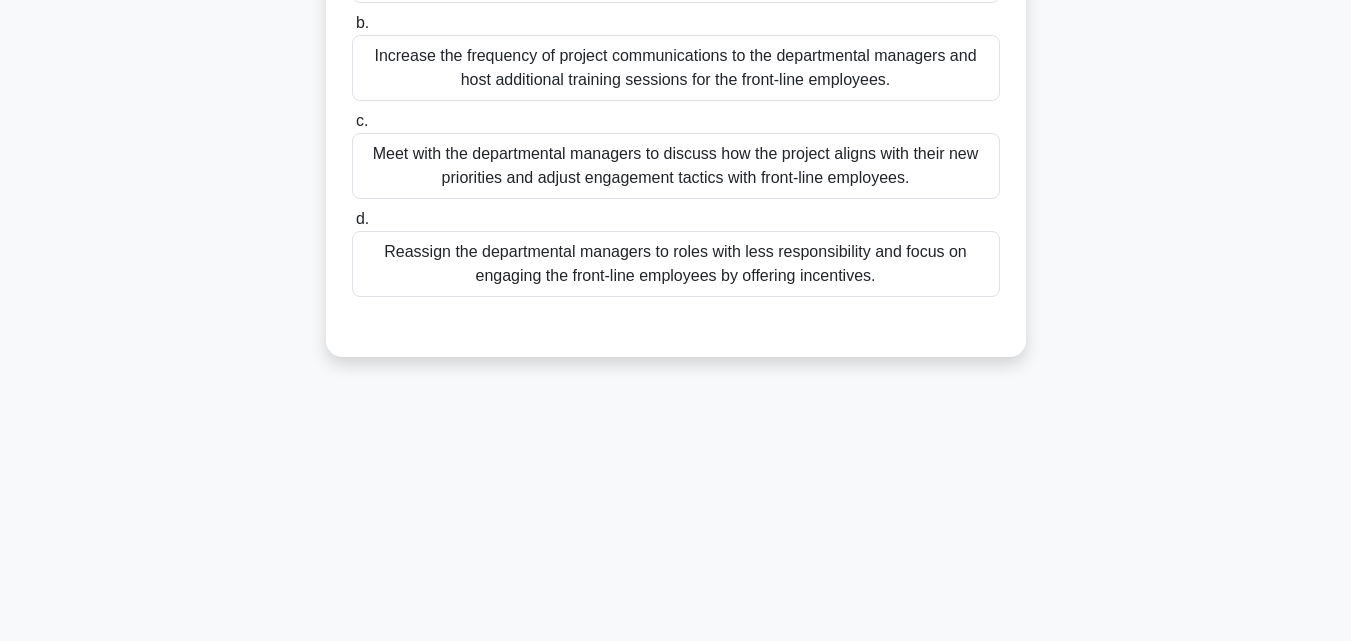 scroll, scrollTop: 39, scrollLeft: 0, axis: vertical 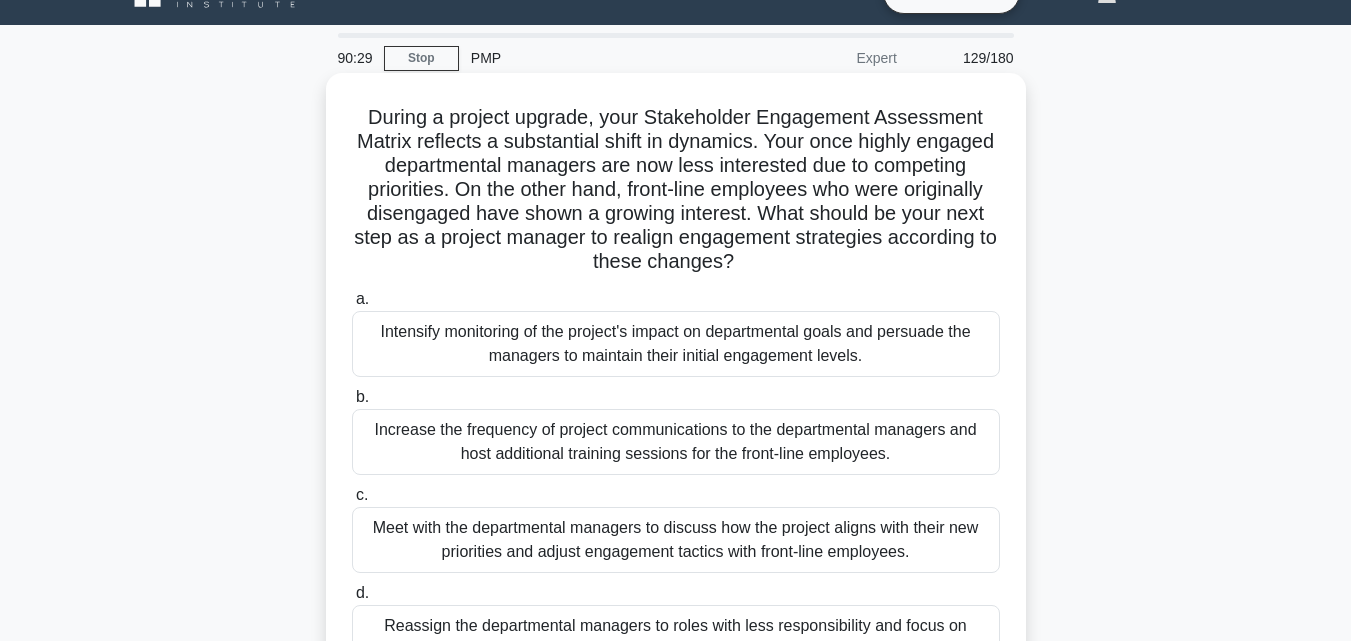 drag, startPoint x: 361, startPoint y: 111, endPoint x: 871, endPoint y: 269, distance: 533.9139 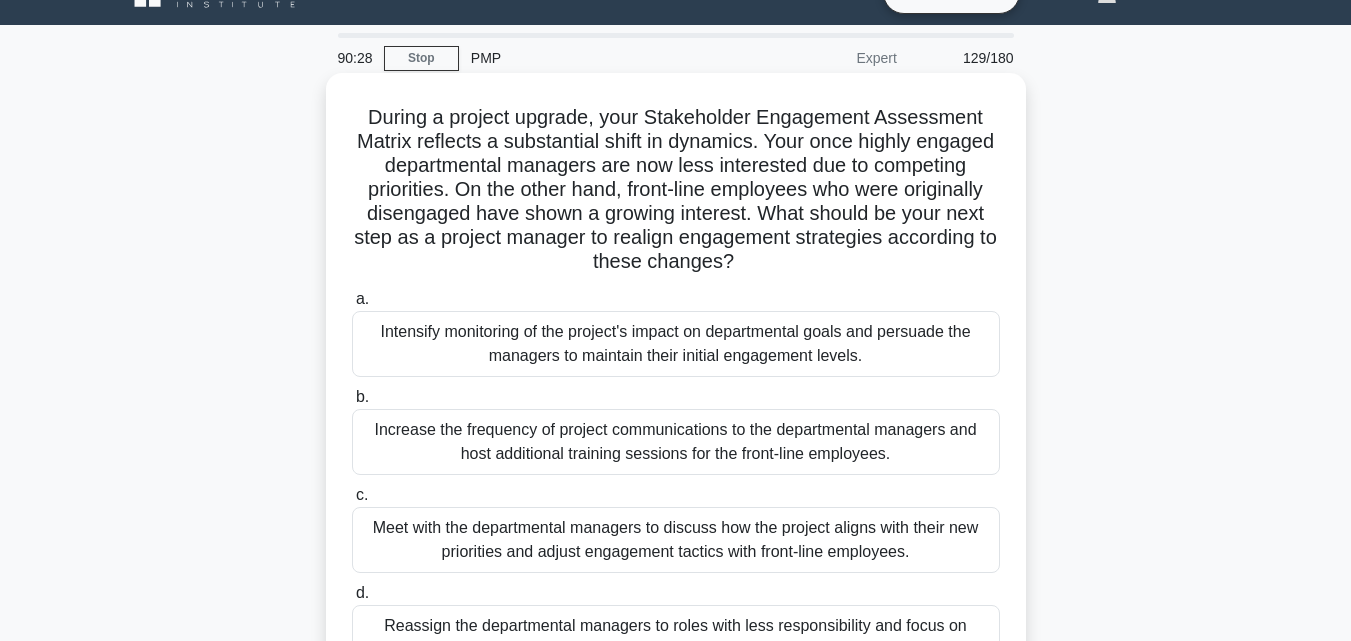 copy on "During a project upgrade, your Stakeholder Engagement Assessment Matrix reflects a substantial shift in dynamics. Your once highly engaged departmental managers are now less interested due to competing priorities. On the other hand, front-line employees who were originally disengaged have shown a growing interest. What should be your next step as a project manager to realign engagement strategies according to these changes?" 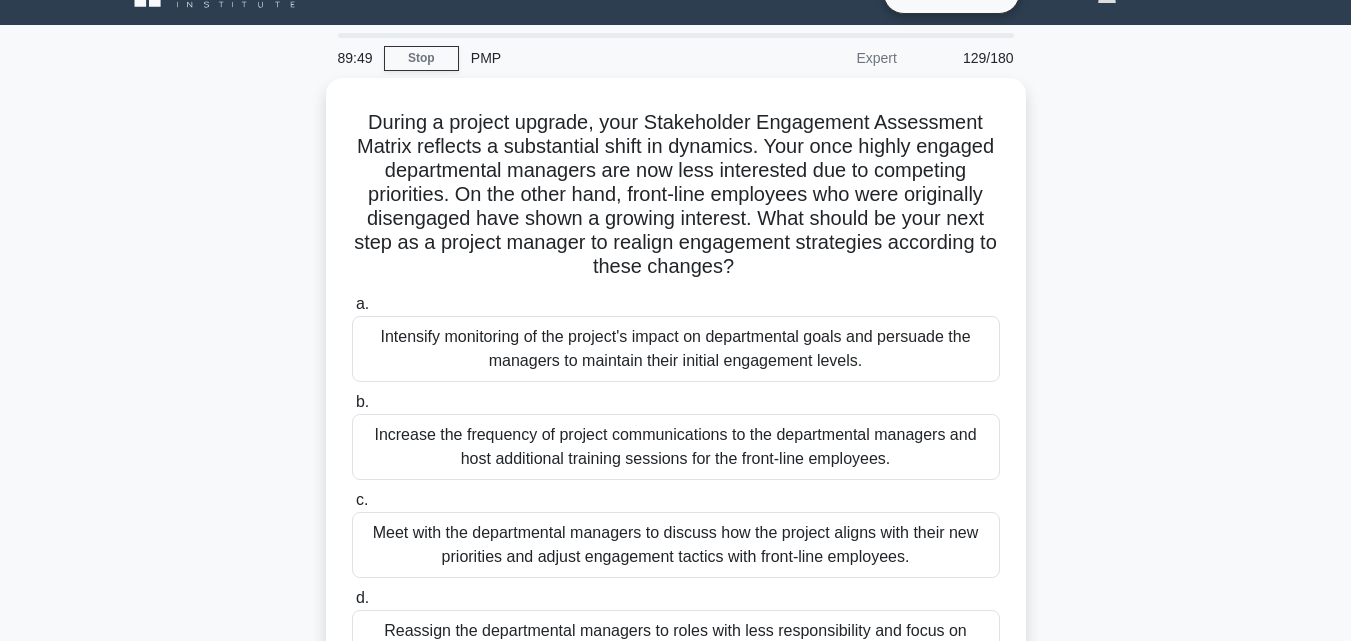 click on "During a project upgrade, your Stakeholder Engagement Assessment Matrix reflects a substantial shift in dynamics. Your once highly engaged departmental managers are now less interested due to competing priorities. On the other hand, front-line employees who were originally disengaged have shown a growing interest. What should be your next step as a project manager to realign engagement strategies according to these changes?
.spinner_0XTQ{transform-origin:center;animation:spinner_y6GP .75s linear infinite}@keyframes spinner_y6GP{100%{transform:rotate(360deg)}}
a.
b. c. d." at bounding box center (676, 419) 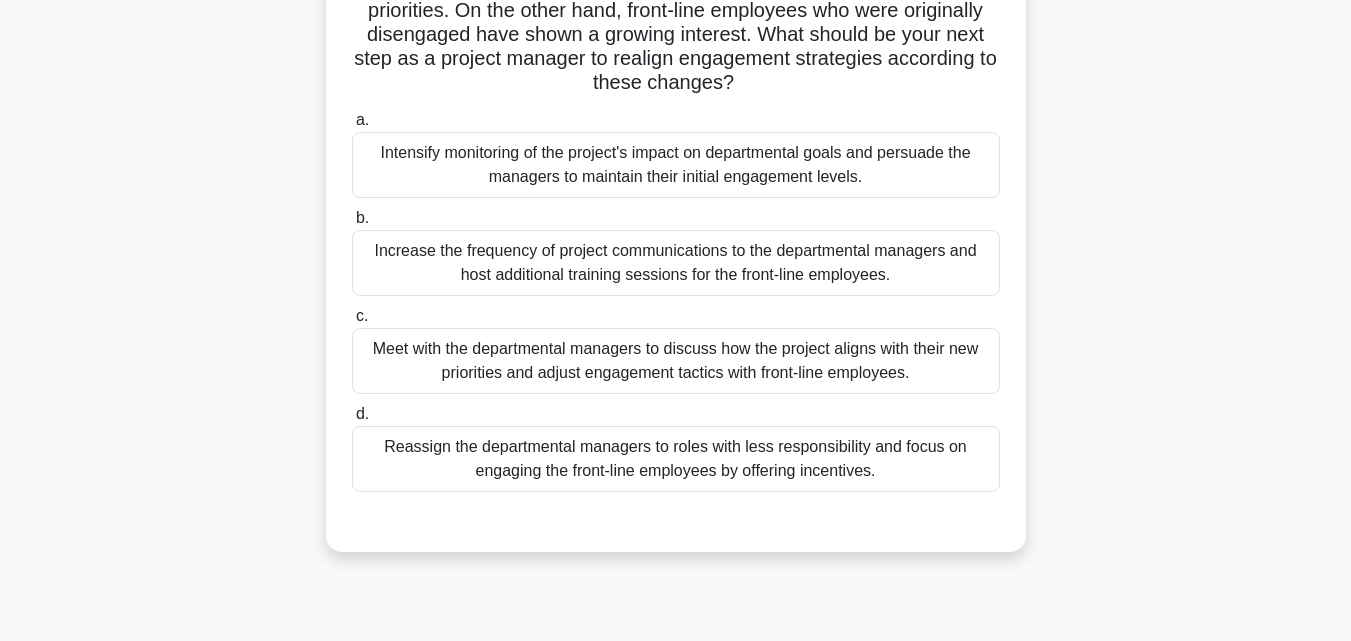 scroll, scrollTop: 239, scrollLeft: 0, axis: vertical 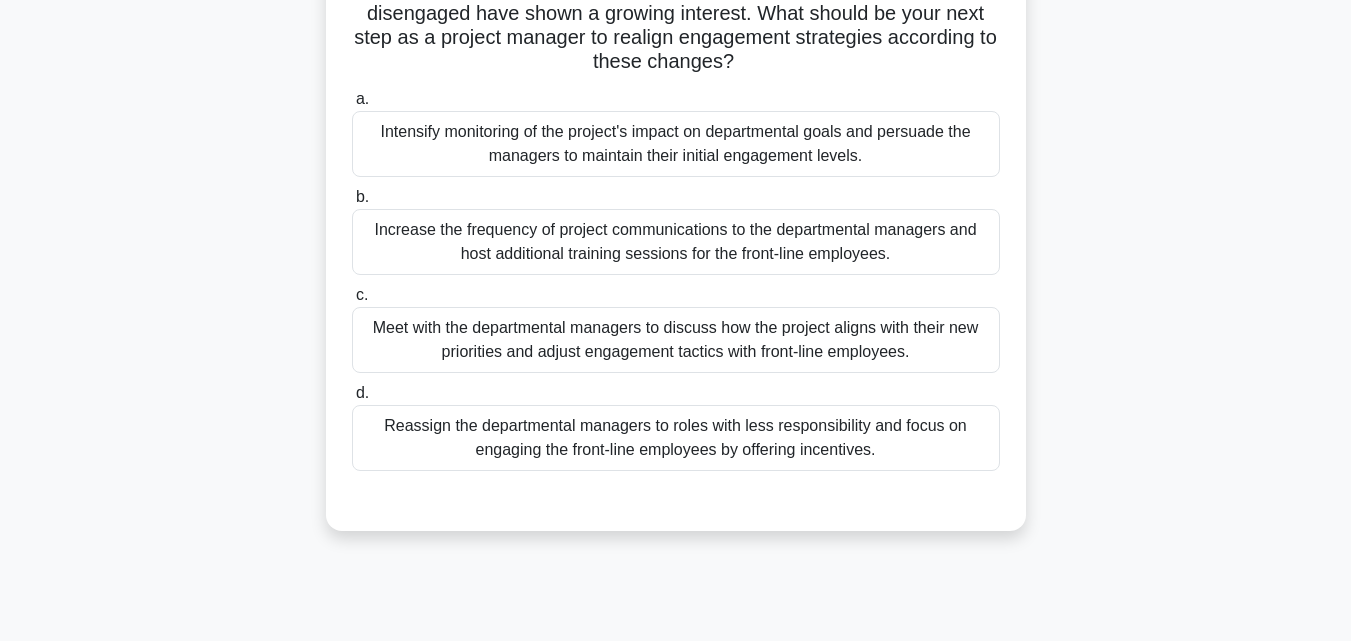 click on "Meet with the departmental managers to discuss how the project aligns with their new priorities and adjust engagement tactics with front-line employees." at bounding box center (676, 340) 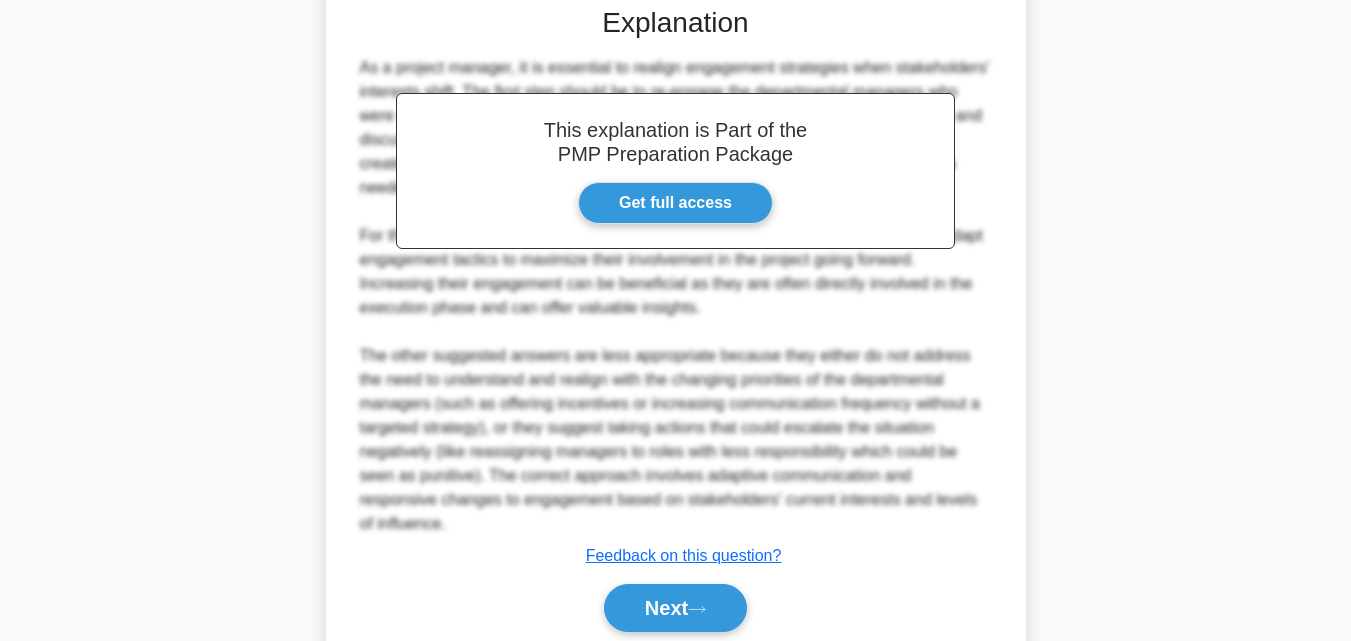 scroll, scrollTop: 785, scrollLeft: 0, axis: vertical 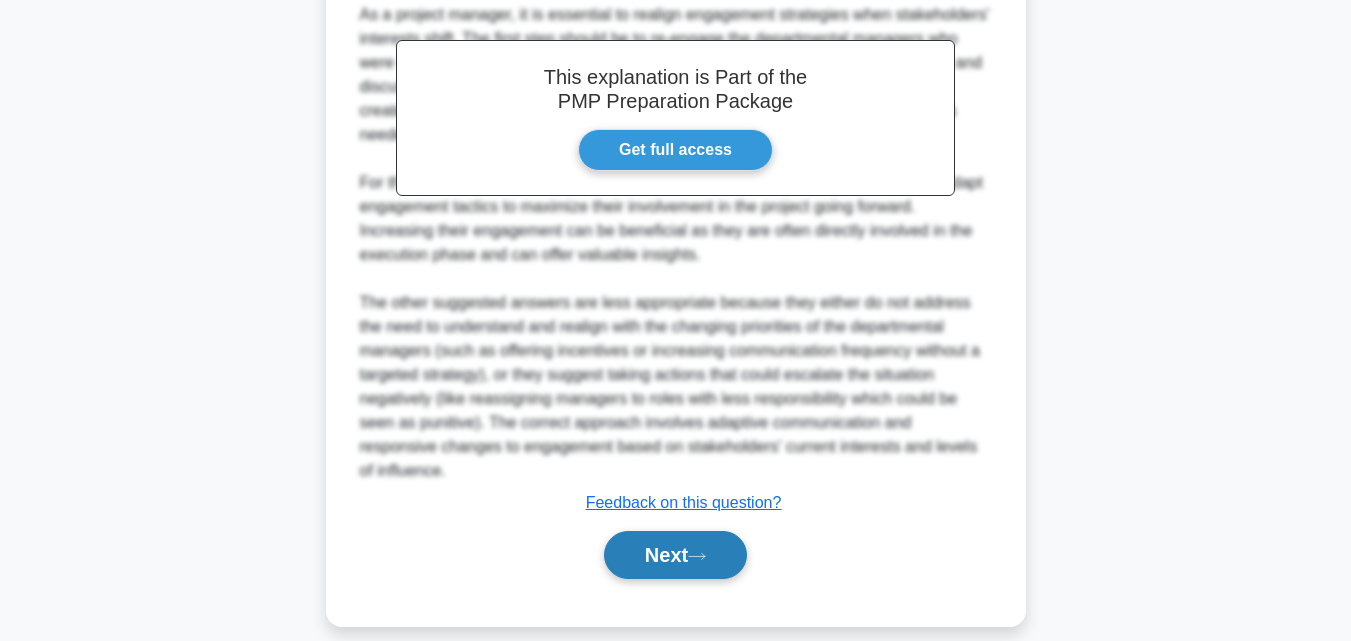 click on "Next" at bounding box center [675, 555] 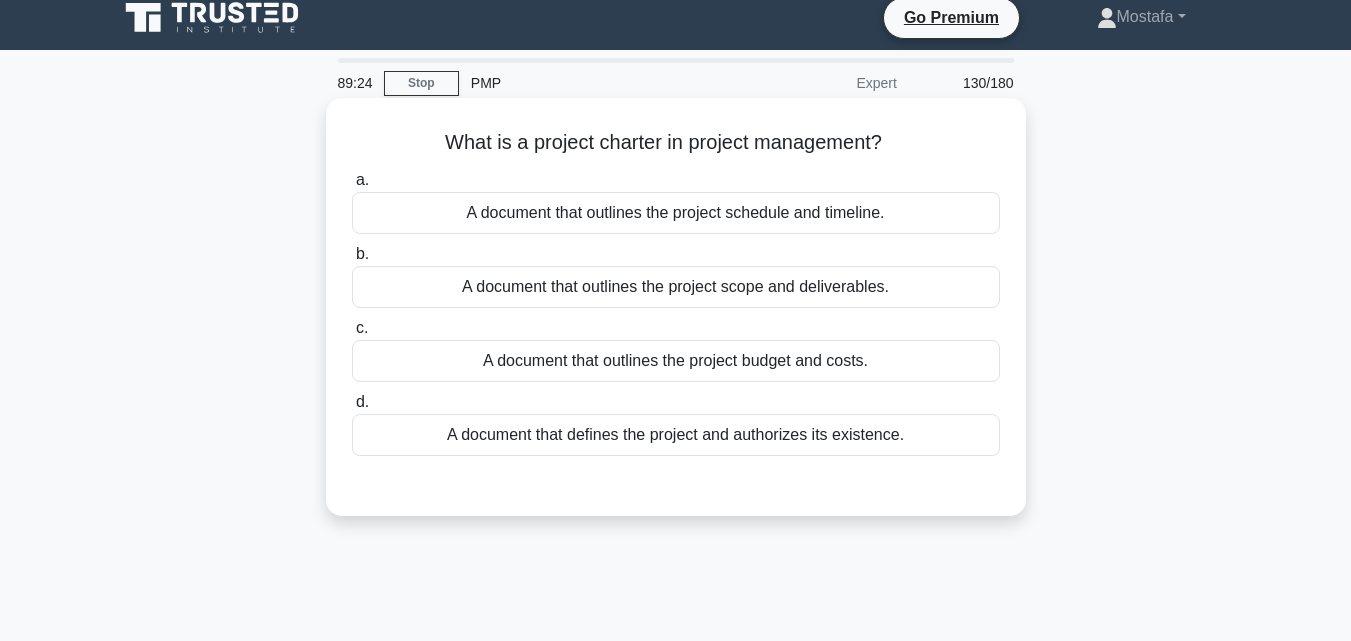 scroll, scrollTop: 0, scrollLeft: 0, axis: both 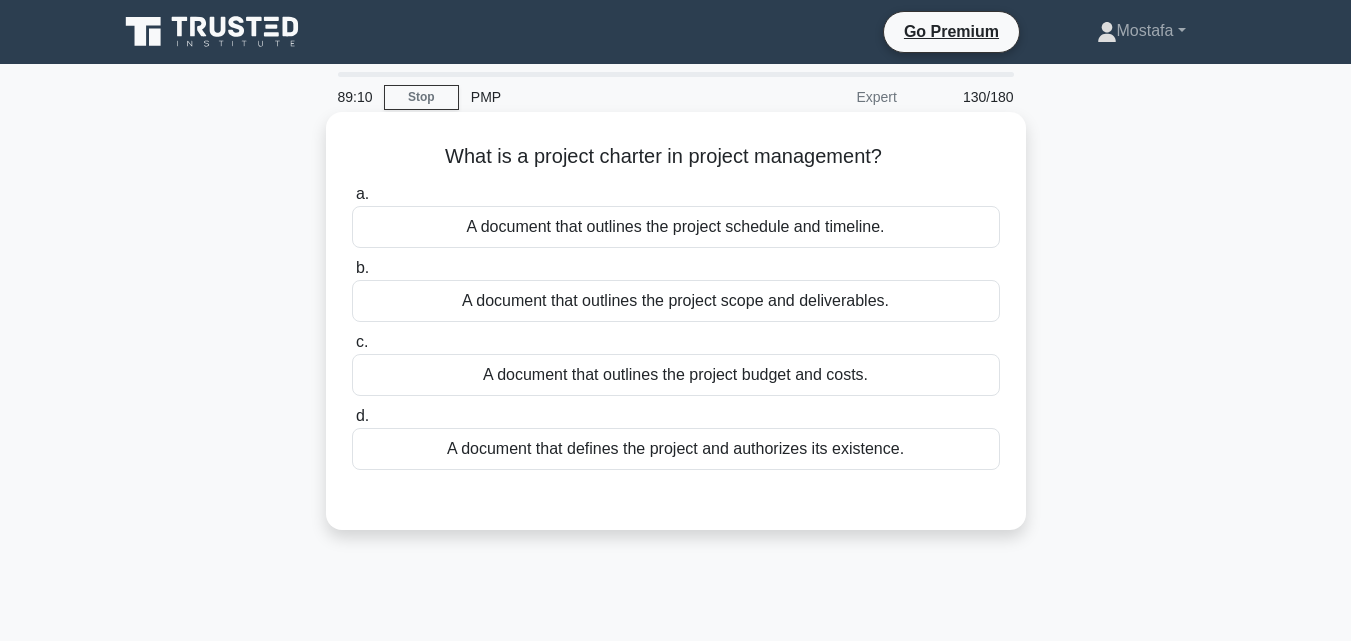 click on "A document that defines the project and authorizes its existence." at bounding box center (676, 449) 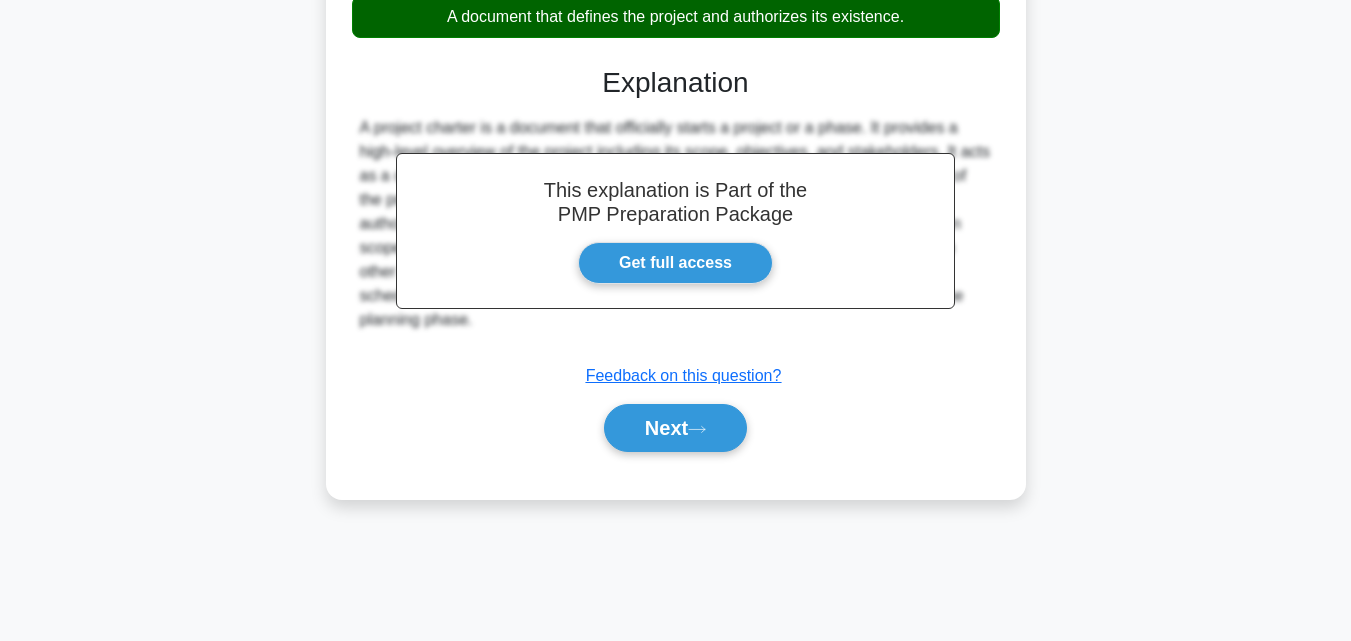 scroll, scrollTop: 439, scrollLeft: 0, axis: vertical 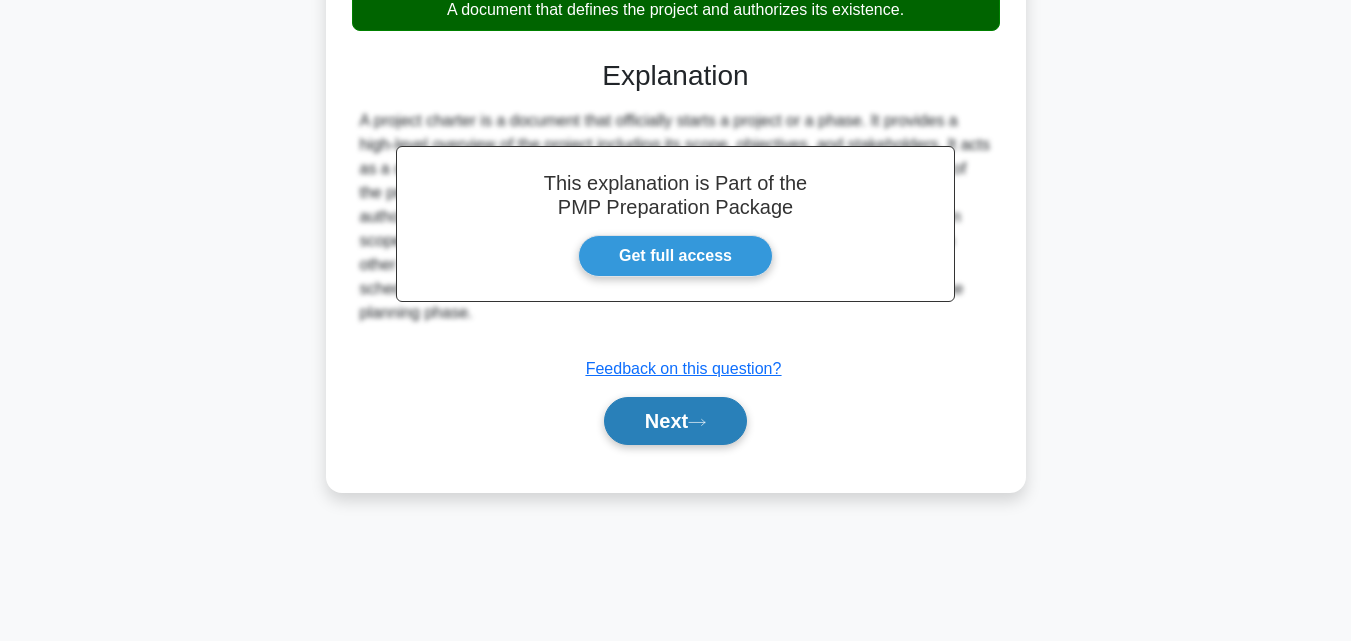 click on "Next" at bounding box center [675, 421] 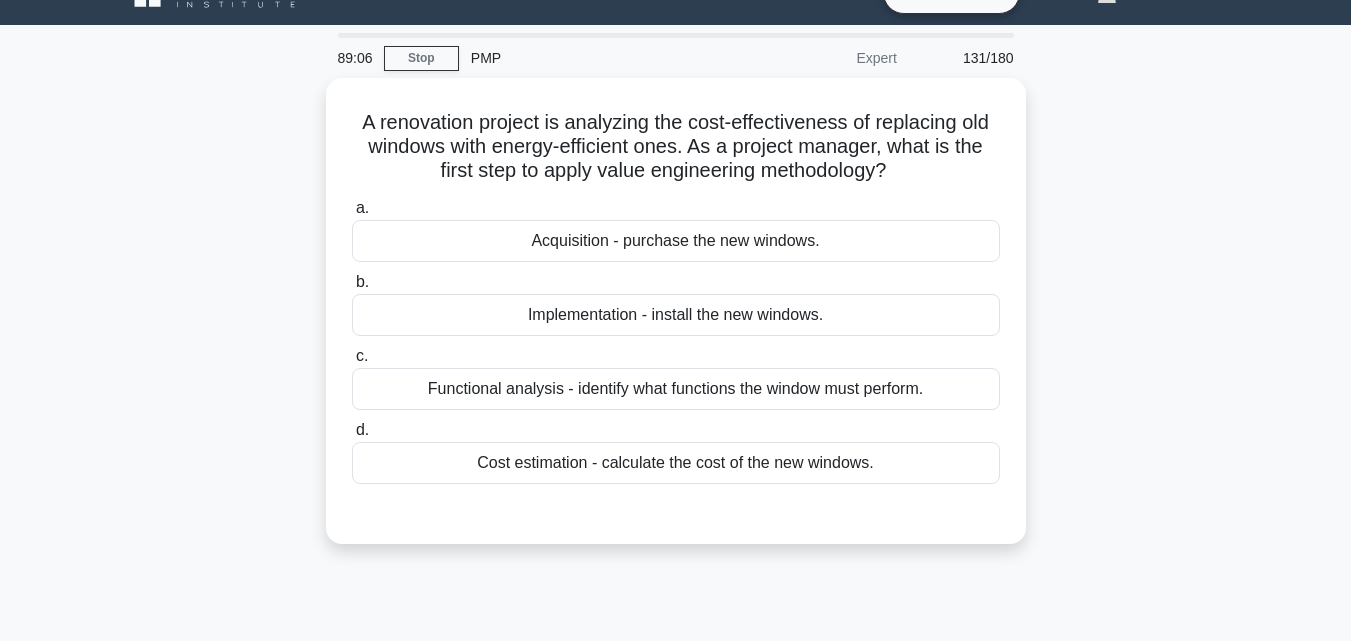 scroll, scrollTop: 0, scrollLeft: 0, axis: both 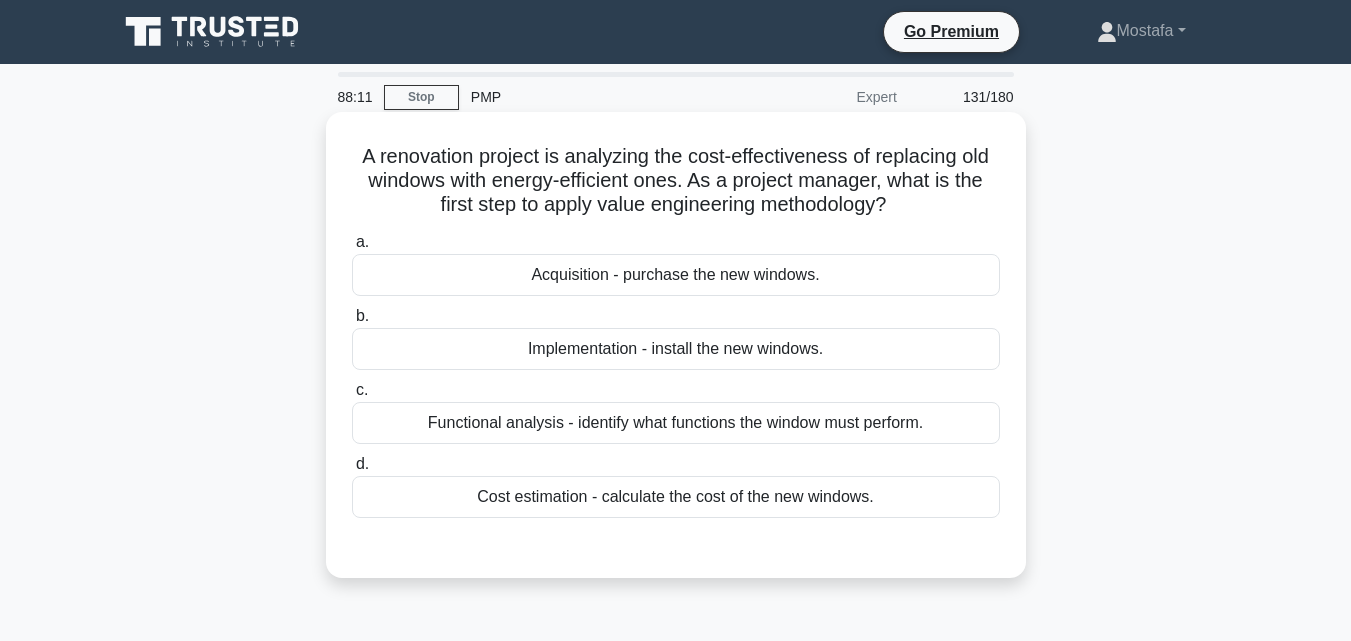 click on "Functional analysis - identify what functions the window must perform." at bounding box center (676, 423) 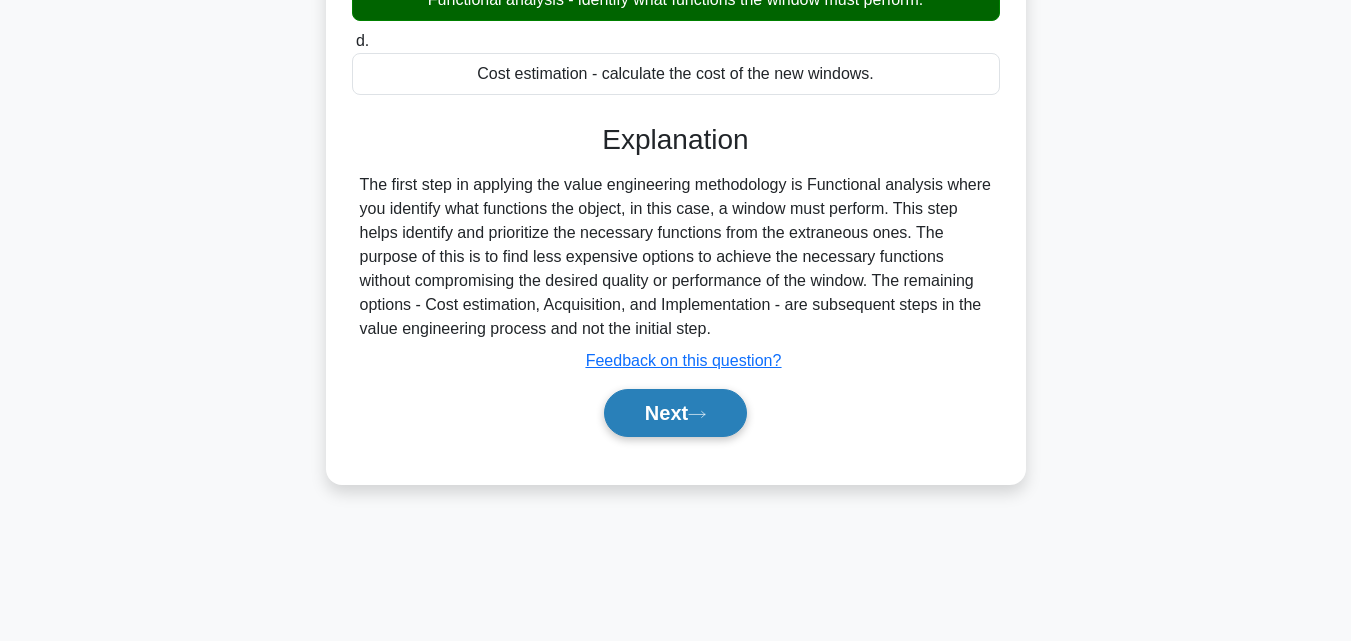 scroll, scrollTop: 439, scrollLeft: 0, axis: vertical 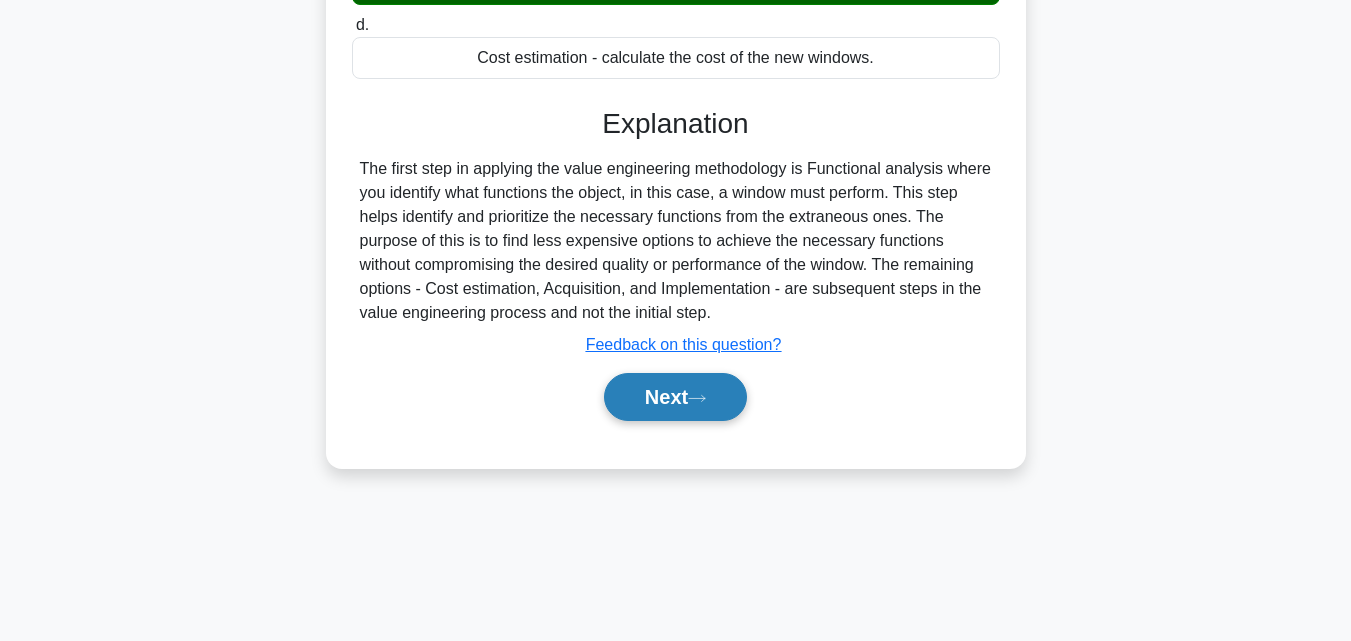 click on "Next" at bounding box center (675, 397) 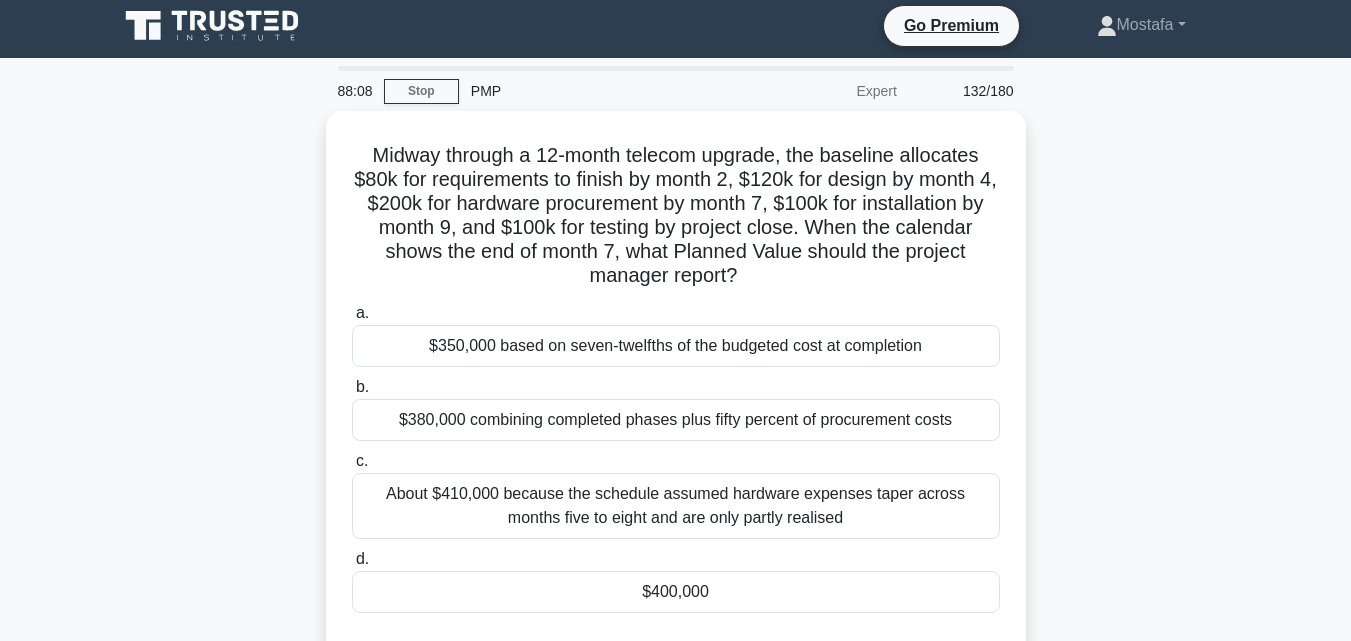 scroll, scrollTop: 0, scrollLeft: 0, axis: both 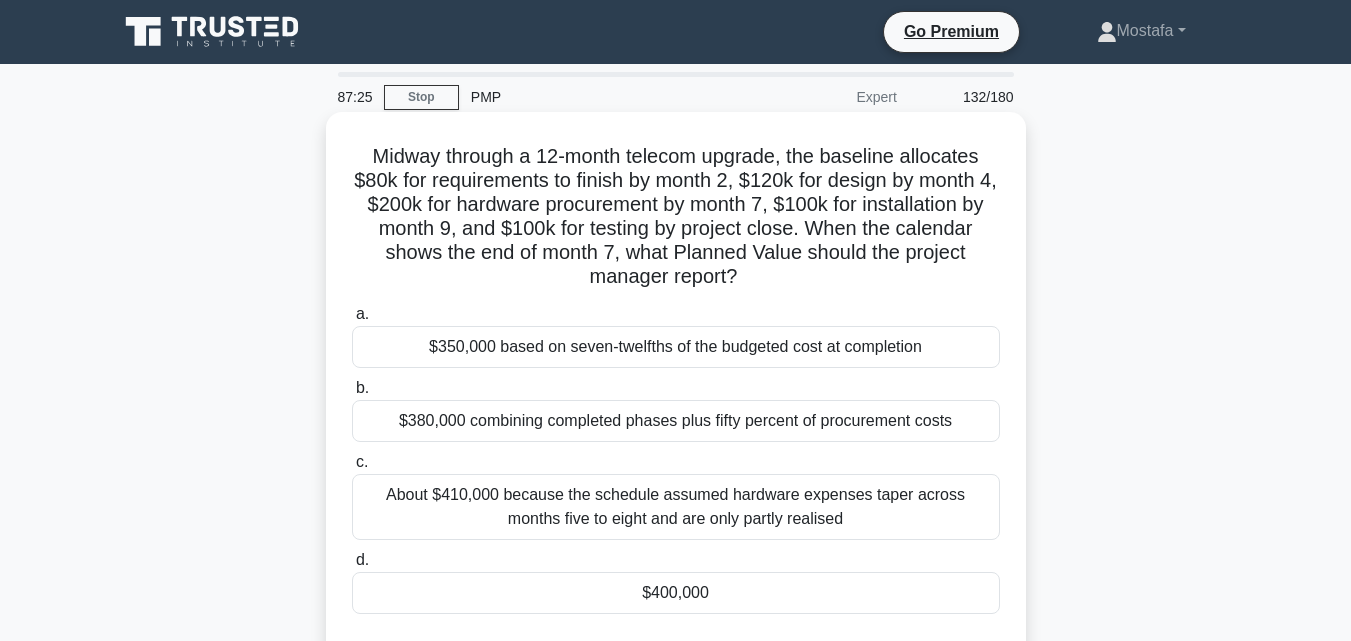 drag, startPoint x: 761, startPoint y: 280, endPoint x: 359, endPoint y: 146, distance: 423.7452 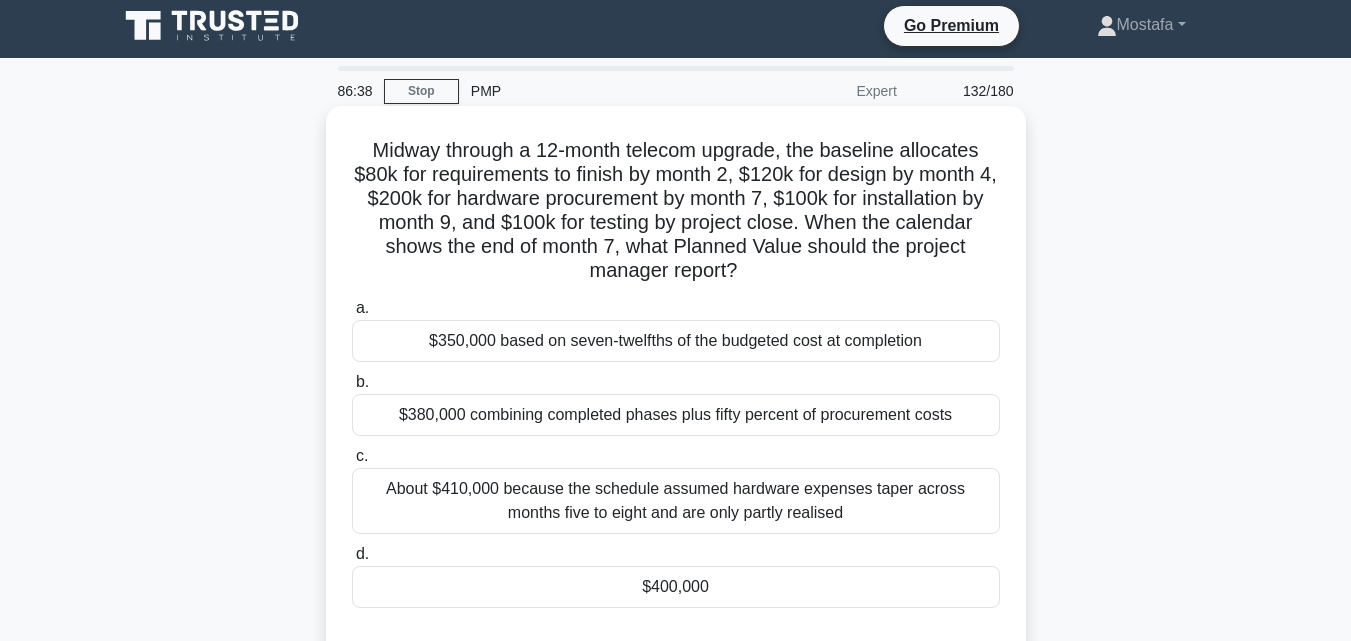 scroll, scrollTop: 100, scrollLeft: 0, axis: vertical 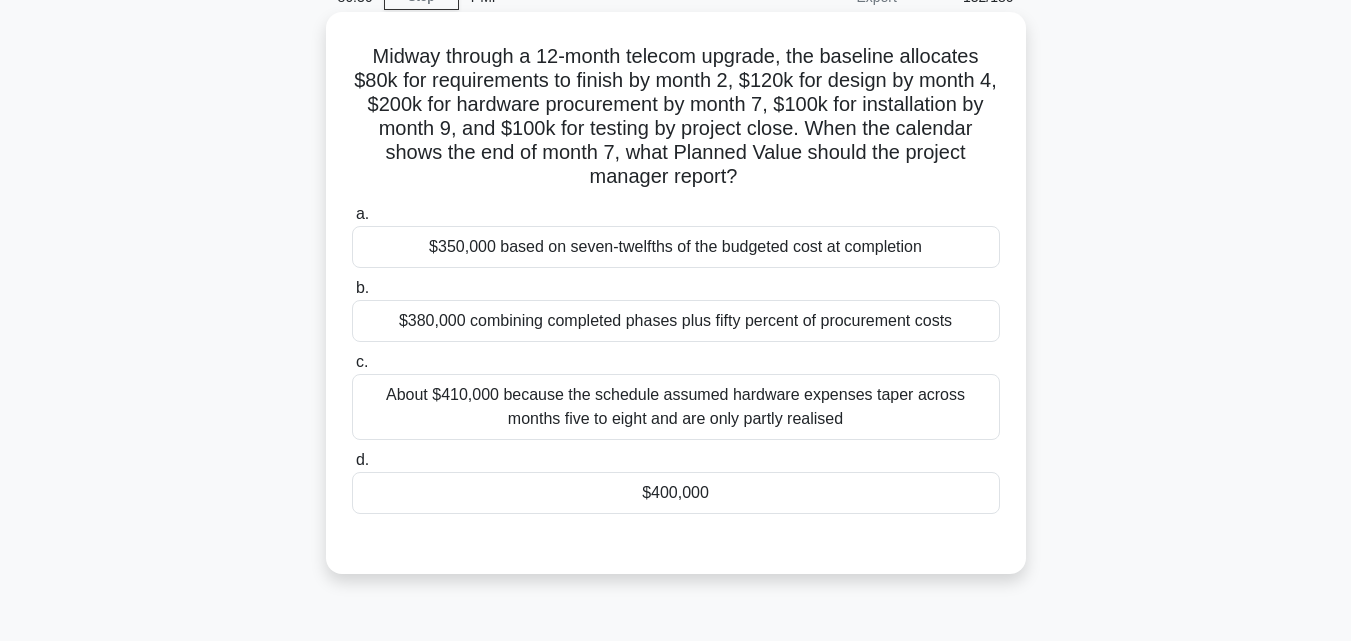click on "$400,000" at bounding box center [676, 493] 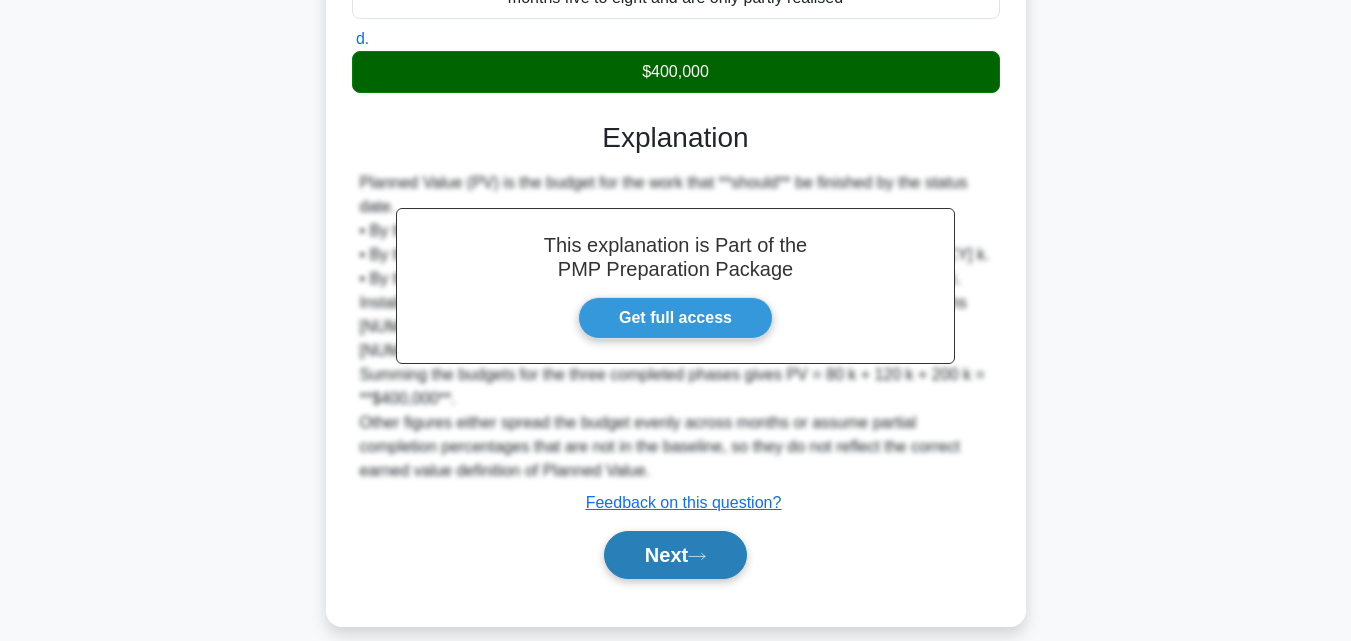 click on "Next" at bounding box center [675, 555] 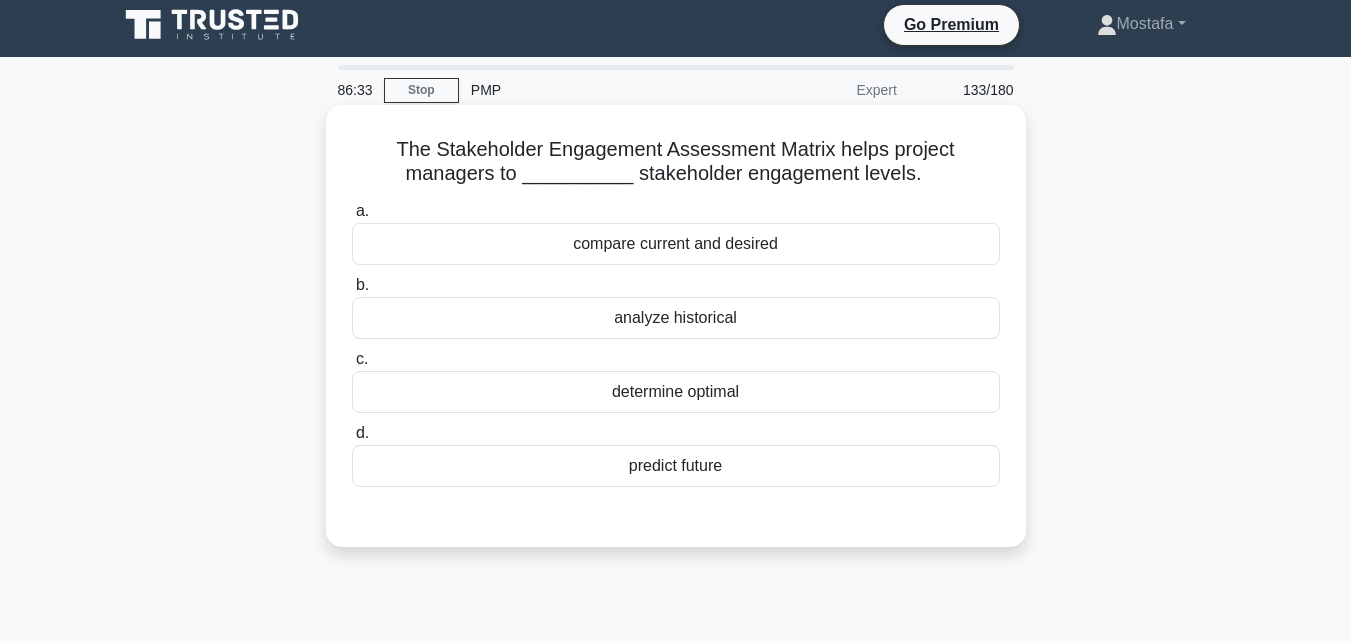 scroll, scrollTop: 0, scrollLeft: 0, axis: both 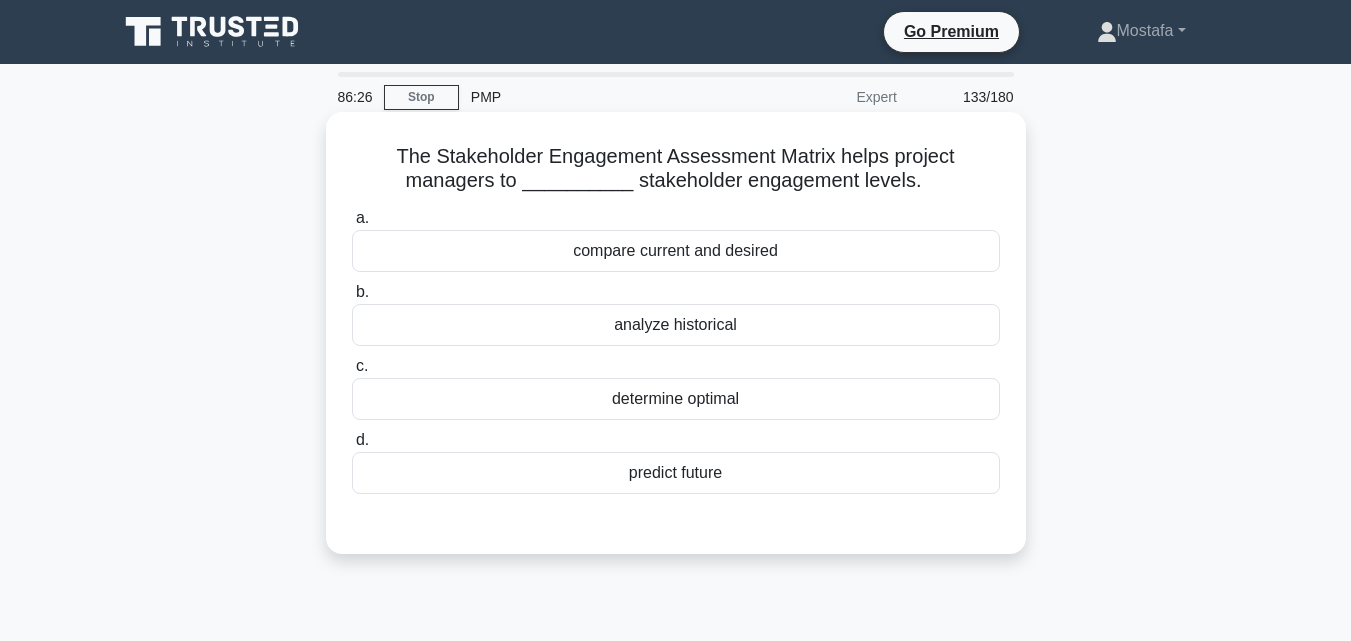 click on "compare current and desired" at bounding box center (676, 251) 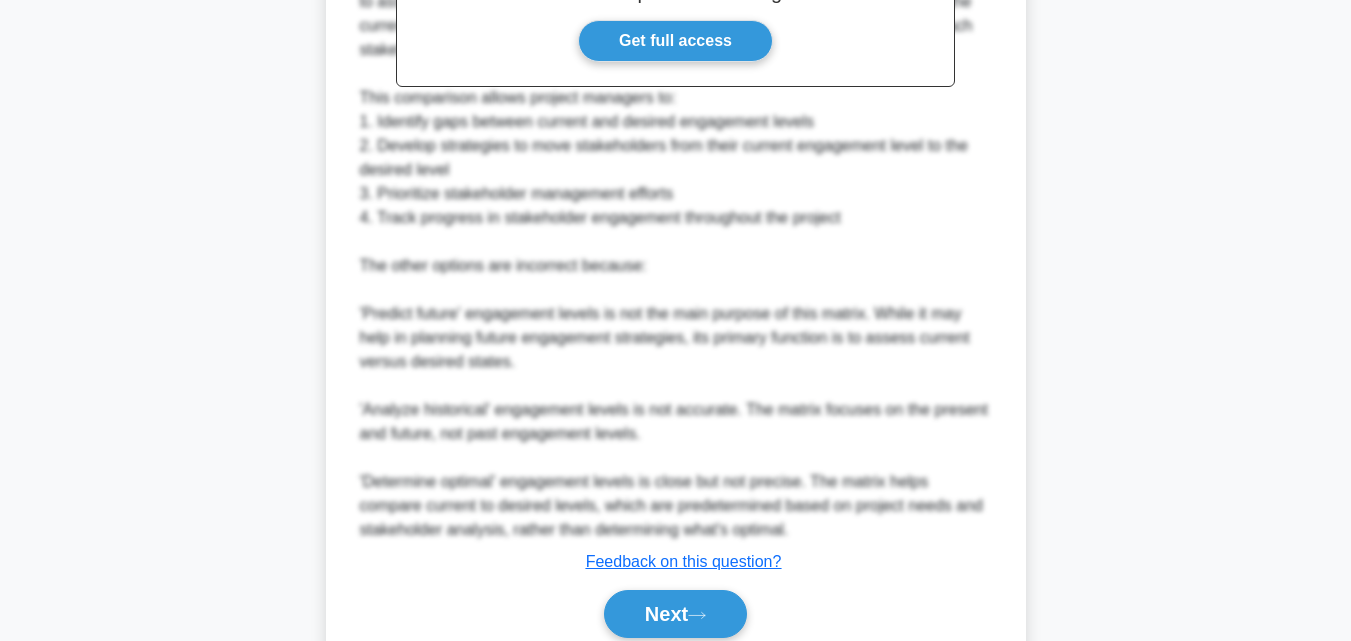 scroll, scrollTop: 761, scrollLeft: 0, axis: vertical 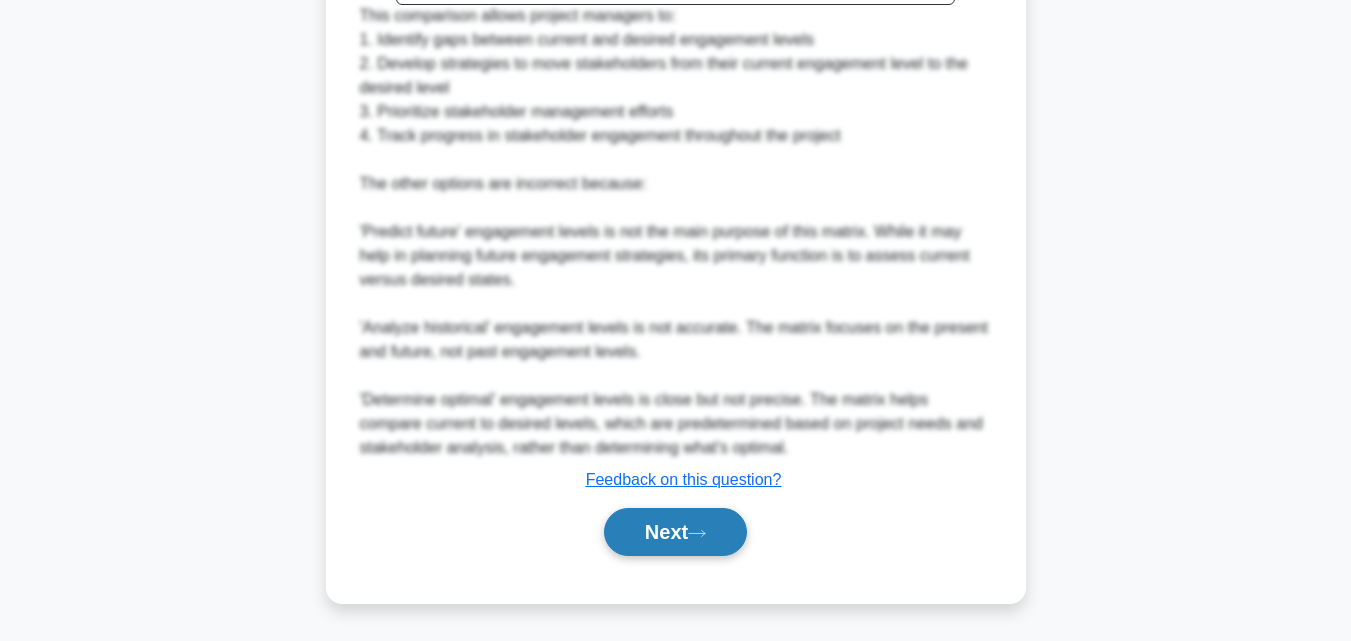 click on "Next" at bounding box center (675, 532) 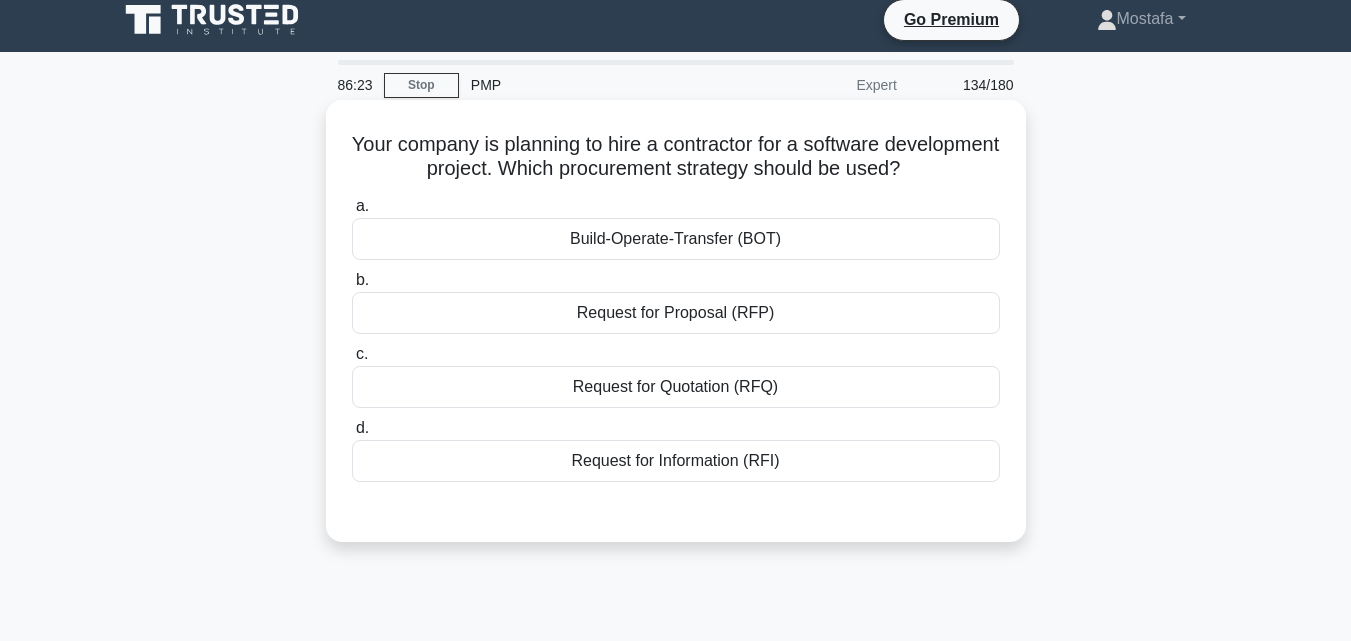 scroll, scrollTop: 0, scrollLeft: 0, axis: both 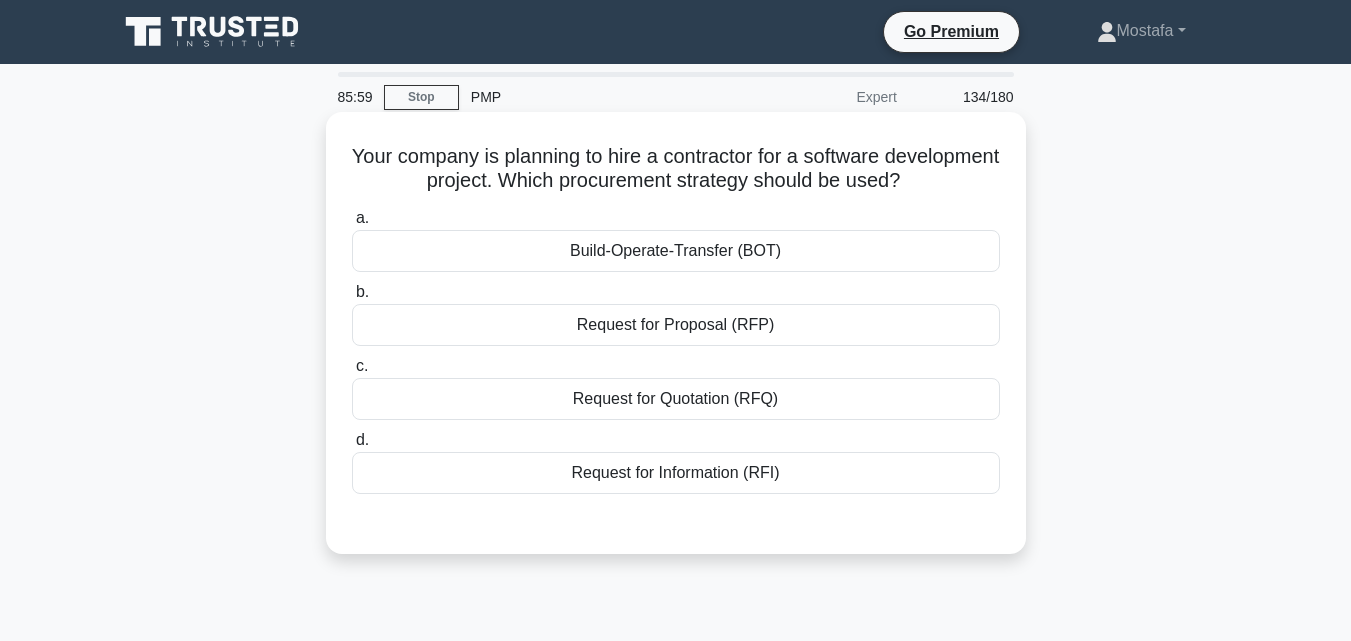 click on "Request for Quotation (RFQ)" at bounding box center (676, 399) 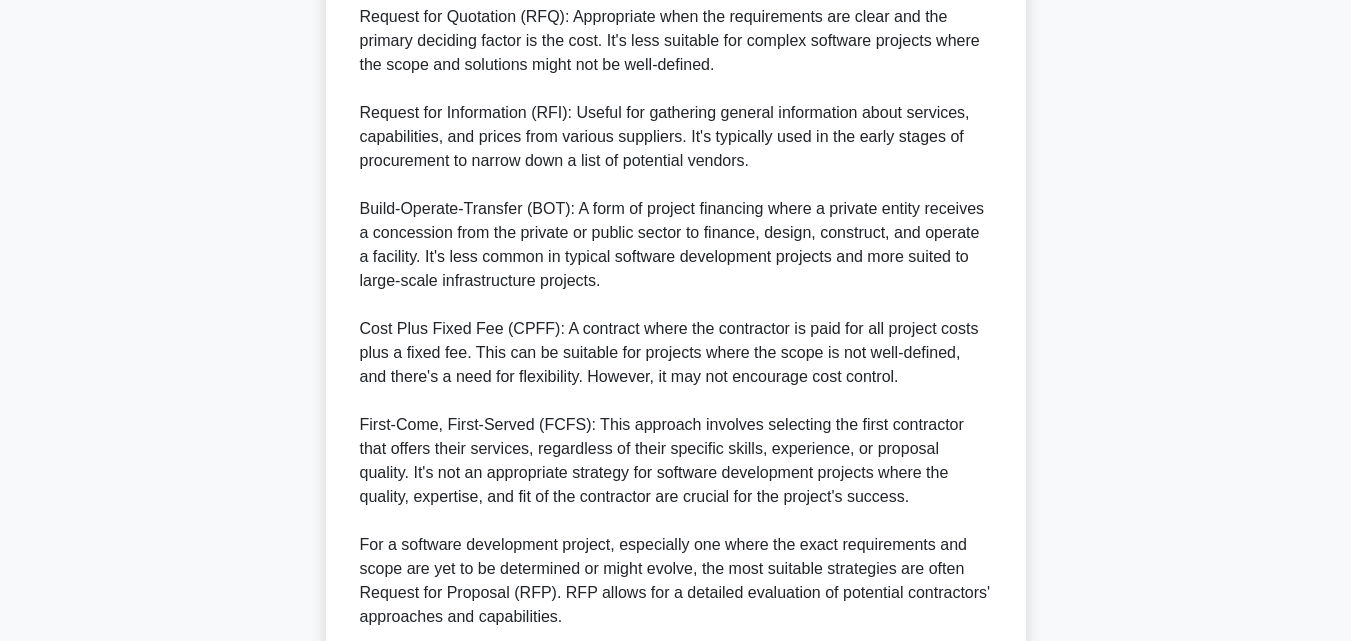 scroll, scrollTop: 979, scrollLeft: 0, axis: vertical 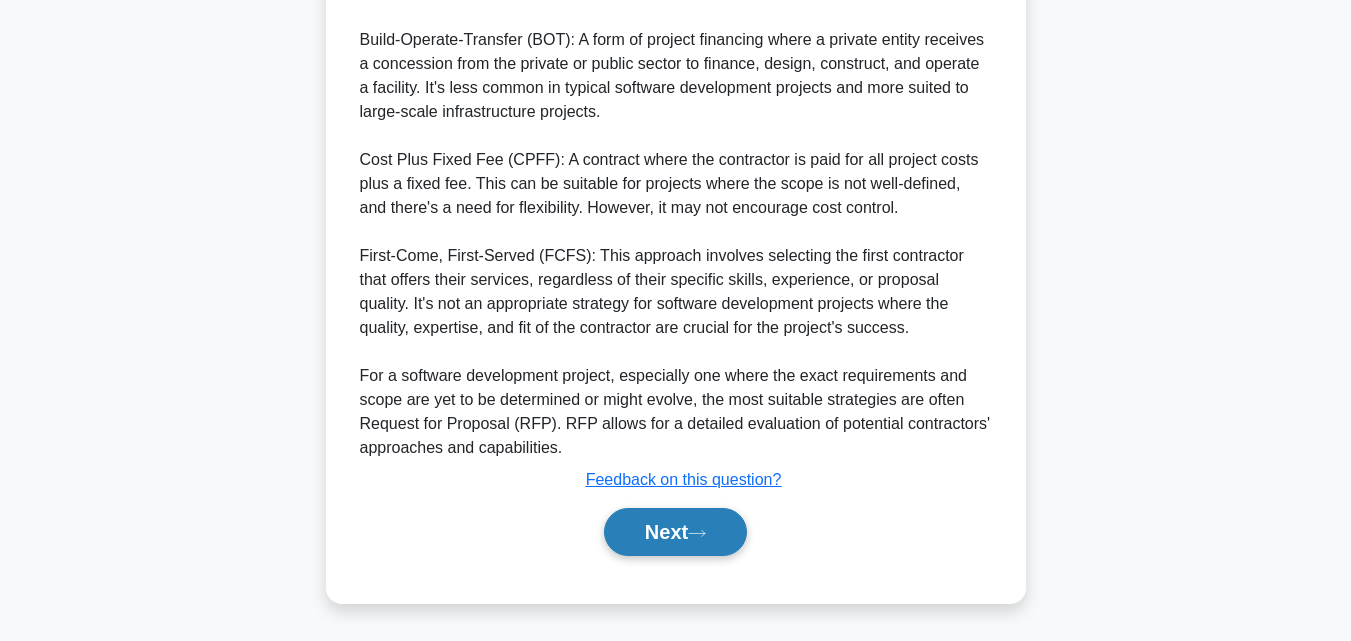 click on "Next" at bounding box center [675, 532] 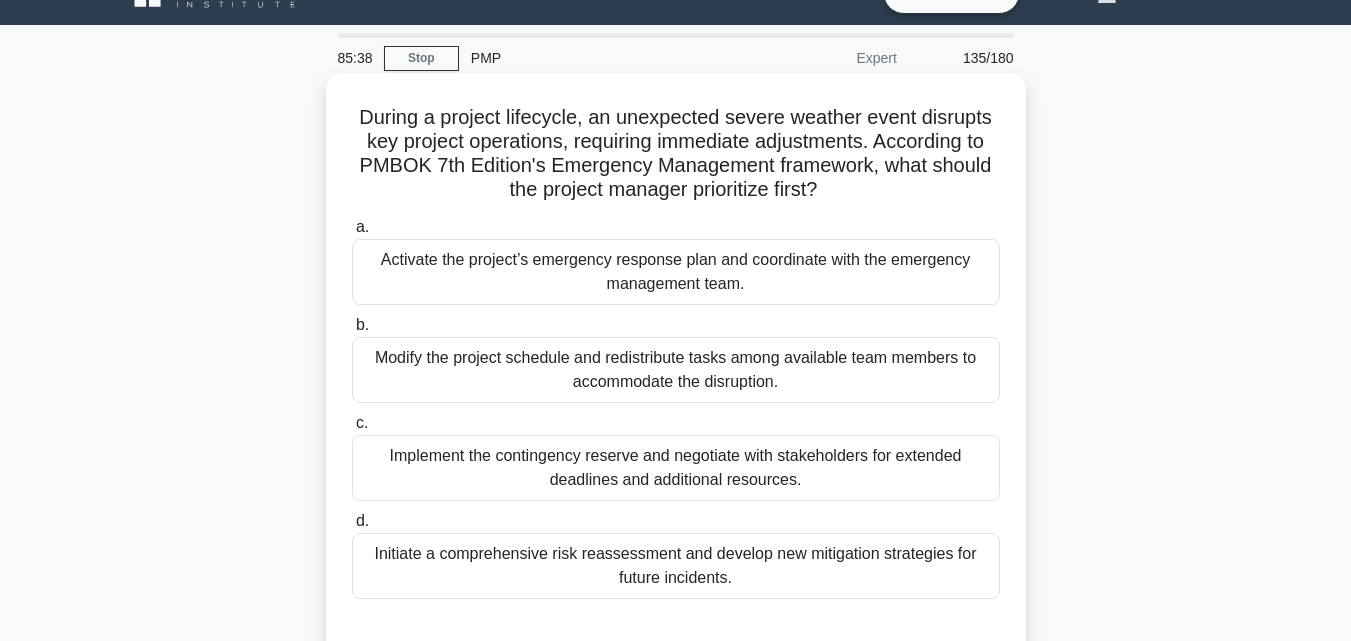 scroll, scrollTop: 139, scrollLeft: 0, axis: vertical 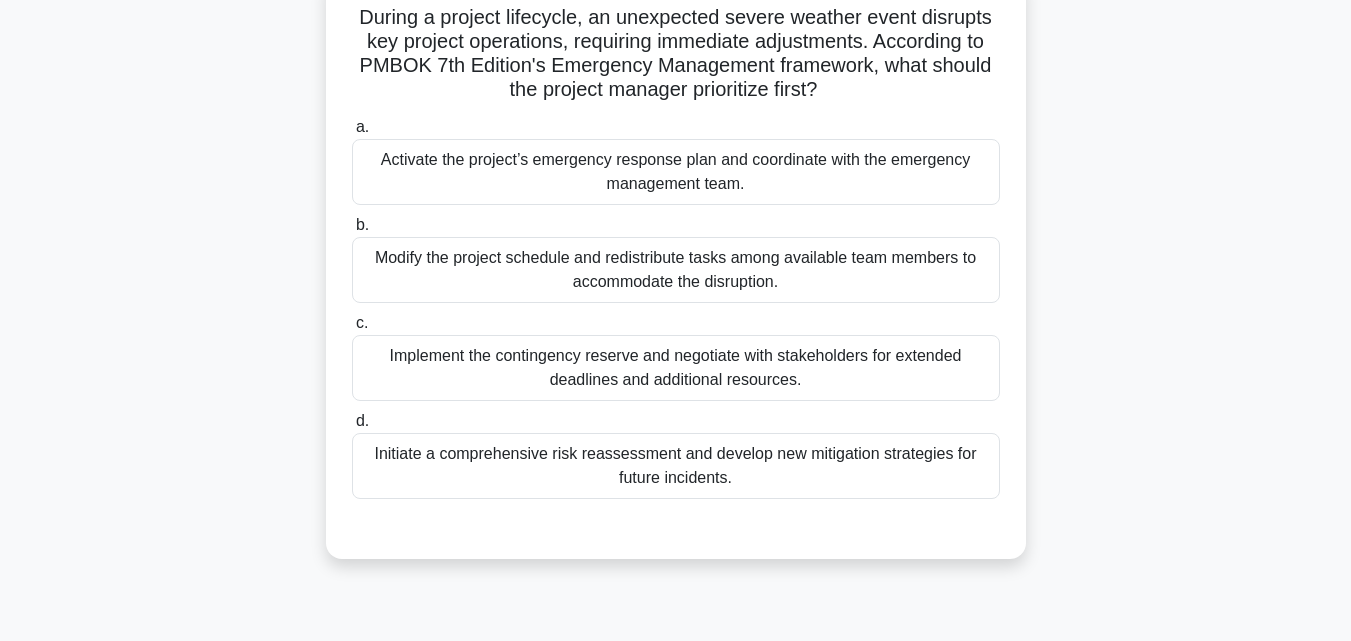 click on "Activate the project’s emergency response plan and coordinate with the emergency management team." at bounding box center (676, 172) 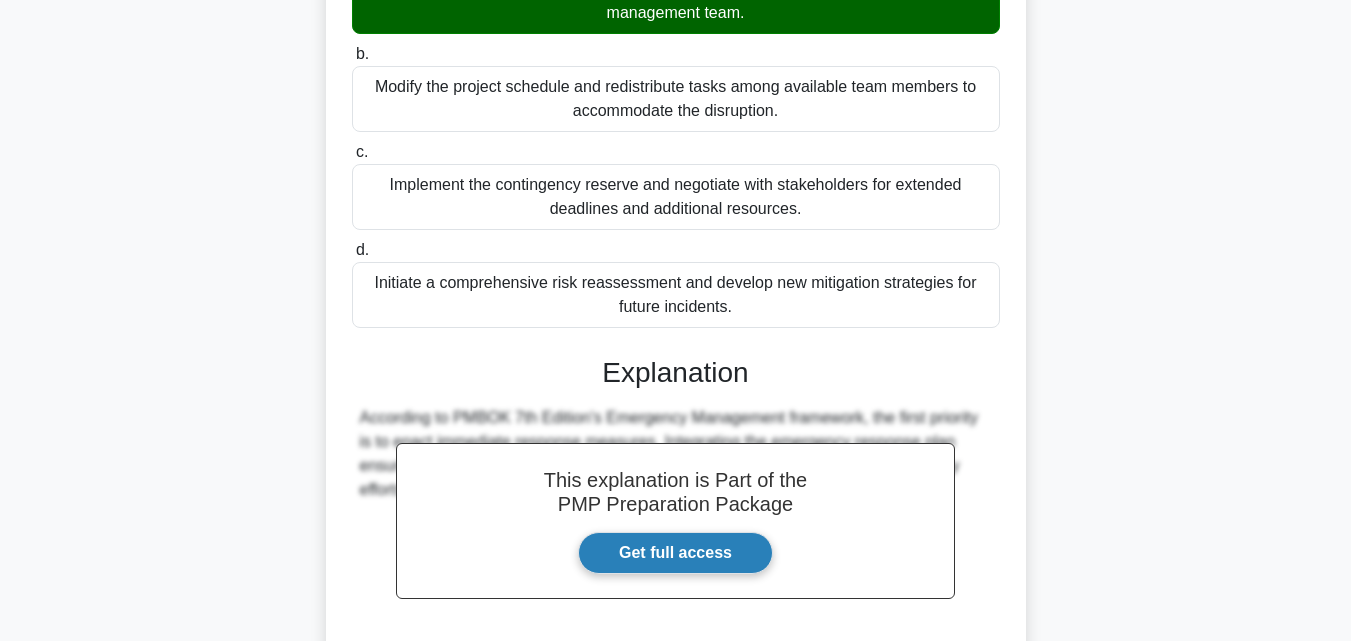 scroll, scrollTop: 497, scrollLeft: 0, axis: vertical 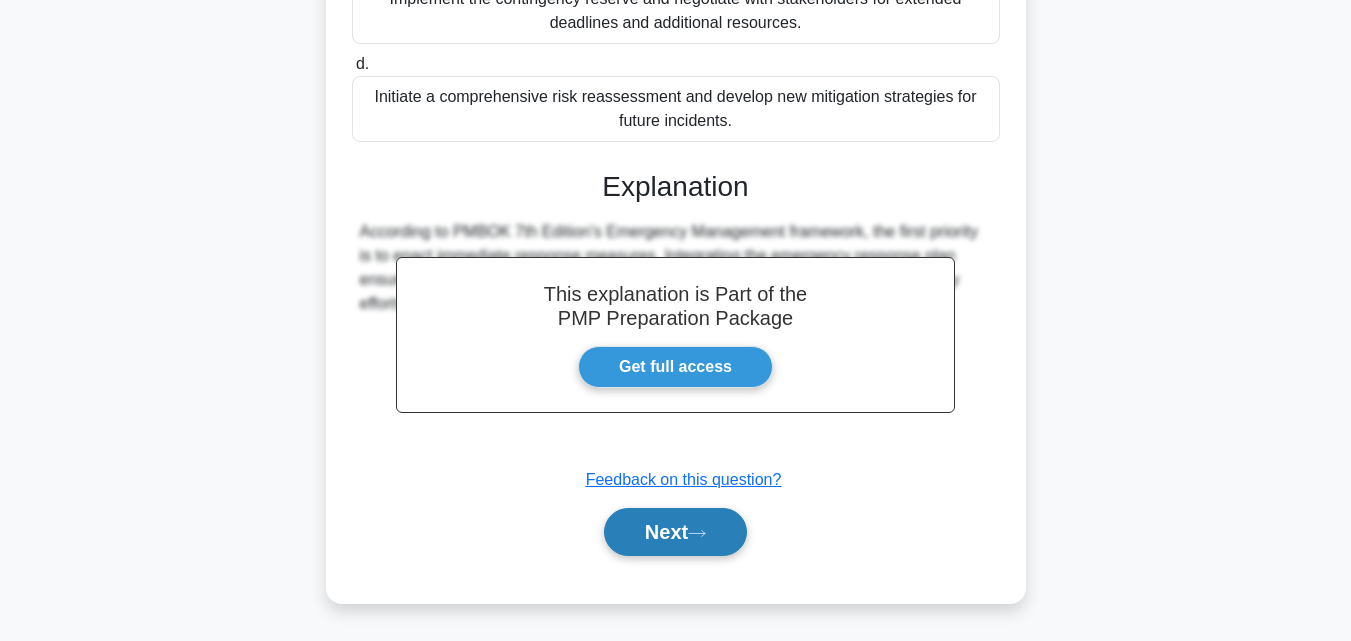 click on "Next" at bounding box center [675, 532] 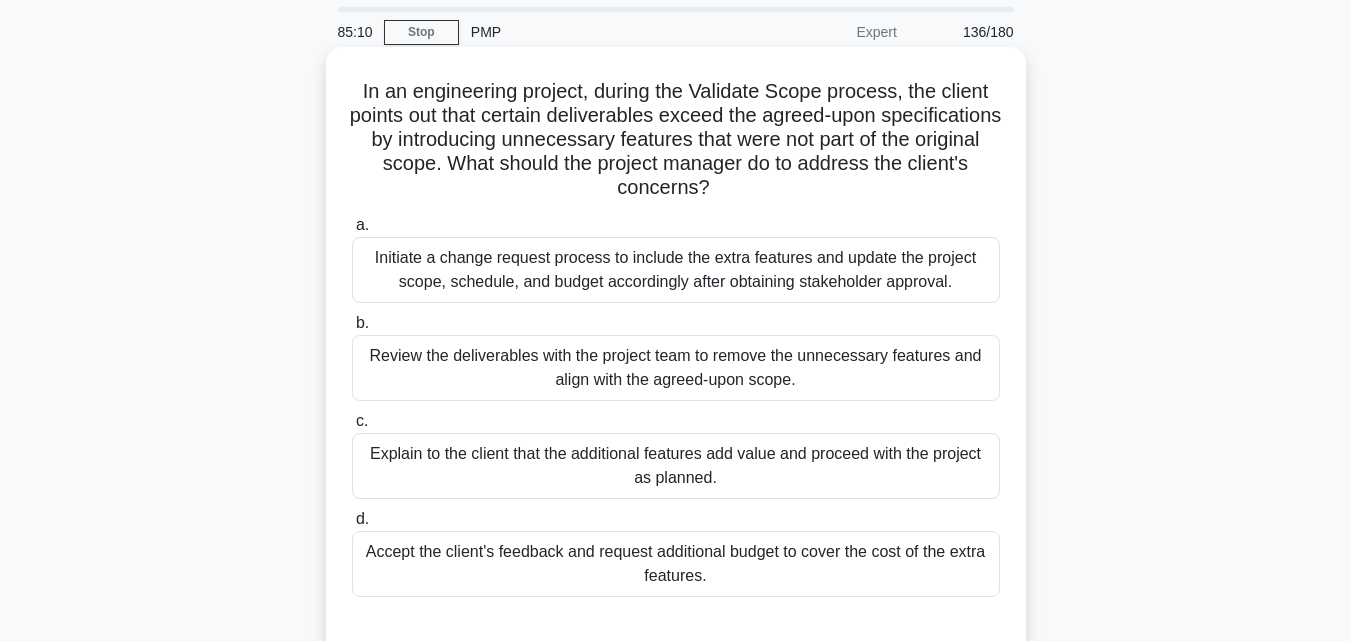 scroll, scrollTop: 100, scrollLeft: 0, axis: vertical 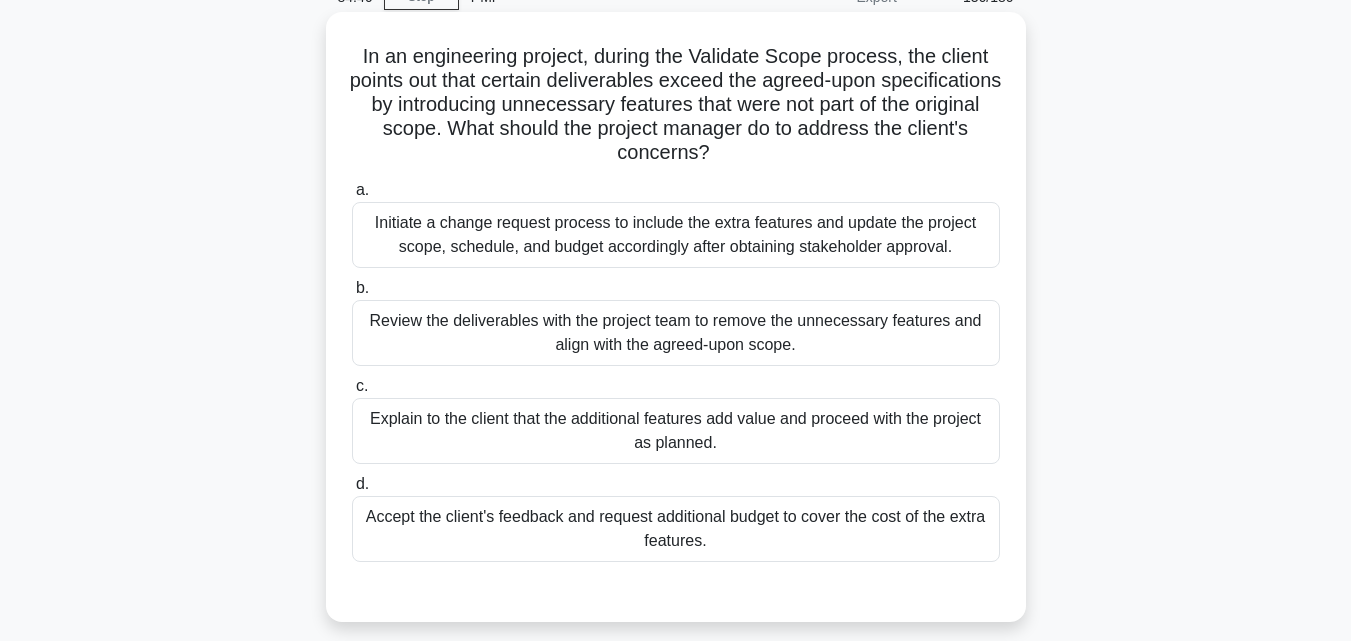 click on "Initiate a change request process to include the extra features and update the project scope, schedule, and budget accordingly after obtaining stakeholder approval." at bounding box center (676, 235) 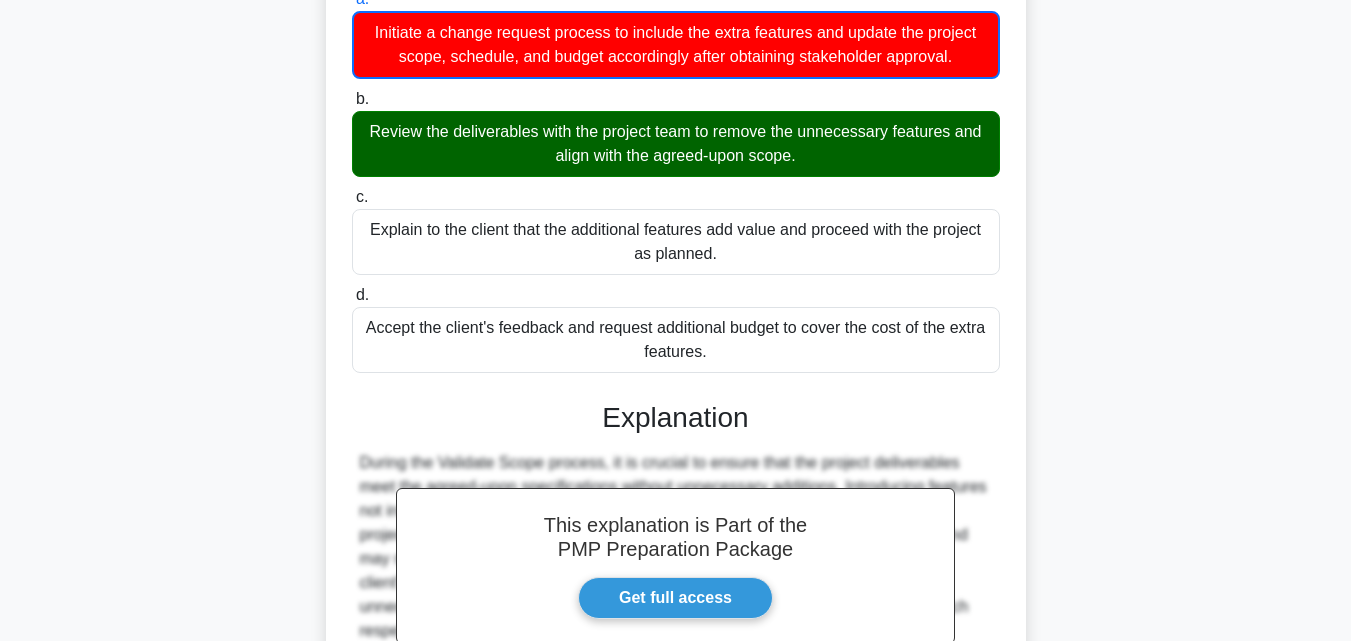 scroll, scrollTop: 523, scrollLeft: 0, axis: vertical 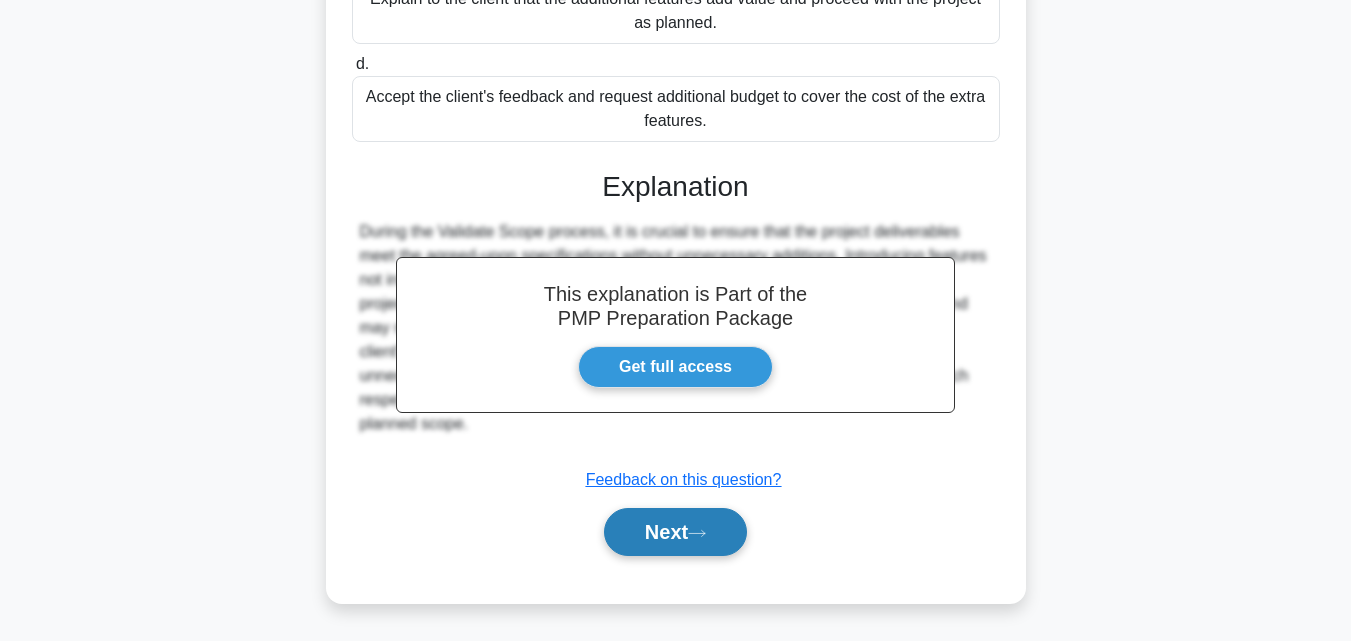 click on "Next" at bounding box center [675, 532] 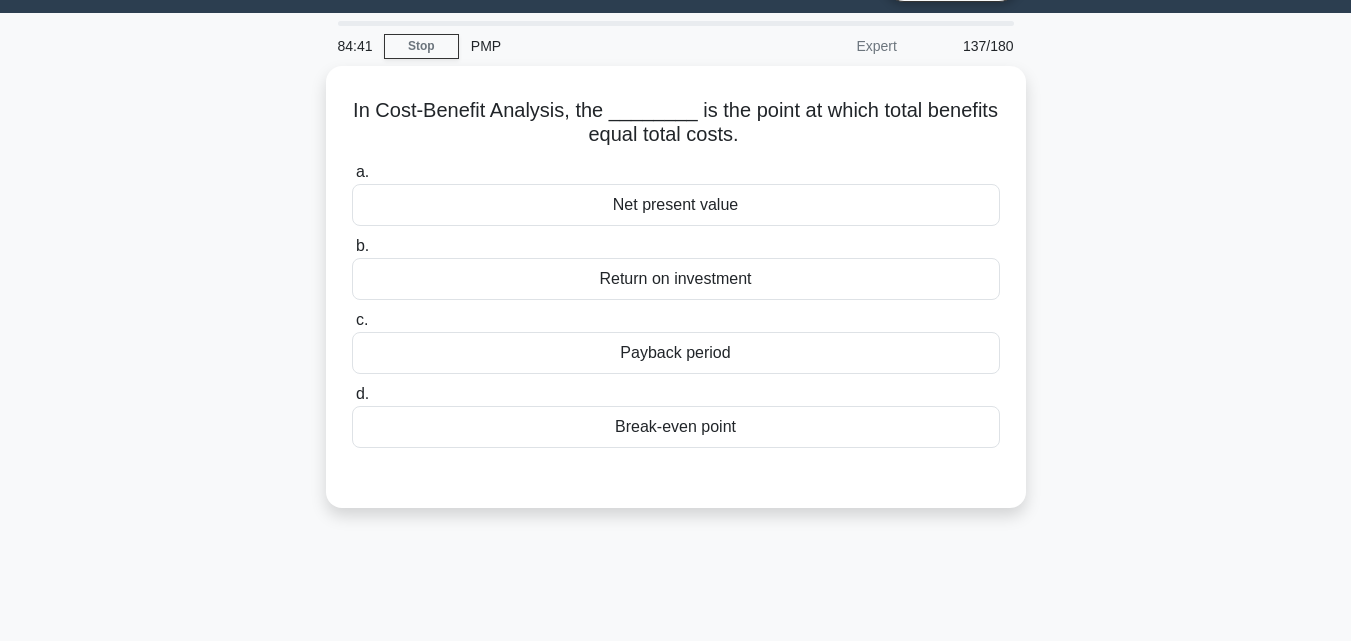 scroll, scrollTop: 39, scrollLeft: 0, axis: vertical 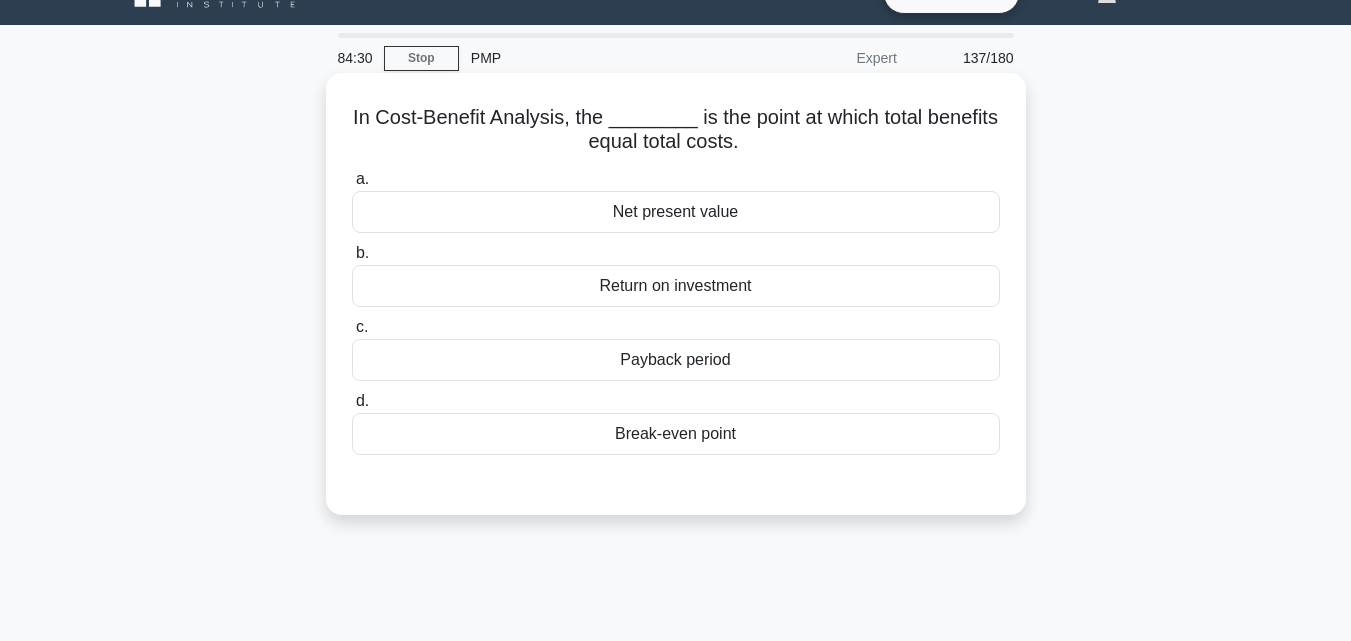 click on "Payback period" at bounding box center [676, 360] 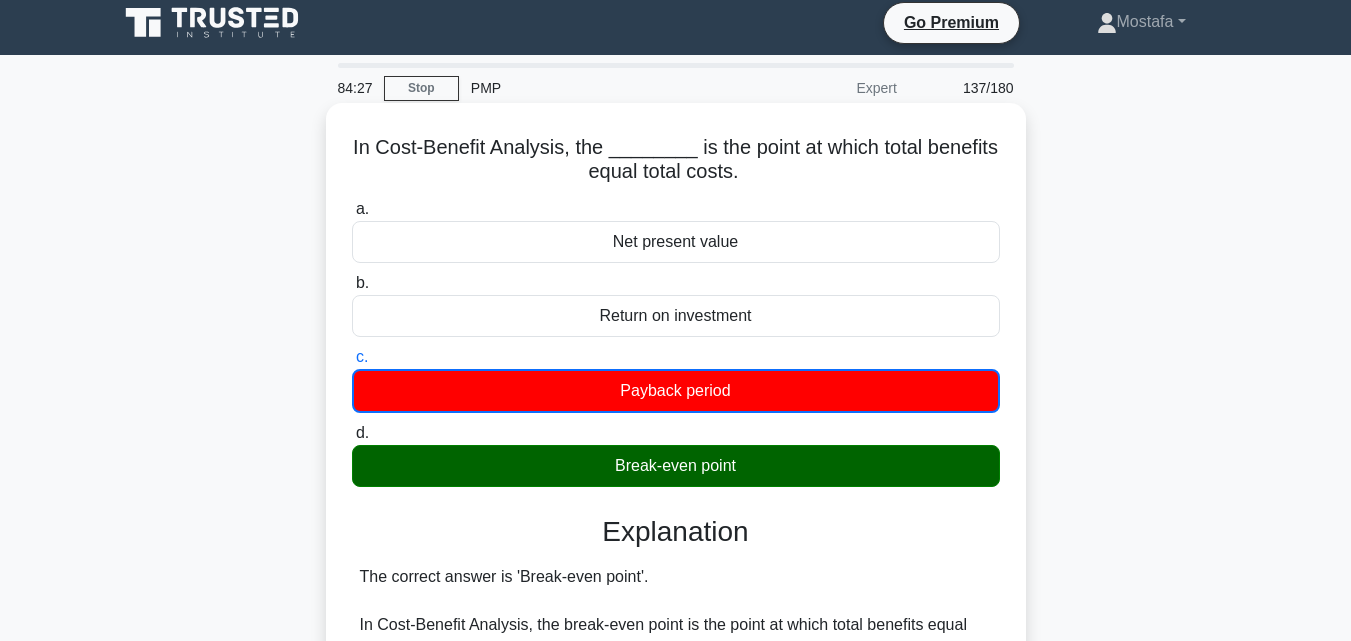 scroll, scrollTop: 0, scrollLeft: 0, axis: both 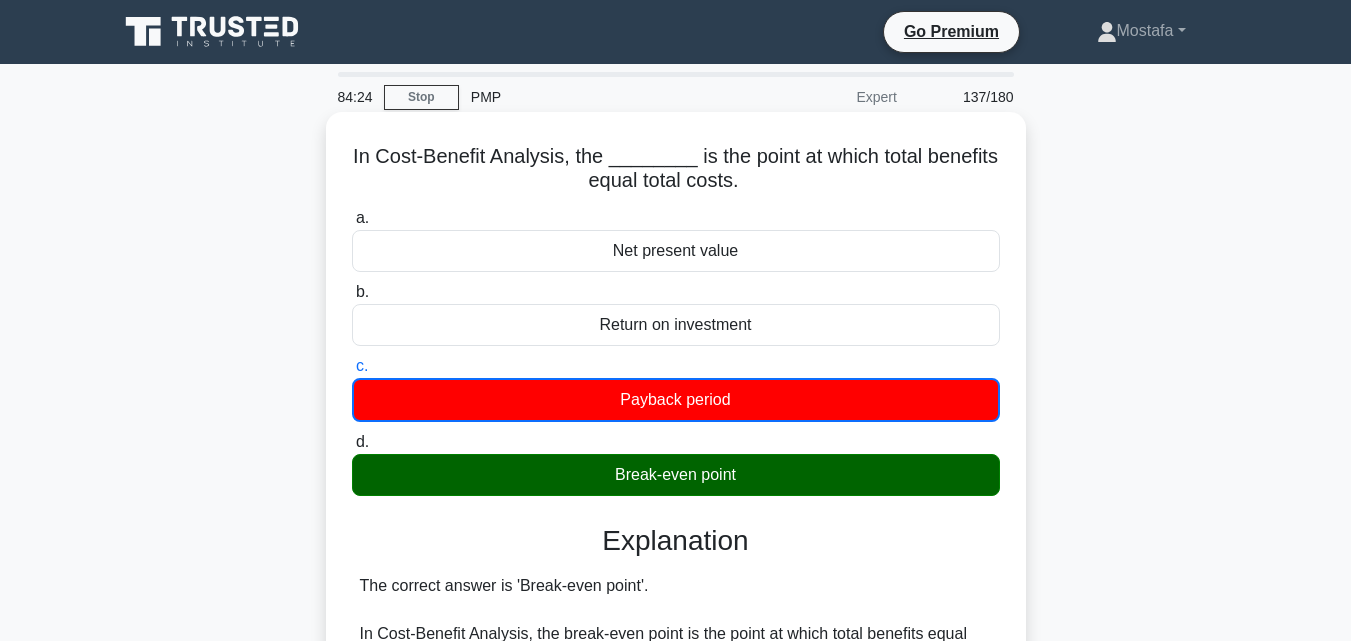 drag, startPoint x: 352, startPoint y: 156, endPoint x: 790, endPoint y: 192, distance: 439.47696 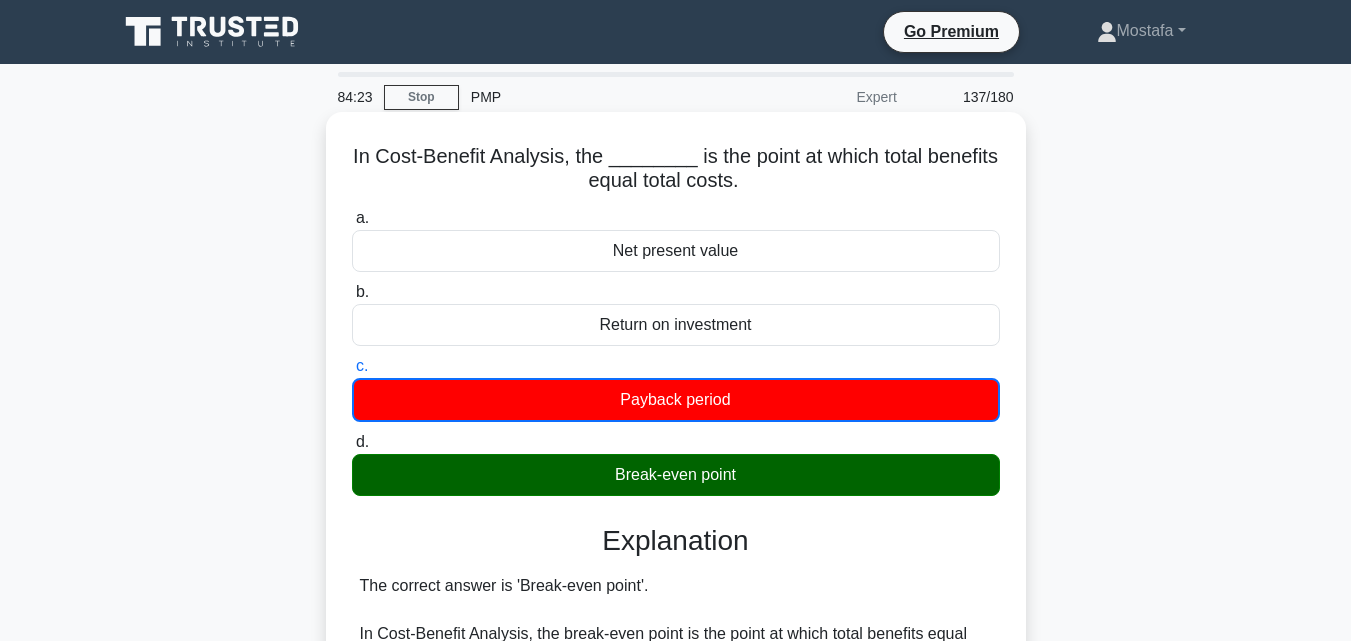 copy on "In Cost-Benefit Analysis, the ________ is the point at which total benefits equal total costs." 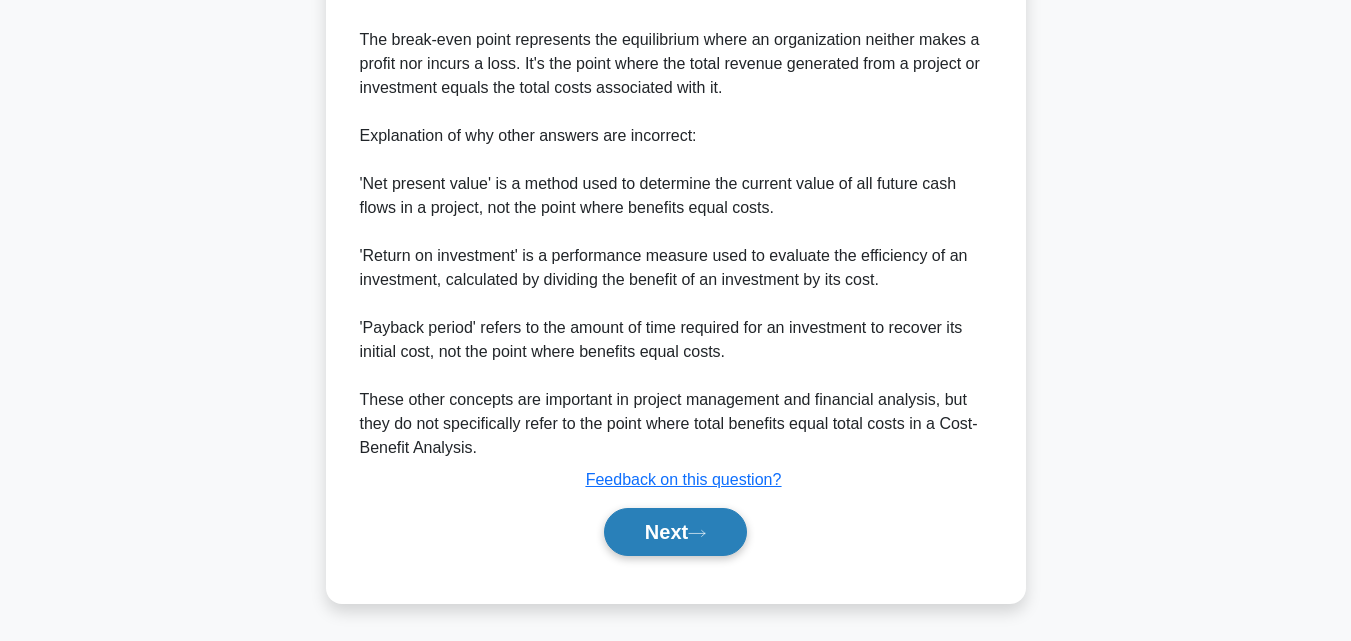 click on "Next" at bounding box center (675, 532) 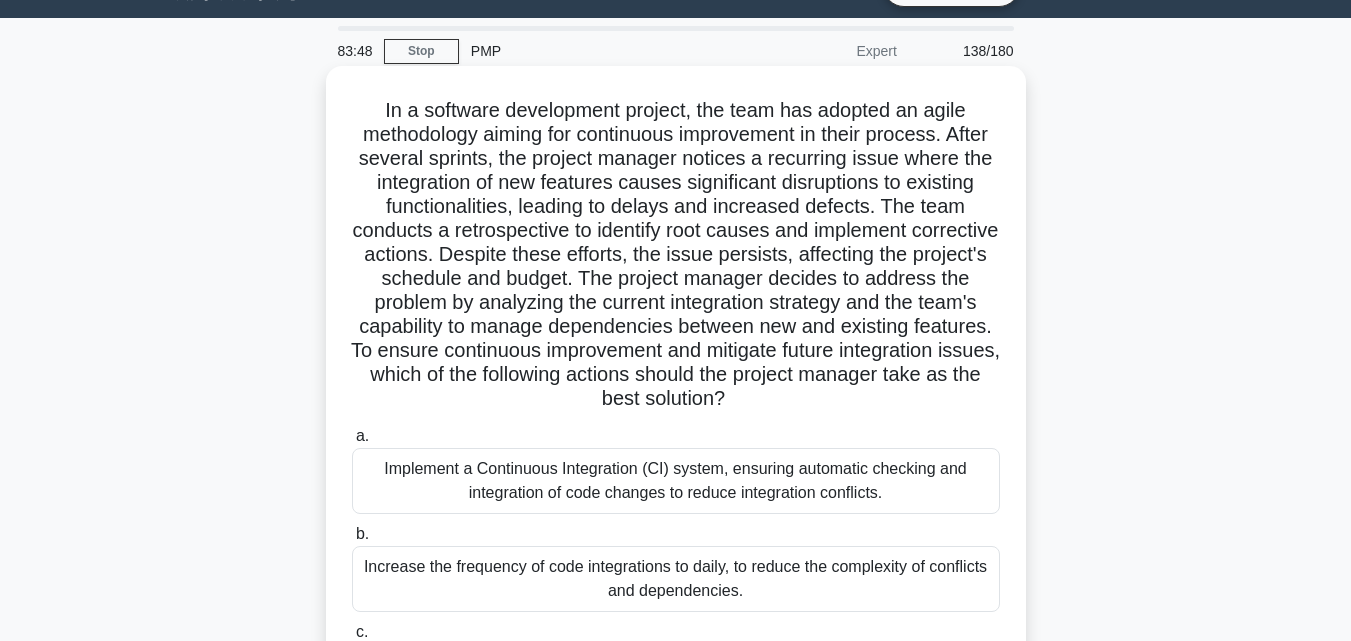 scroll, scrollTop: 39, scrollLeft: 0, axis: vertical 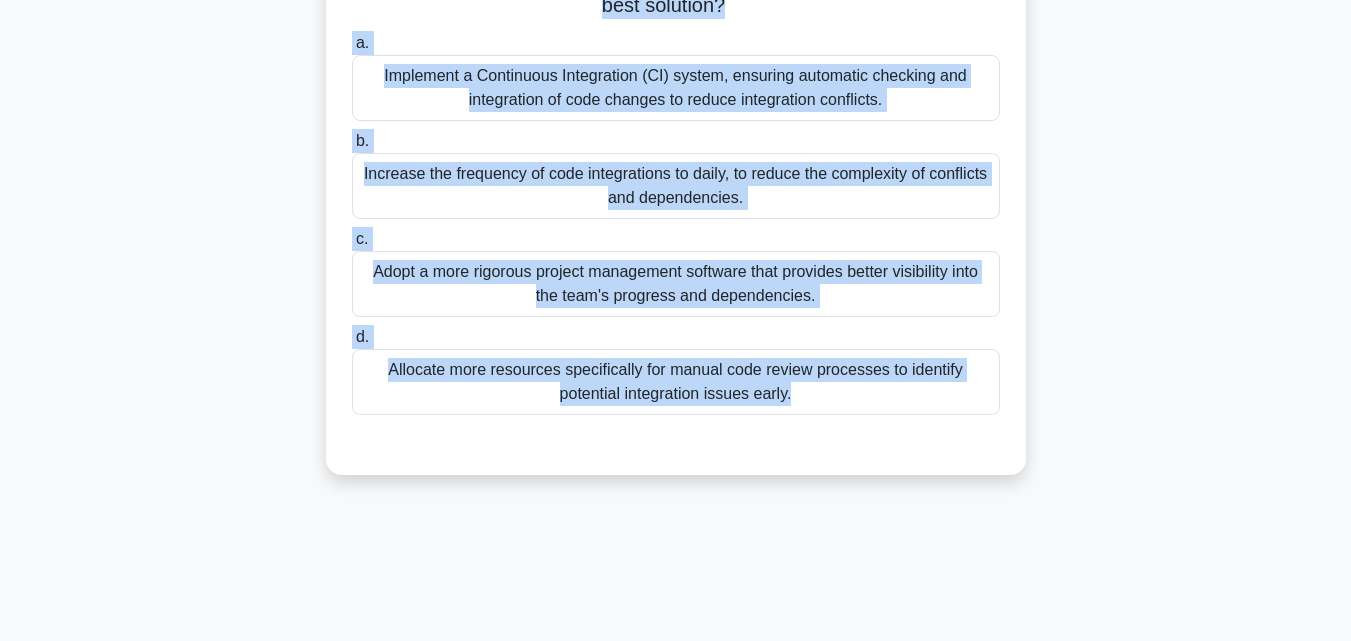 drag, startPoint x: 376, startPoint y: 118, endPoint x: 764, endPoint y: 455, distance: 513.91925 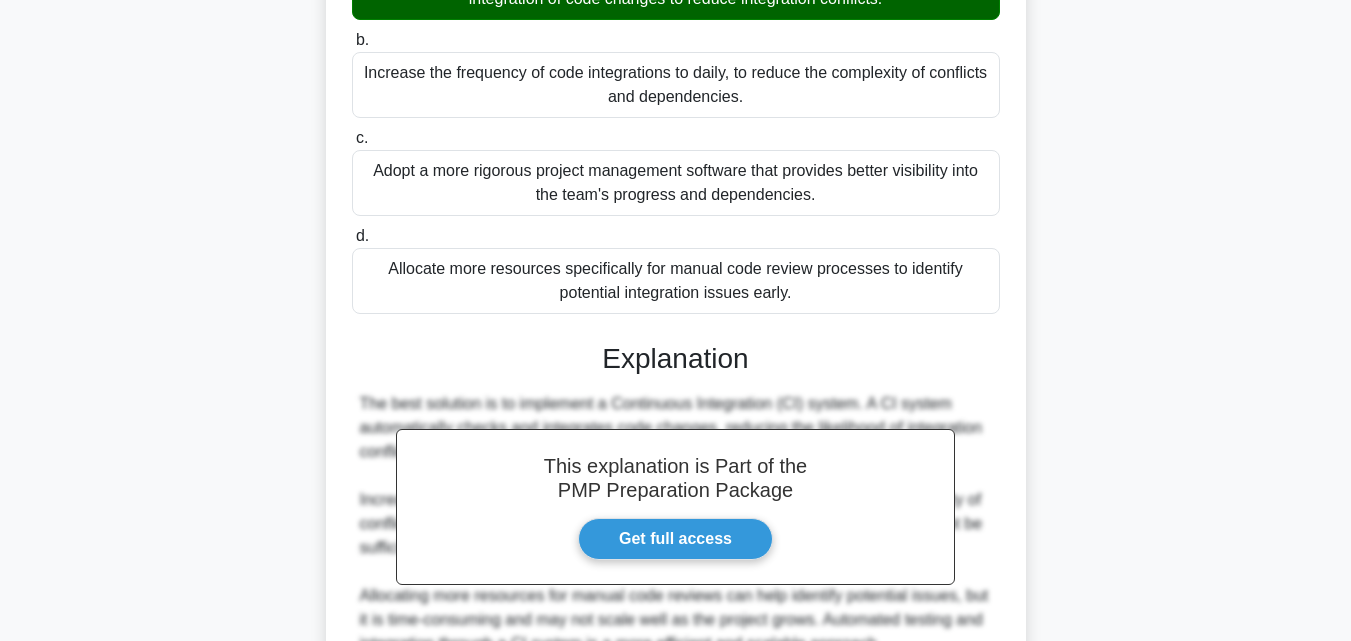 scroll, scrollTop: 857, scrollLeft: 0, axis: vertical 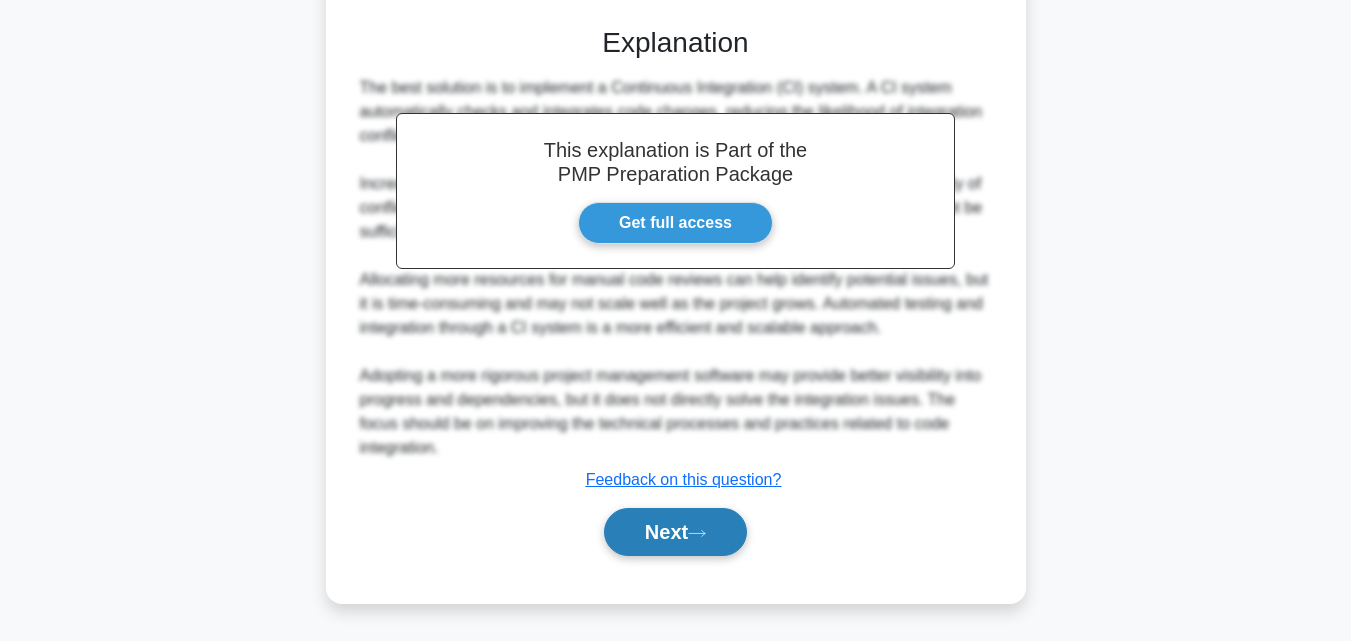 click on "Next" at bounding box center (675, 532) 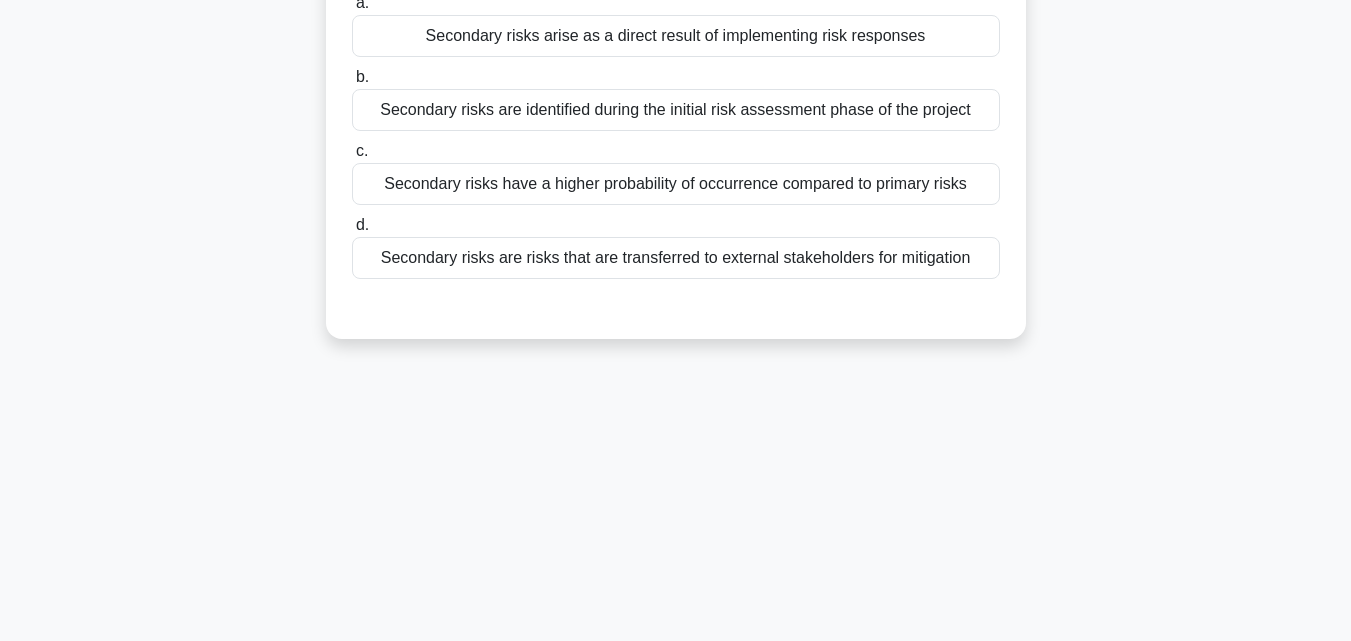scroll, scrollTop: 39, scrollLeft: 0, axis: vertical 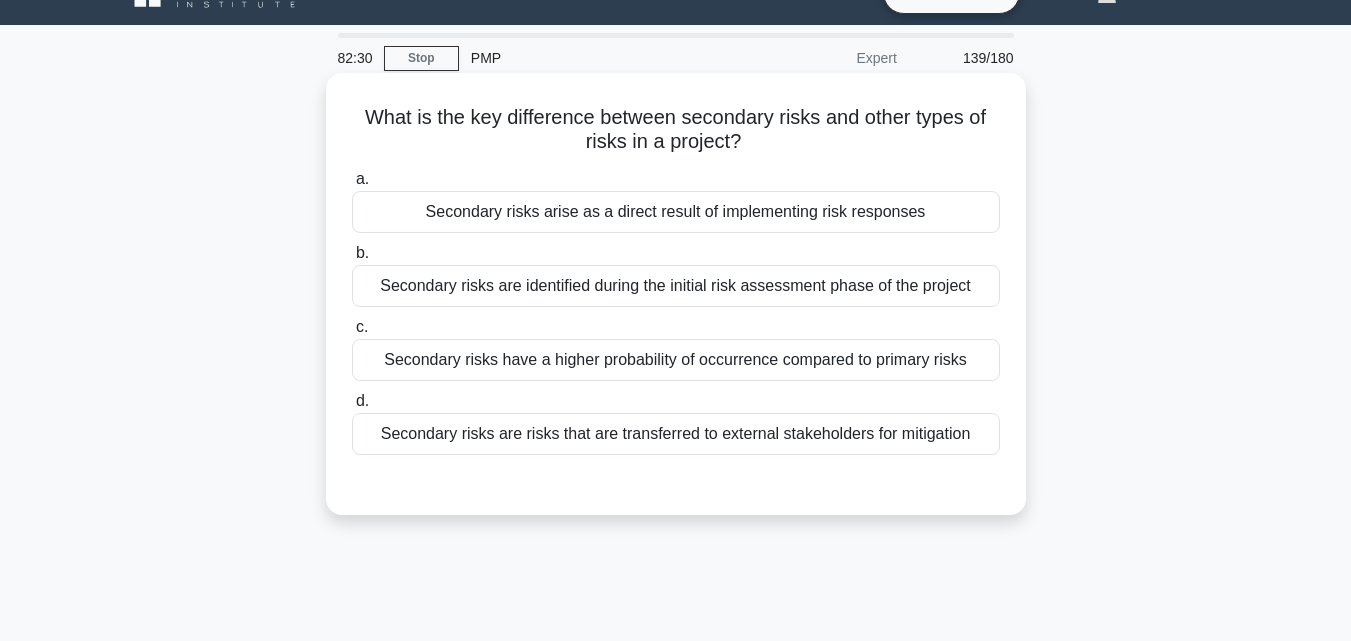 click on "Secondary risks arise as a direct result of implementing risk responses" at bounding box center (676, 212) 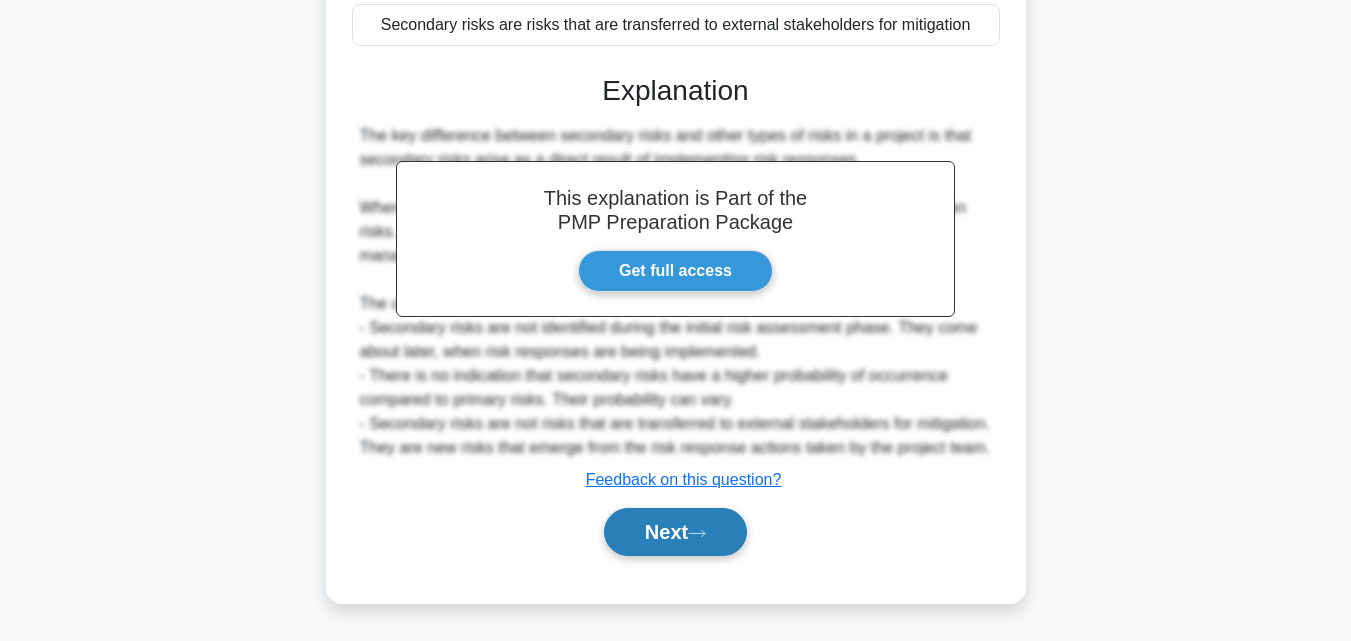 click on "Next" at bounding box center [675, 532] 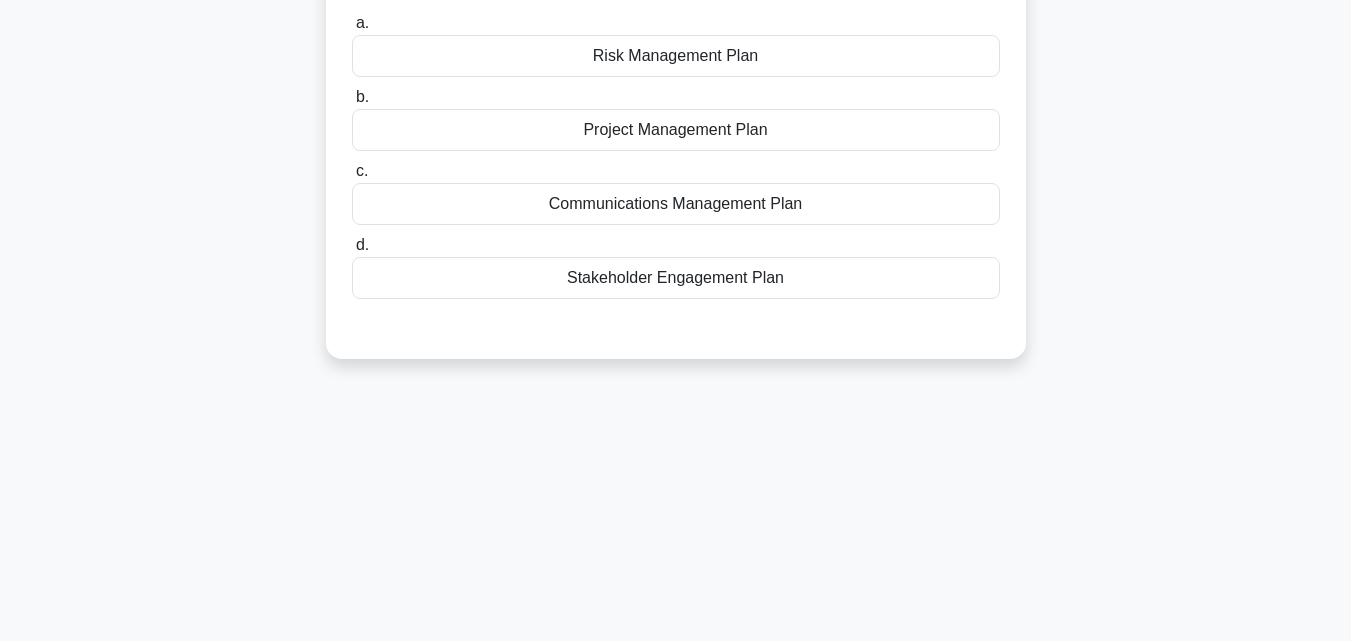 scroll, scrollTop: 0, scrollLeft: 0, axis: both 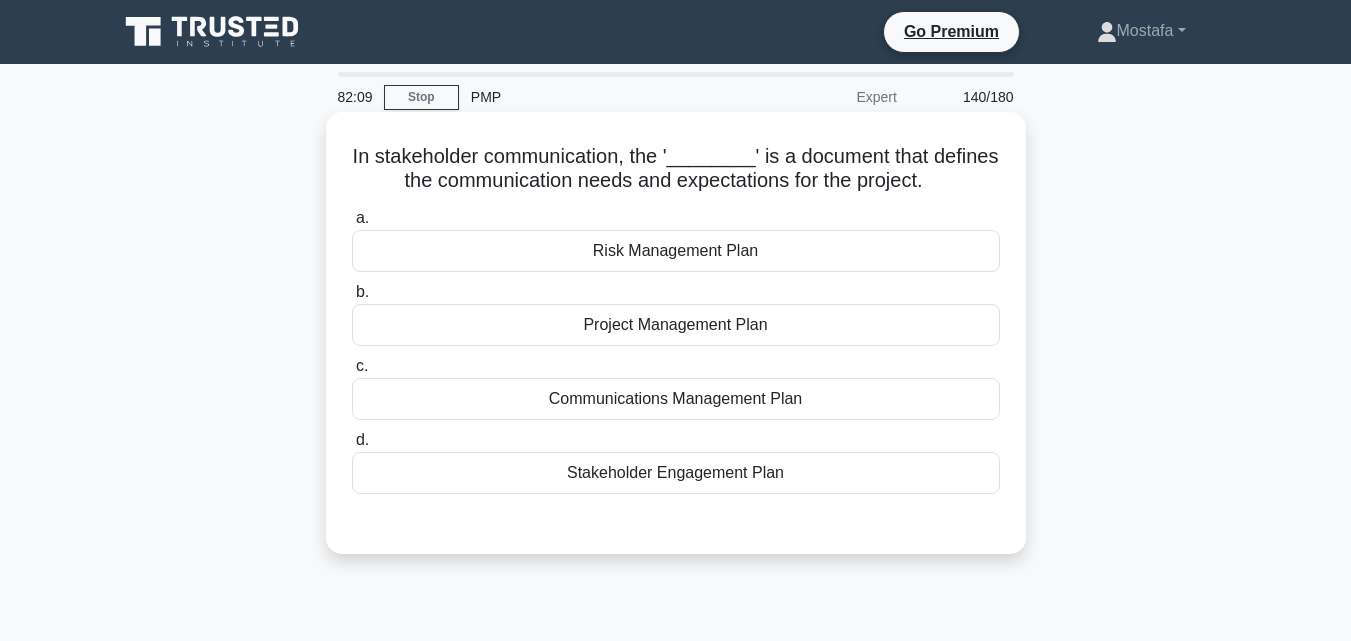 click on "Stakeholder Engagement Plan" at bounding box center (676, 473) 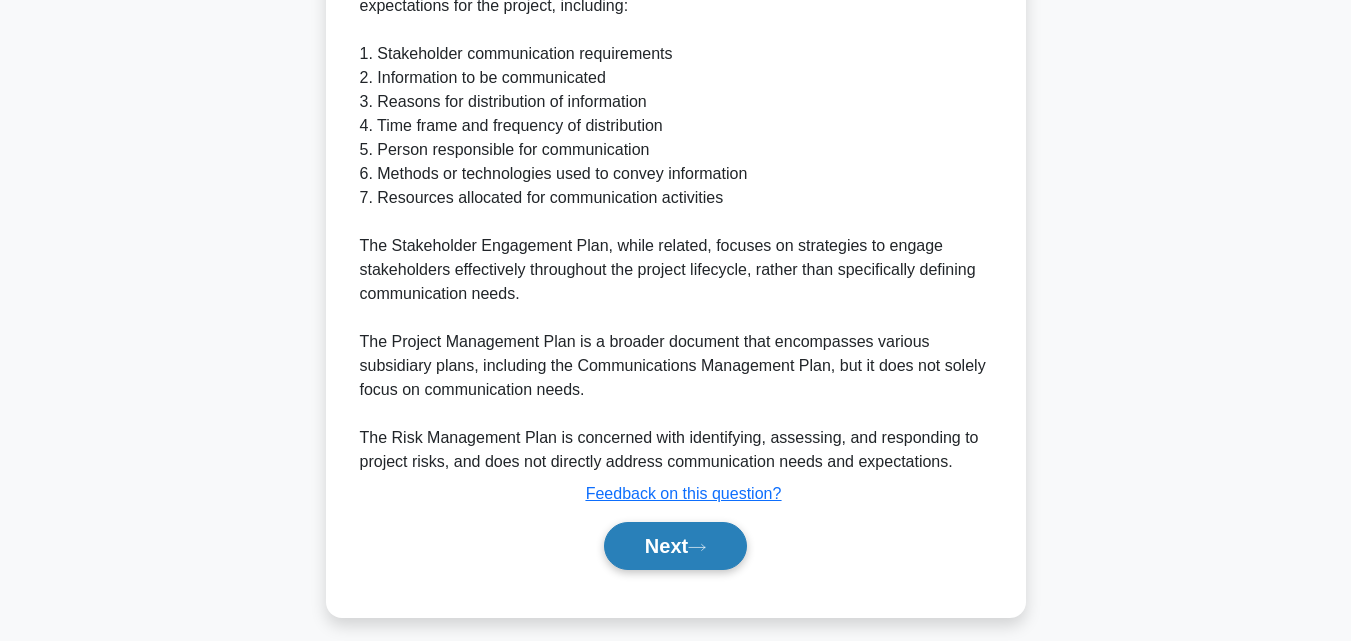 click 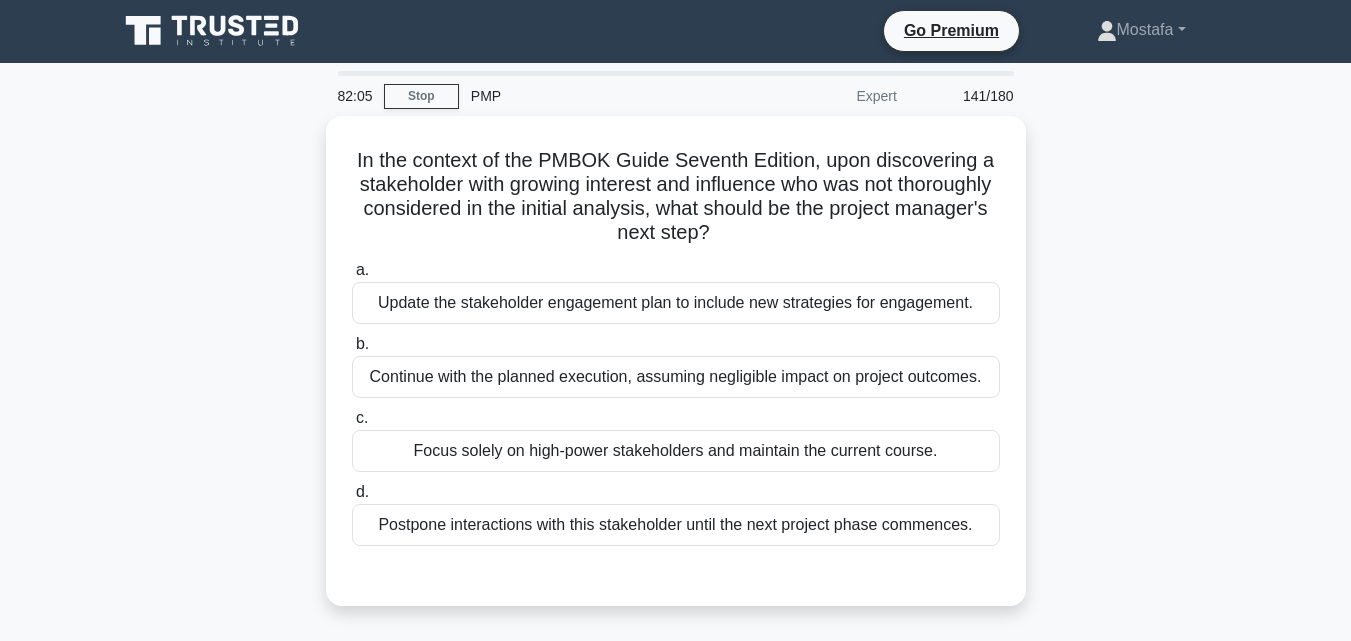 scroll, scrollTop: 0, scrollLeft: 0, axis: both 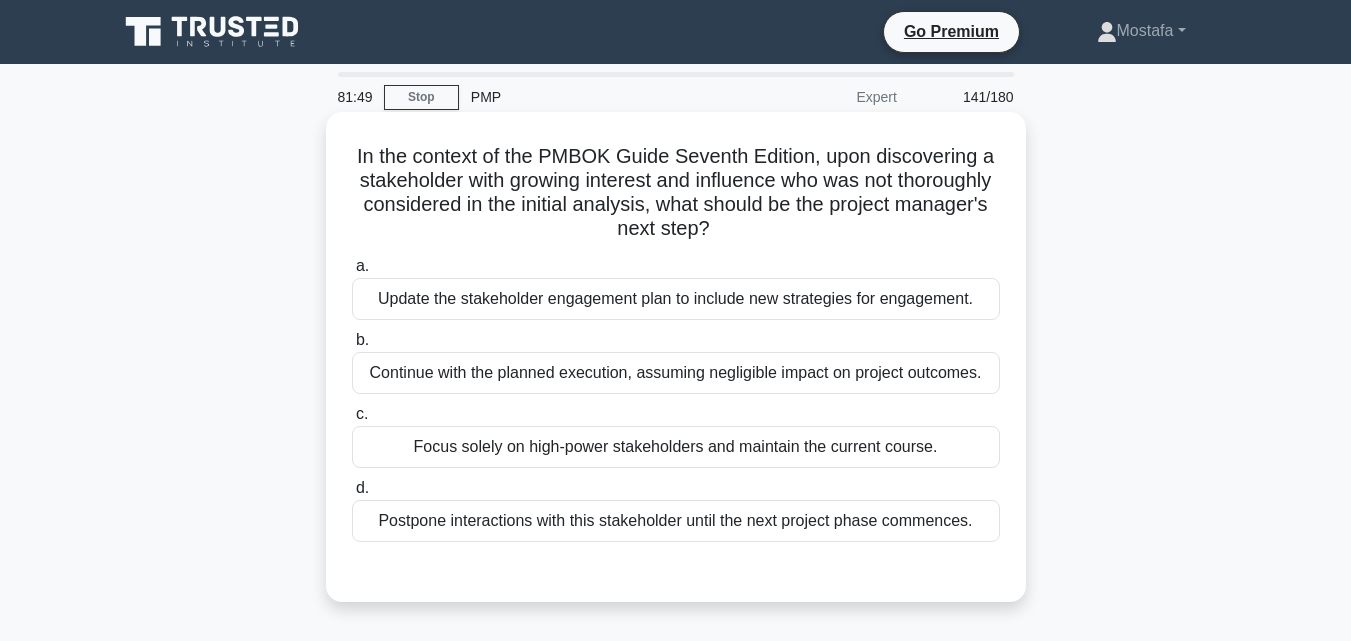 click on "Update the stakeholder engagement plan to include new strategies for engagement." at bounding box center [676, 299] 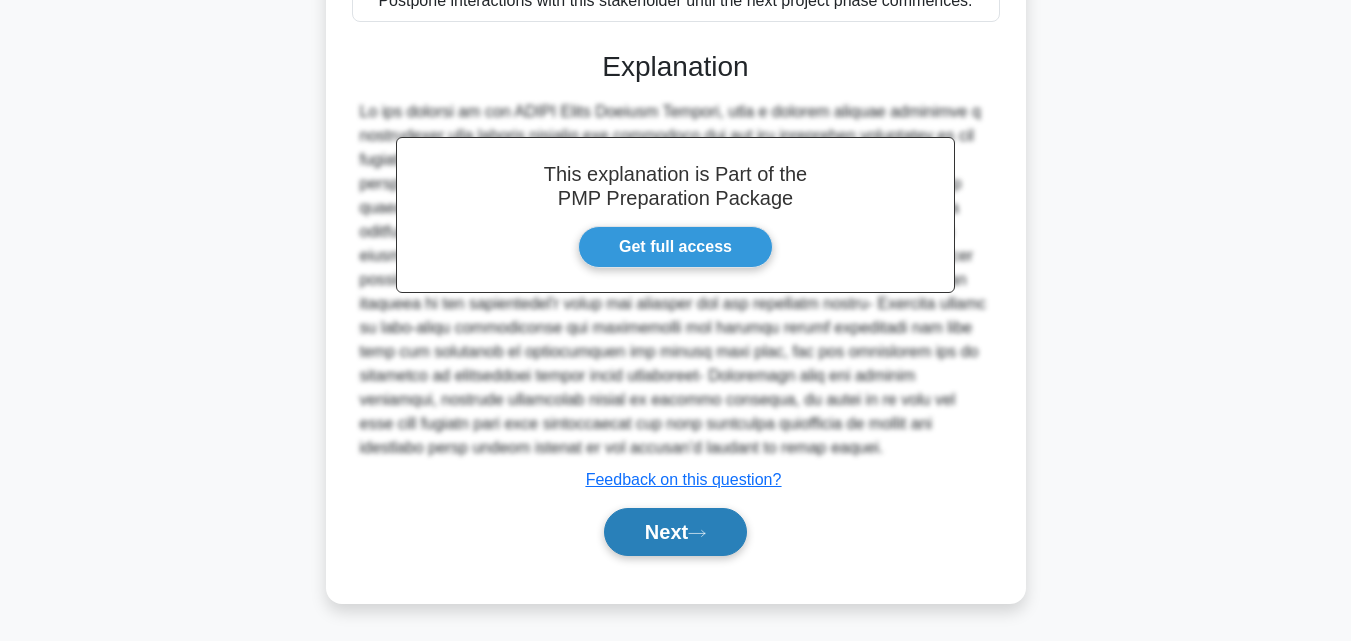 click on "Next" at bounding box center (675, 532) 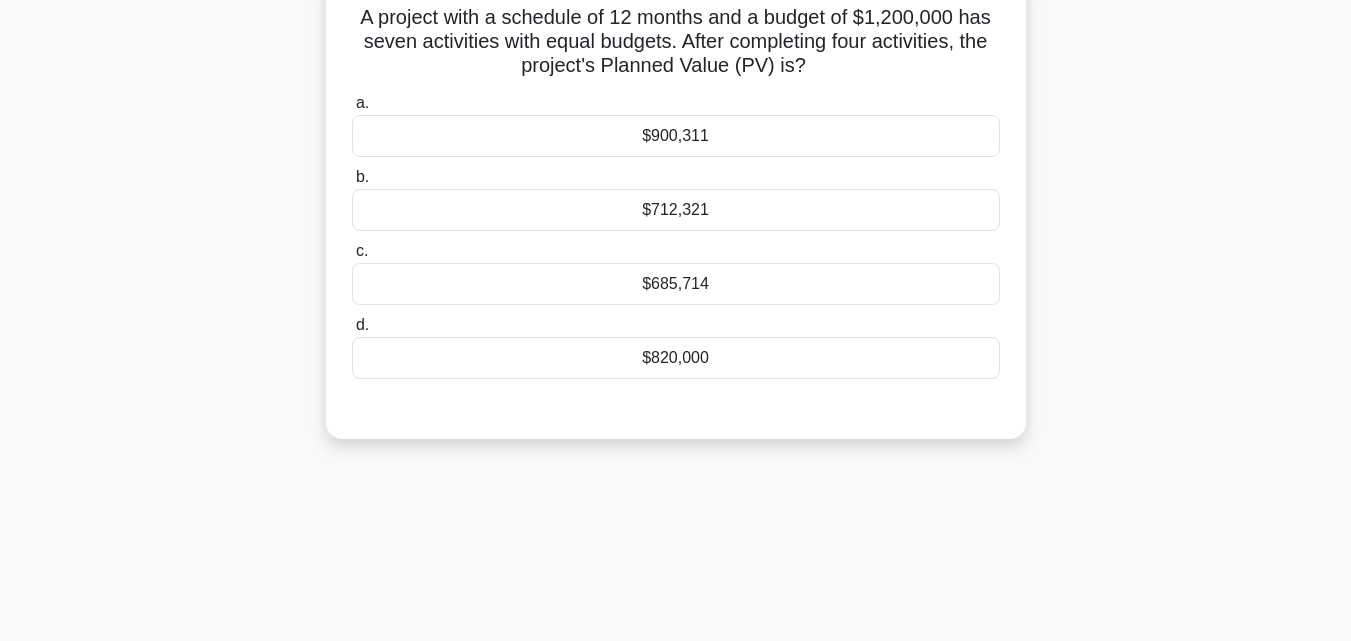 scroll, scrollTop: 39, scrollLeft: 0, axis: vertical 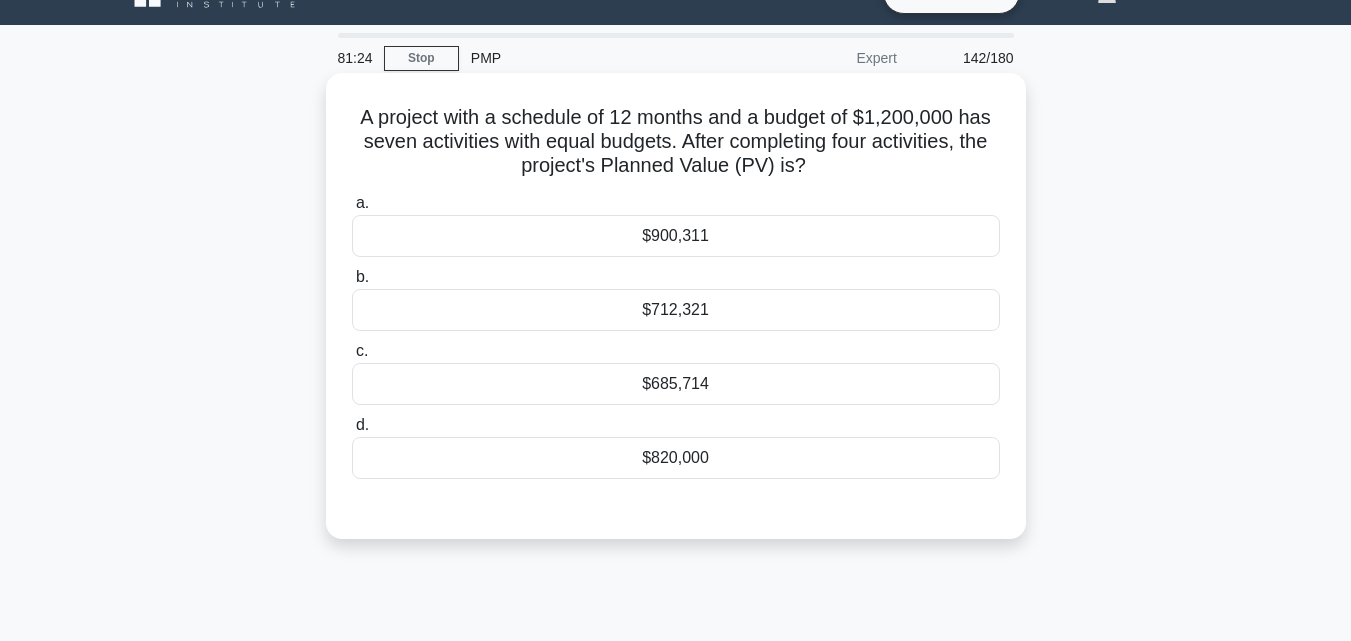 click on "$685,714" at bounding box center (676, 384) 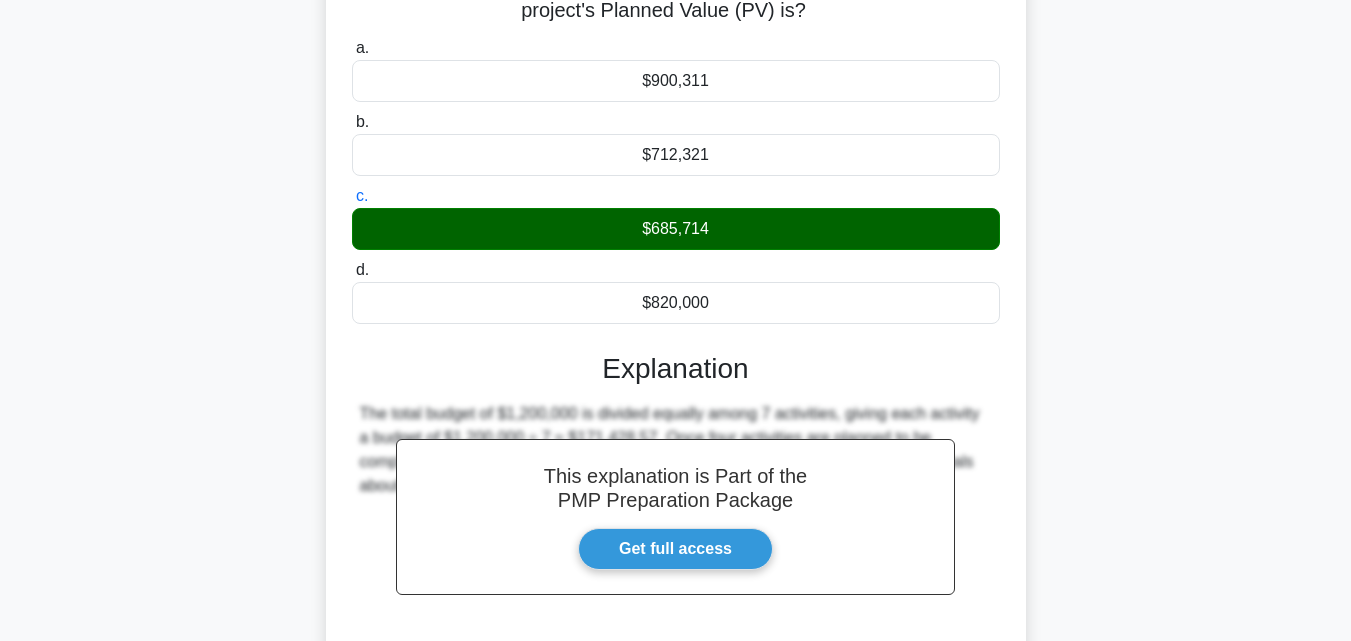 scroll, scrollTop: 439, scrollLeft: 0, axis: vertical 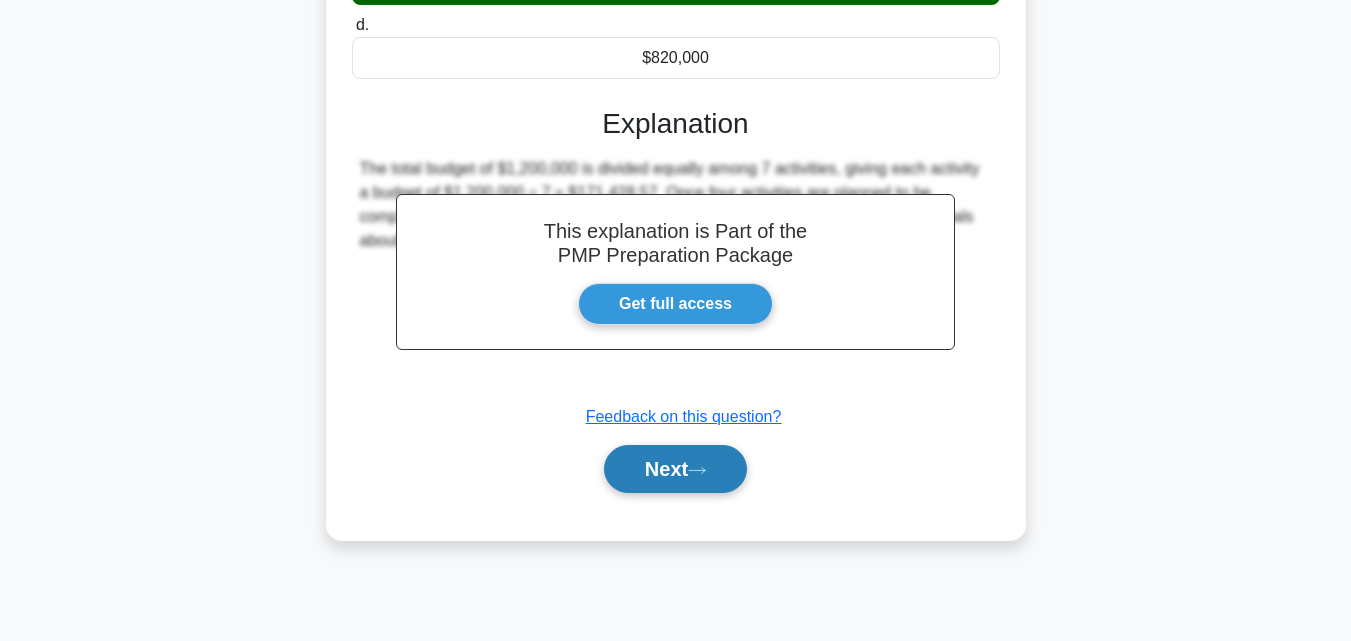 click on "Next" at bounding box center (675, 469) 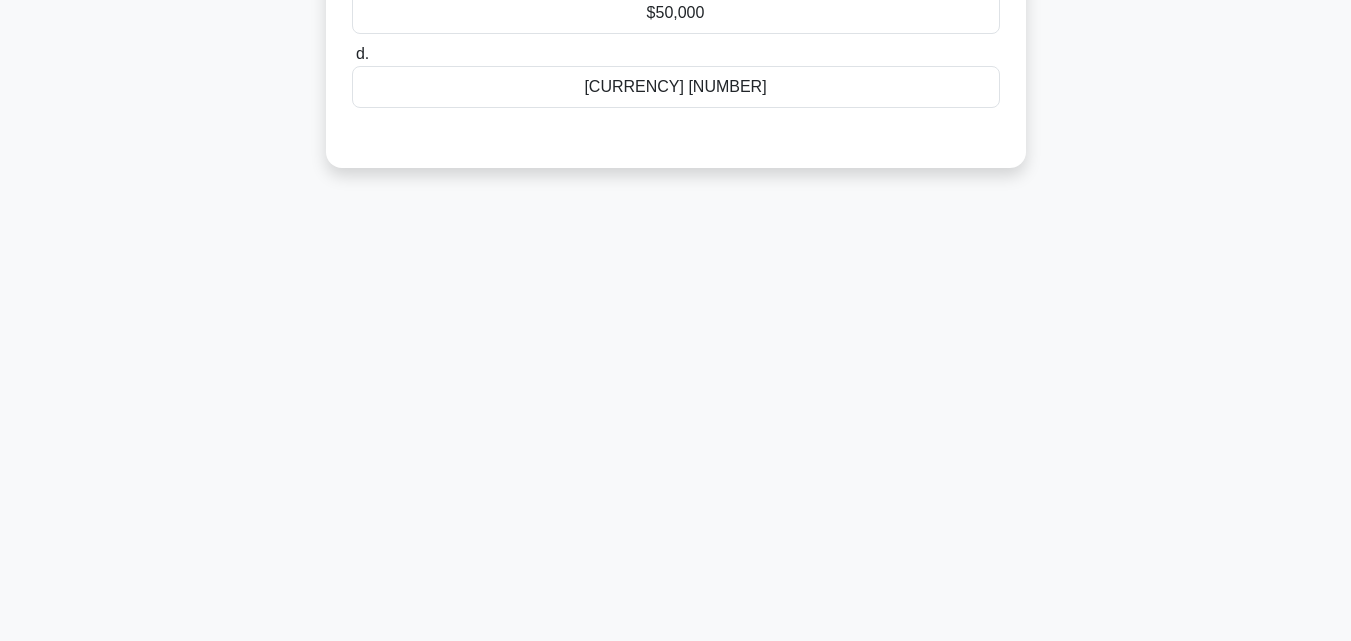 scroll, scrollTop: 0, scrollLeft: 0, axis: both 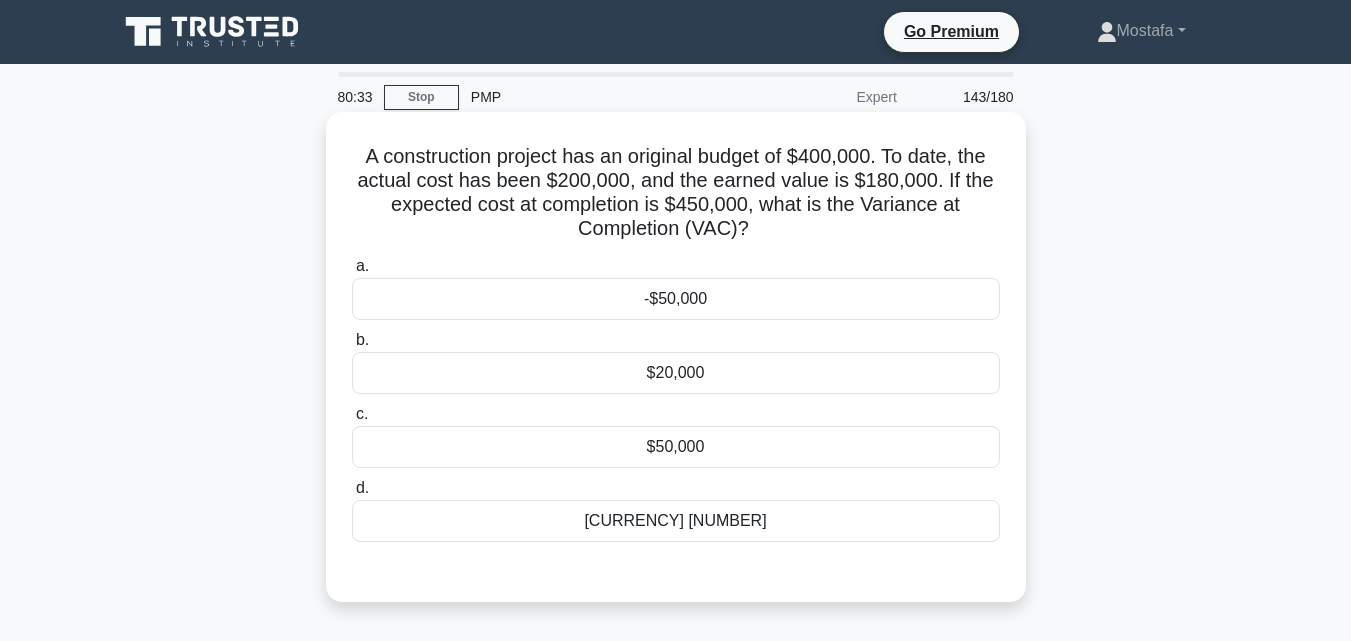 click on "-$50,000" at bounding box center [676, 299] 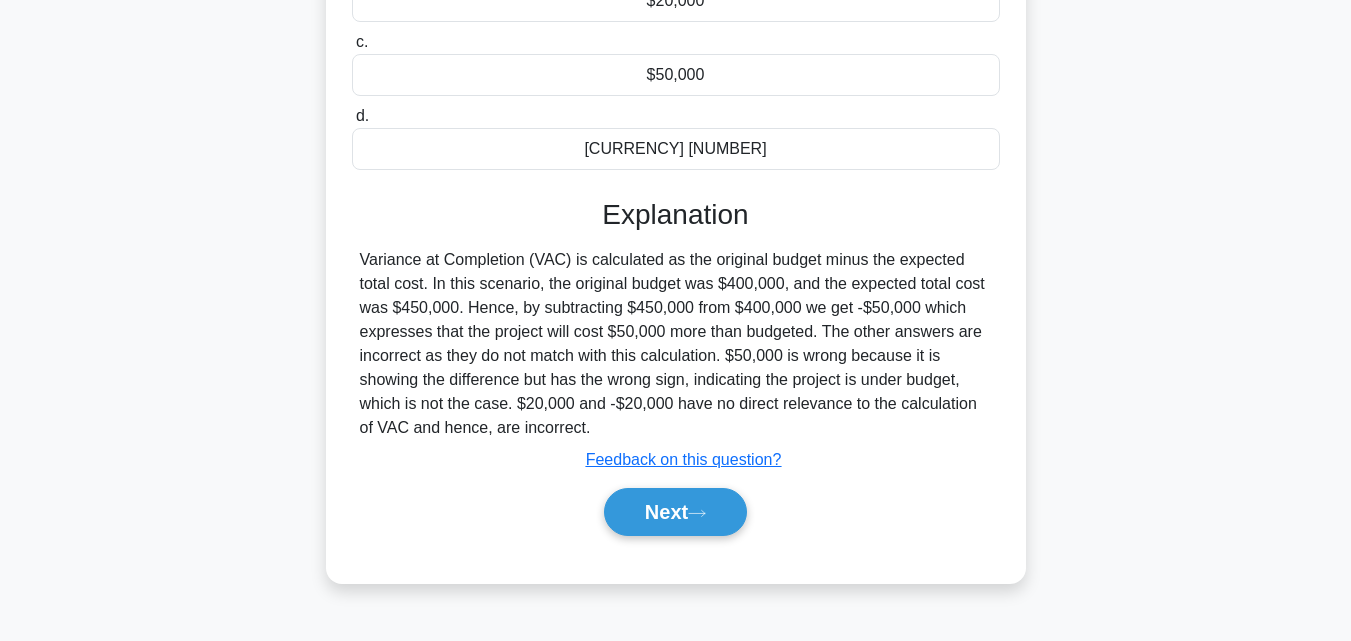 scroll, scrollTop: 439, scrollLeft: 0, axis: vertical 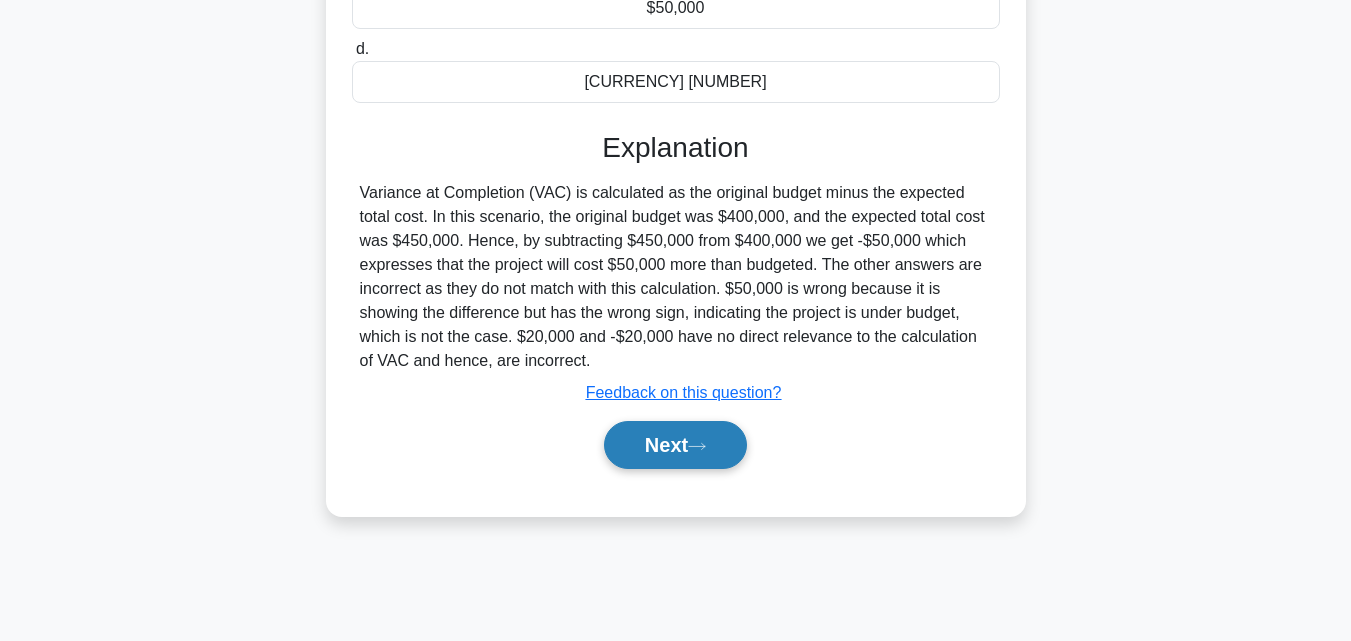 click on "Next" at bounding box center (675, 445) 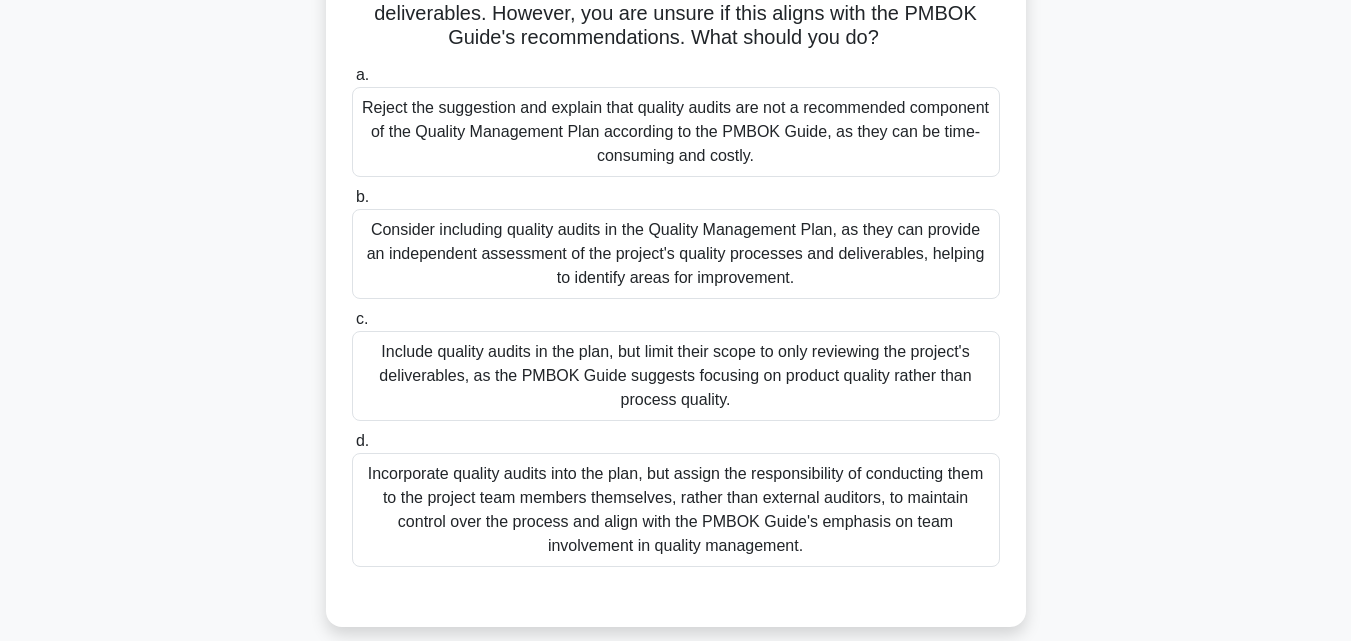 scroll, scrollTop: 139, scrollLeft: 0, axis: vertical 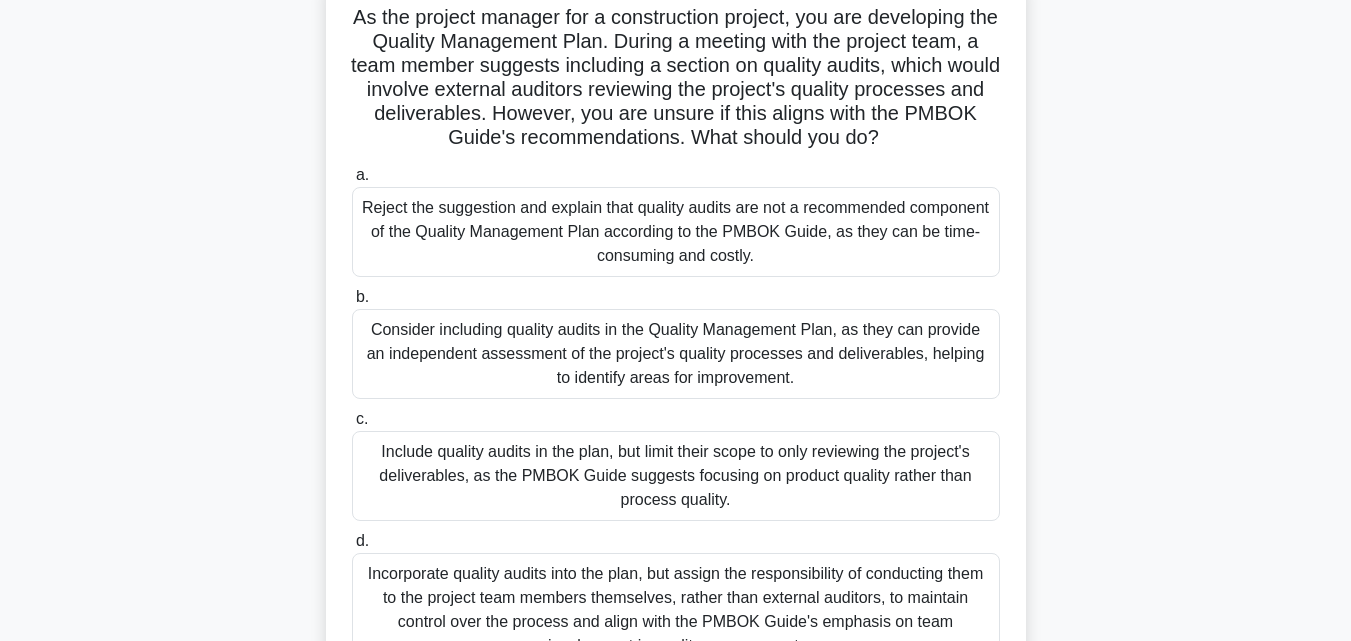 click on "Consider including quality audits in the Quality Management Plan, as they can provide an independent assessment of the project's quality processes and deliverables, helping to identify areas for improvement." at bounding box center [676, 354] 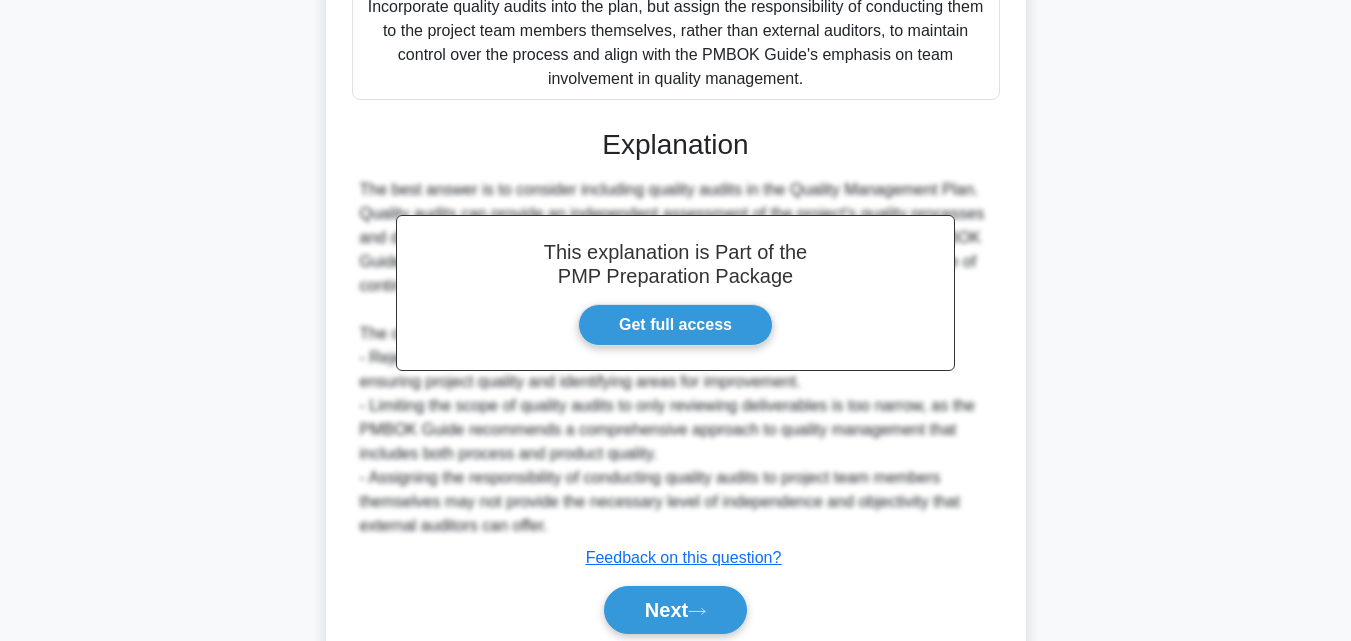 scroll, scrollTop: 739, scrollLeft: 0, axis: vertical 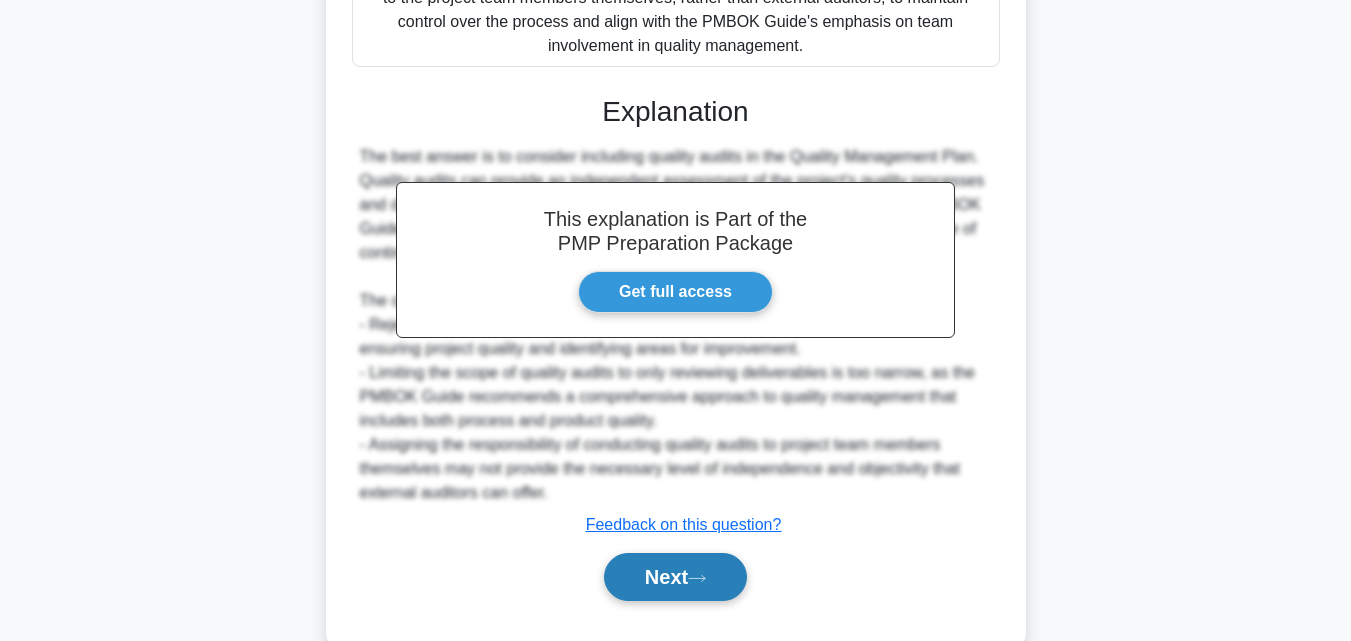 click on "Next" at bounding box center [675, 577] 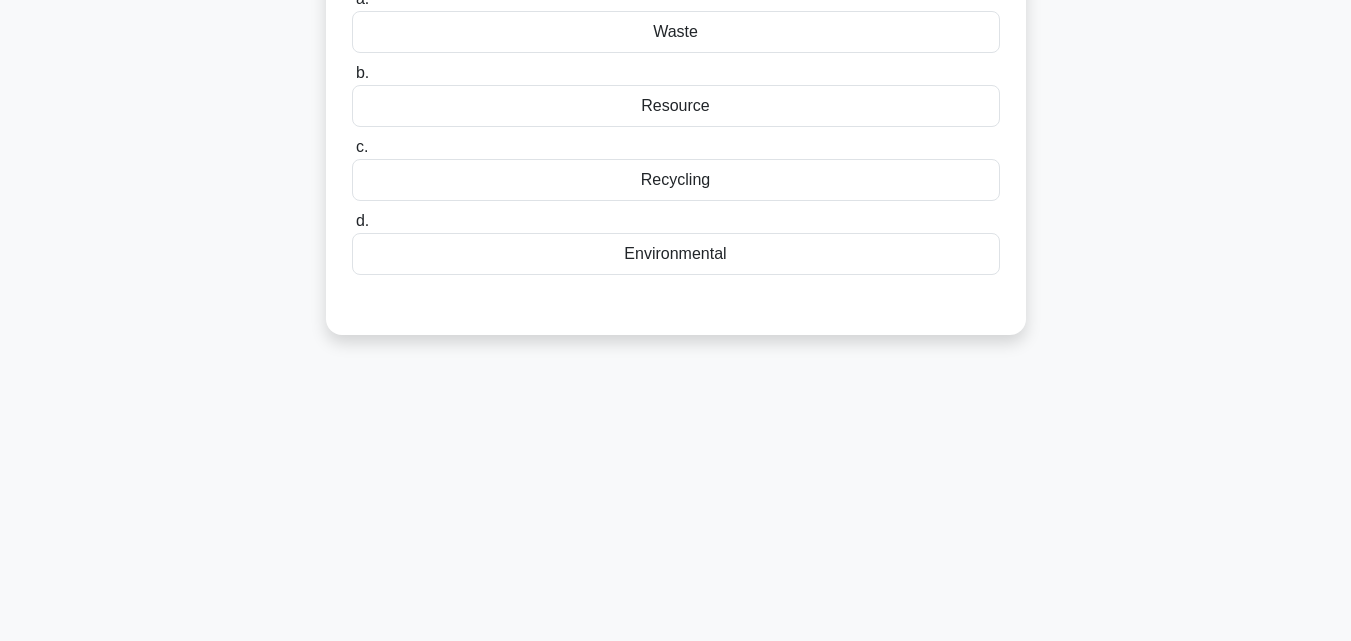 scroll, scrollTop: 0, scrollLeft: 0, axis: both 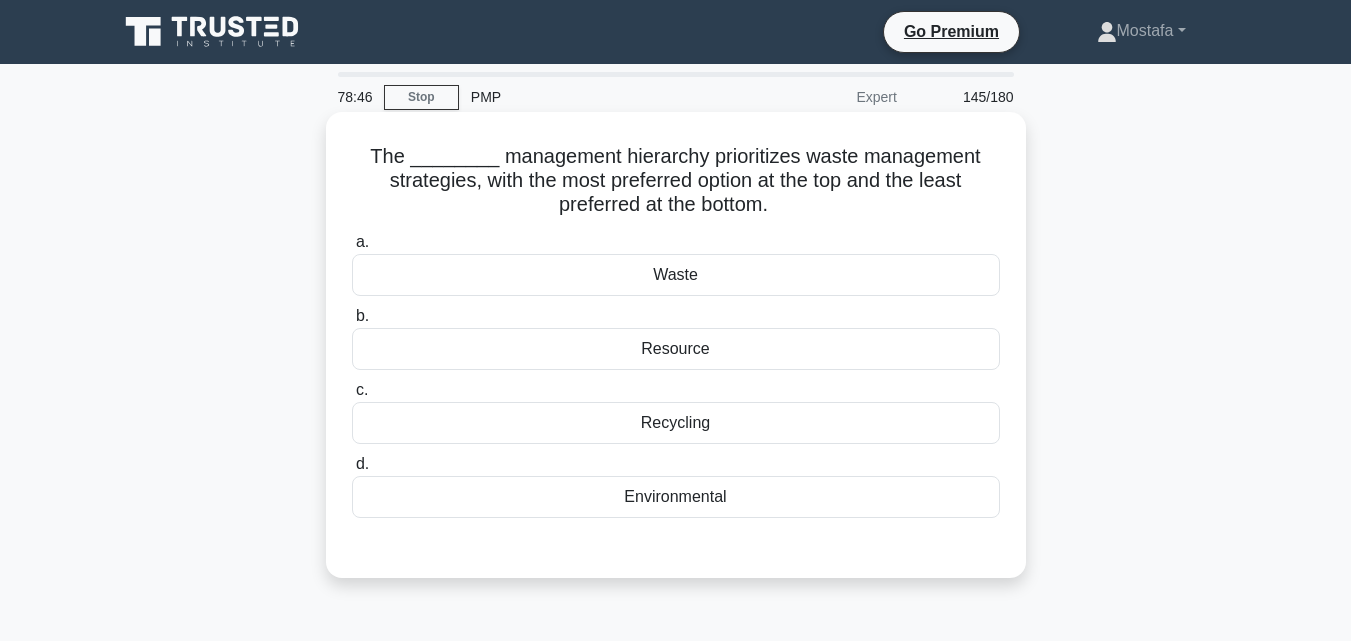 click on "Environmental" at bounding box center (676, 497) 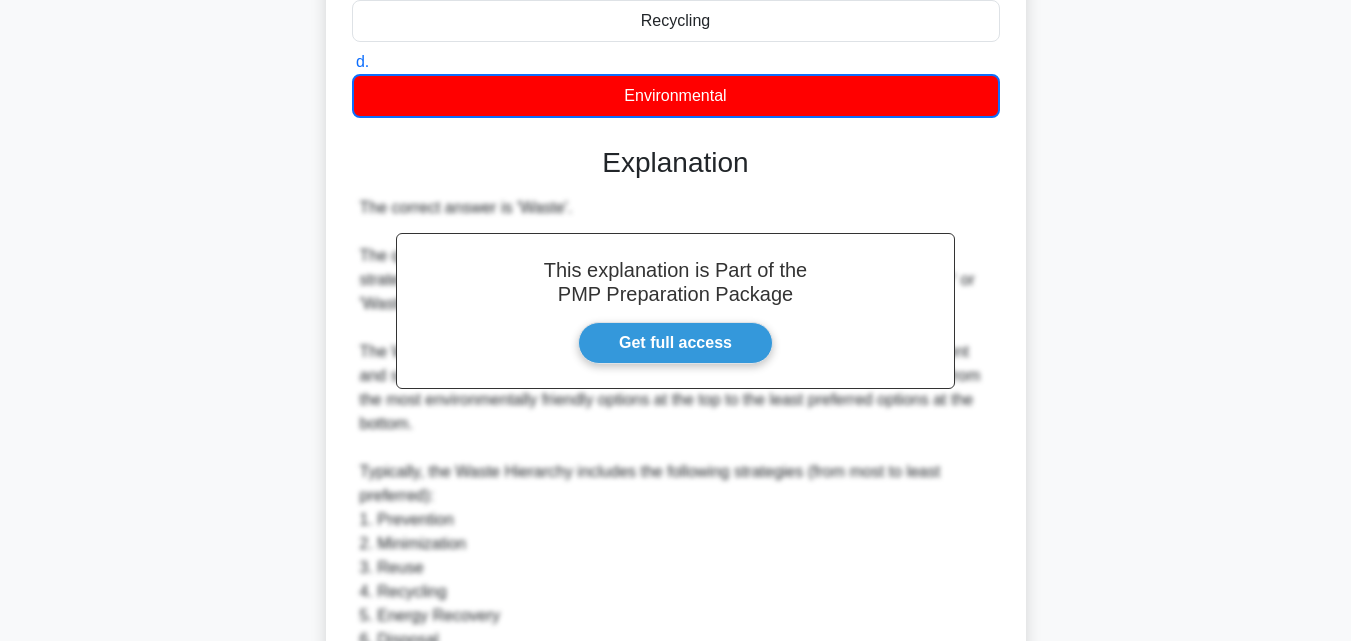 scroll, scrollTop: 700, scrollLeft: 0, axis: vertical 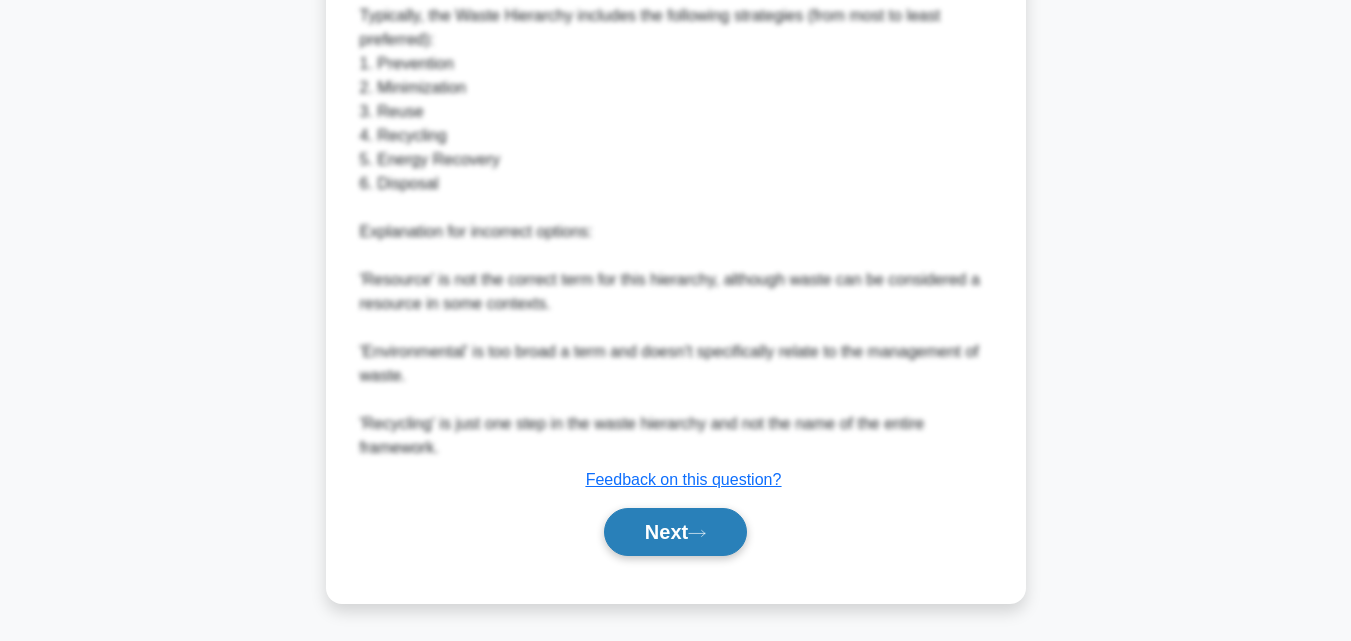 click on "Next" at bounding box center [675, 532] 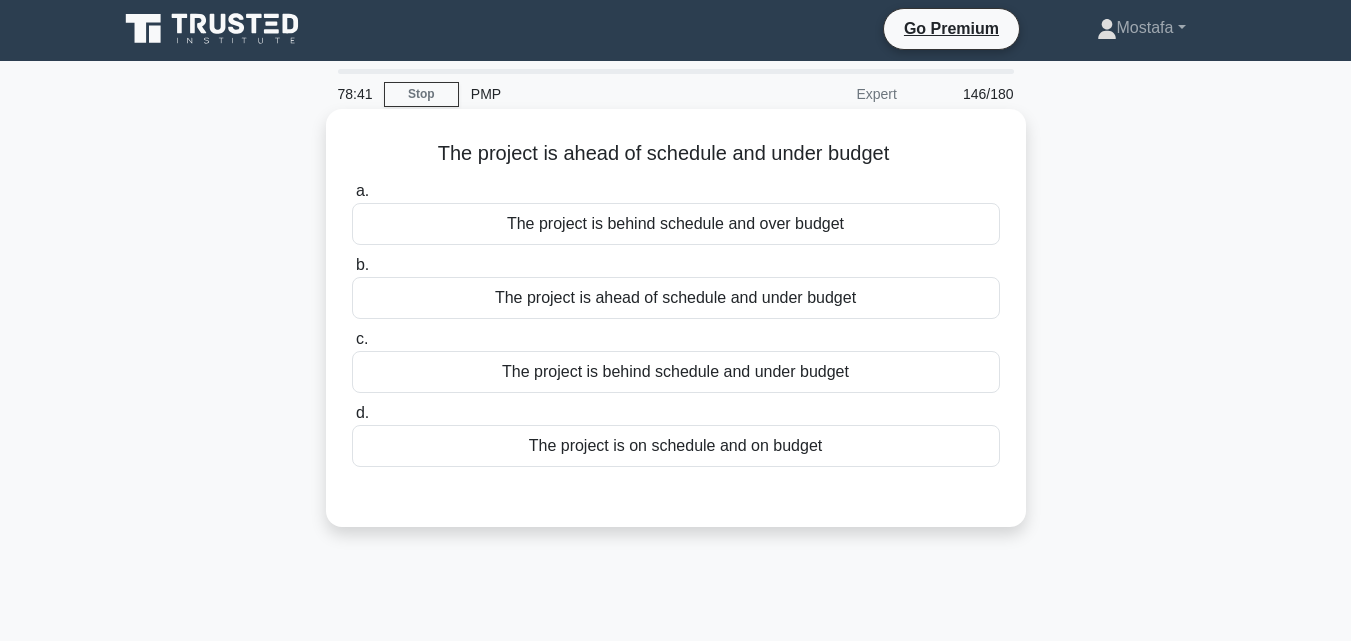 scroll, scrollTop: 0, scrollLeft: 0, axis: both 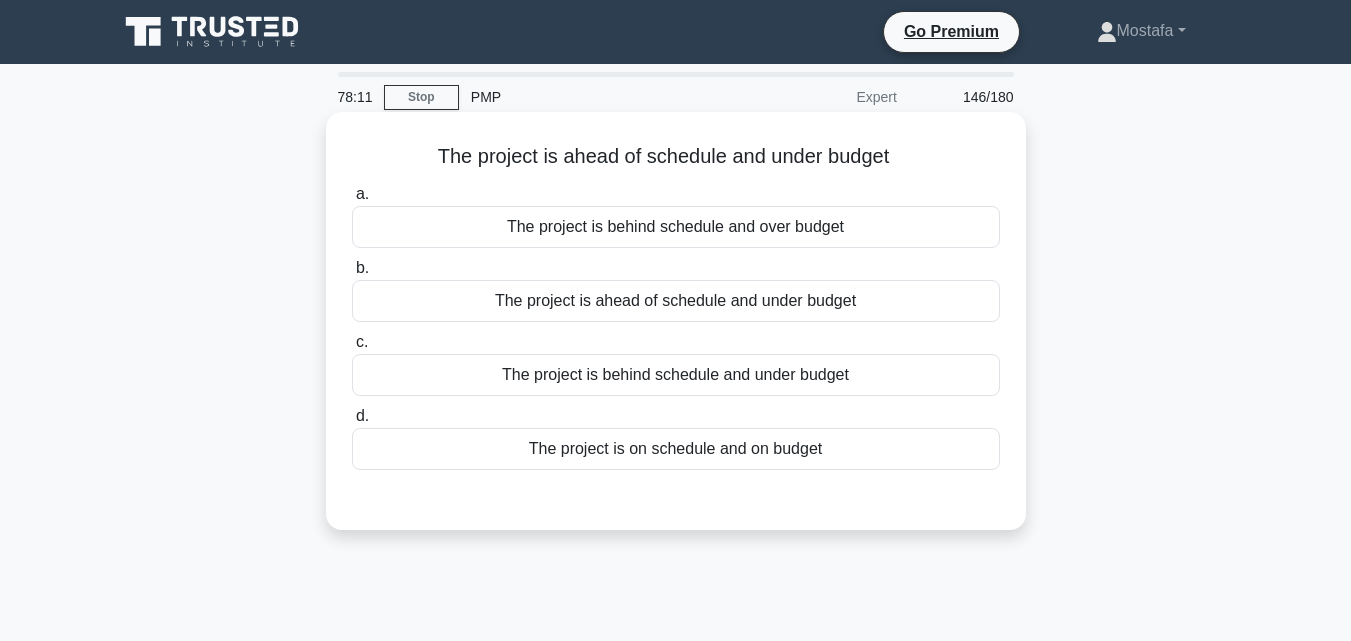 click on "The project is ahead of schedule and under budget" at bounding box center [676, 301] 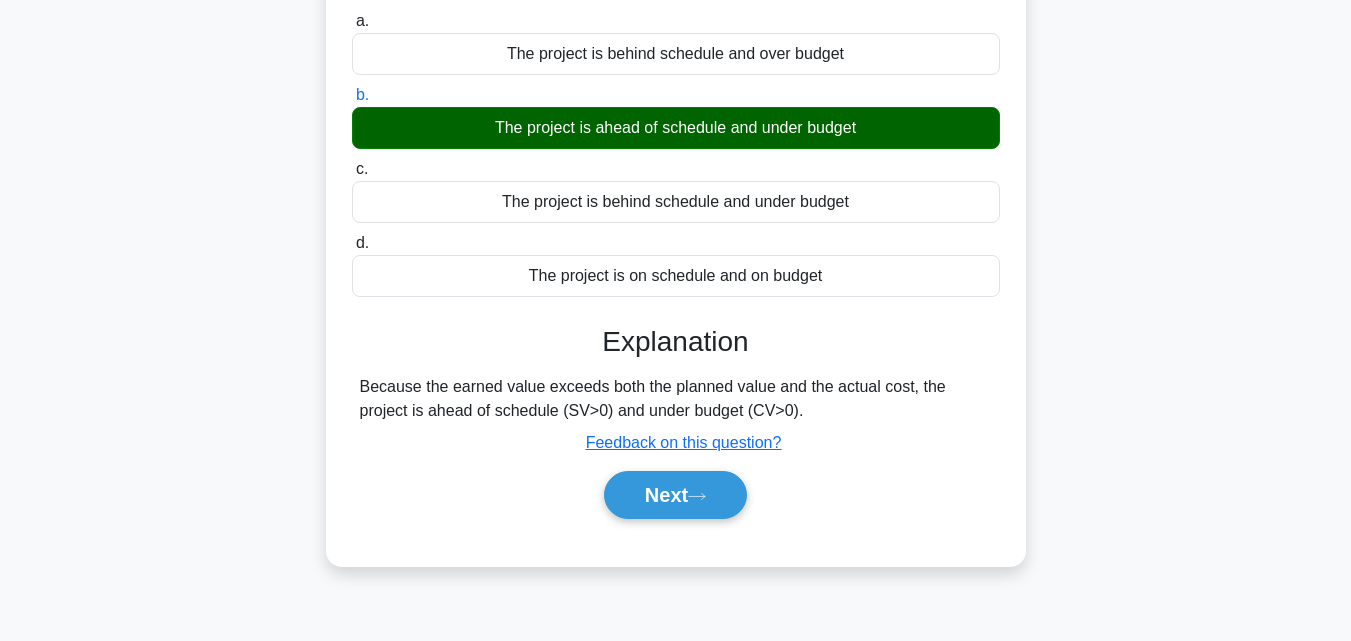 scroll, scrollTop: 439, scrollLeft: 0, axis: vertical 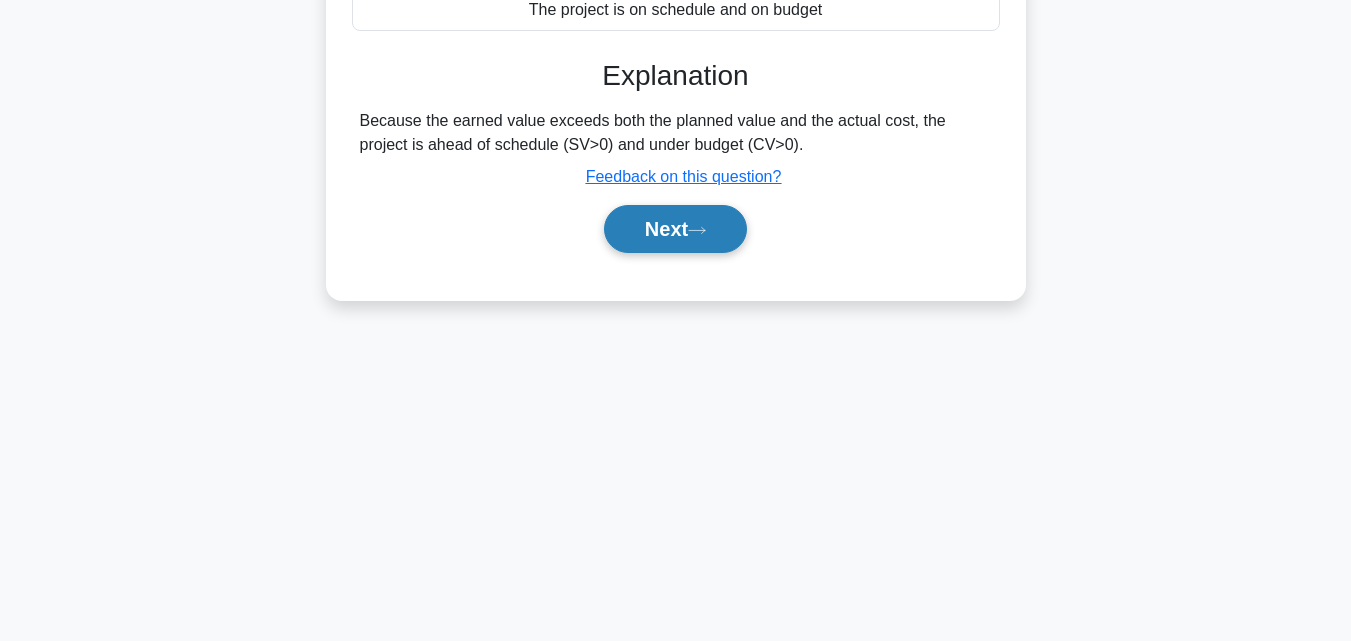 click on "Next" at bounding box center [675, 229] 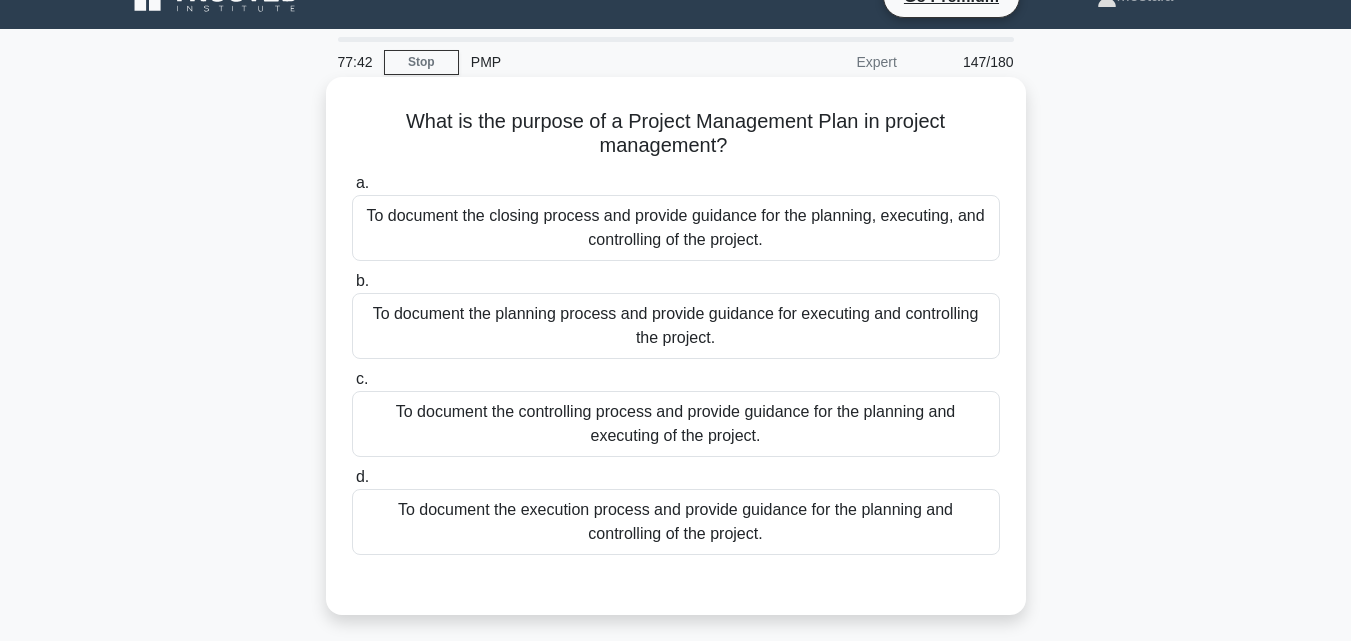 scroll, scrollTop: 0, scrollLeft: 0, axis: both 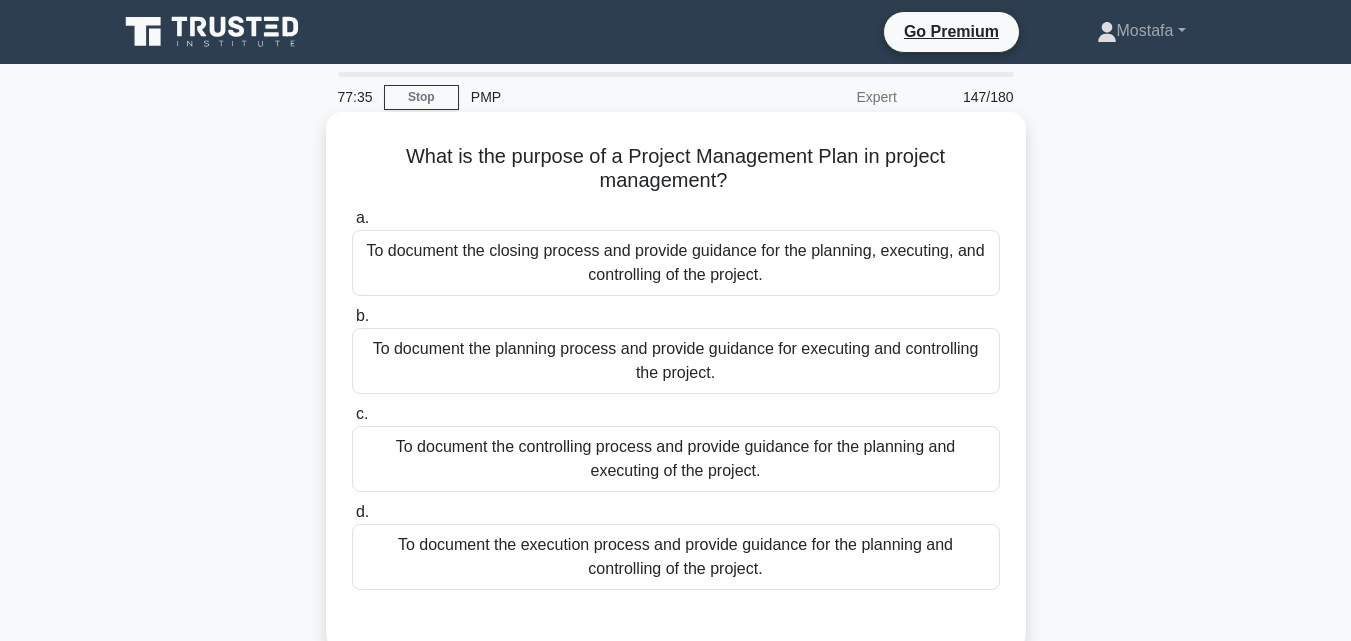 click on "To document the closing process and provide guidance for the planning, executing, and controlling of the project." at bounding box center (676, 263) 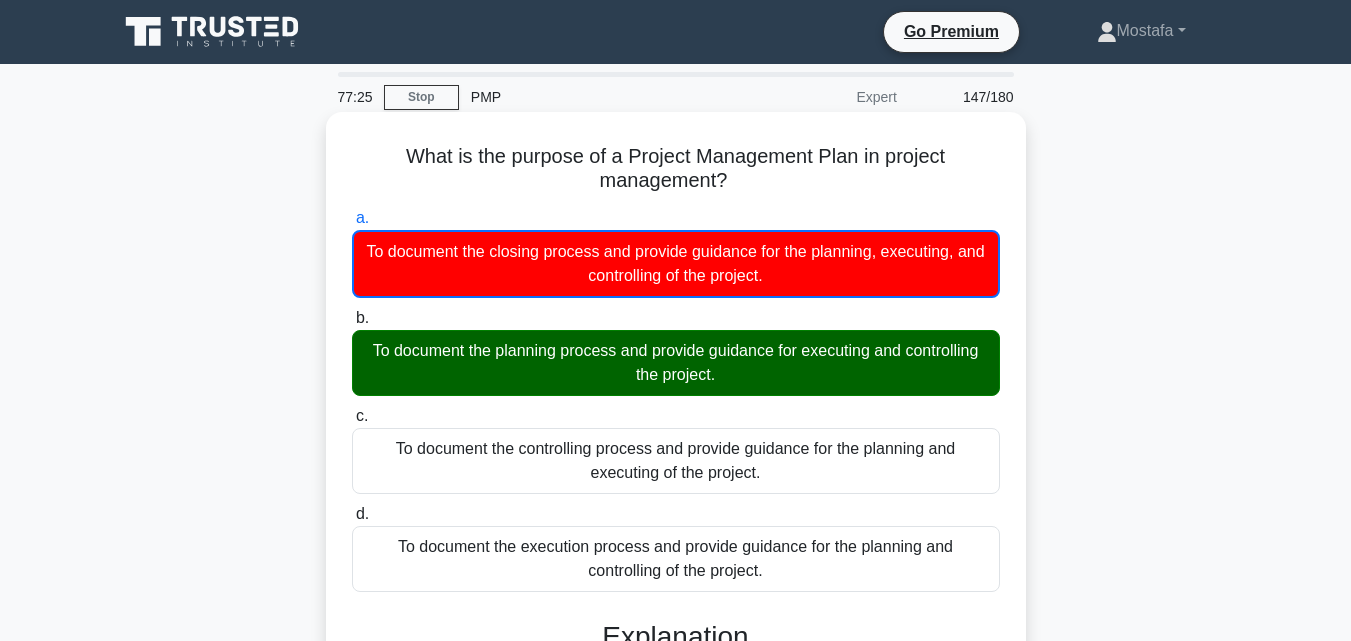 scroll, scrollTop: 451, scrollLeft: 0, axis: vertical 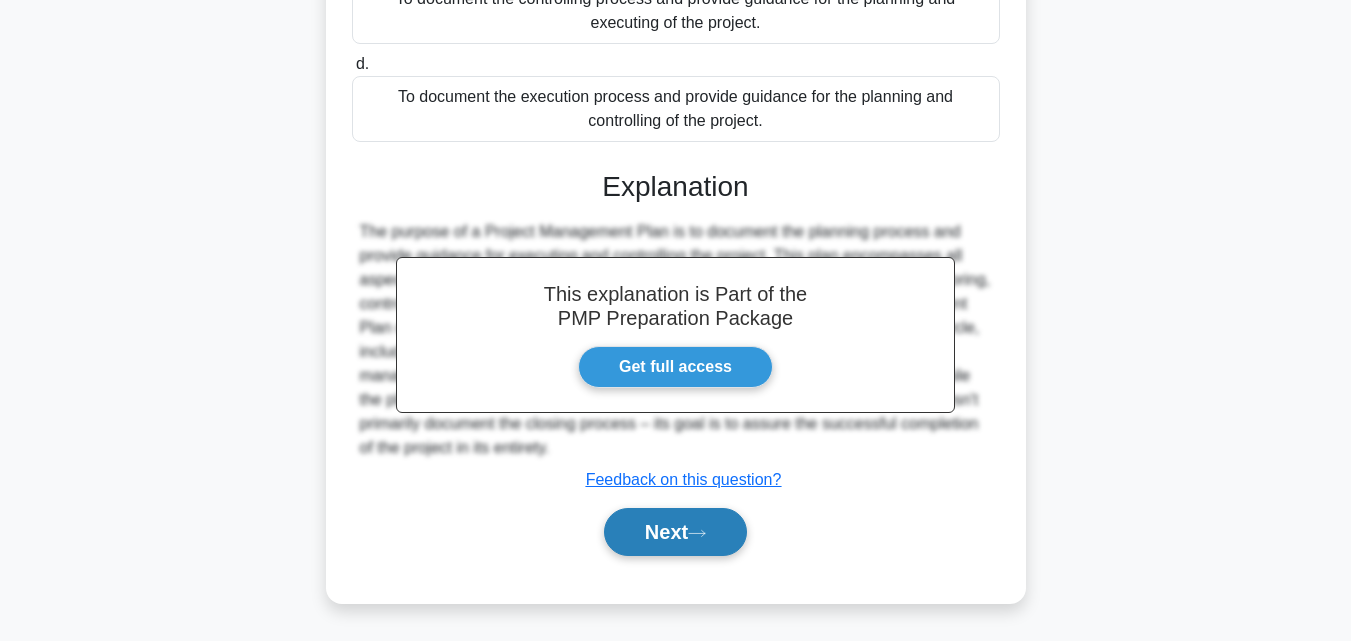 click on "Next" at bounding box center (675, 532) 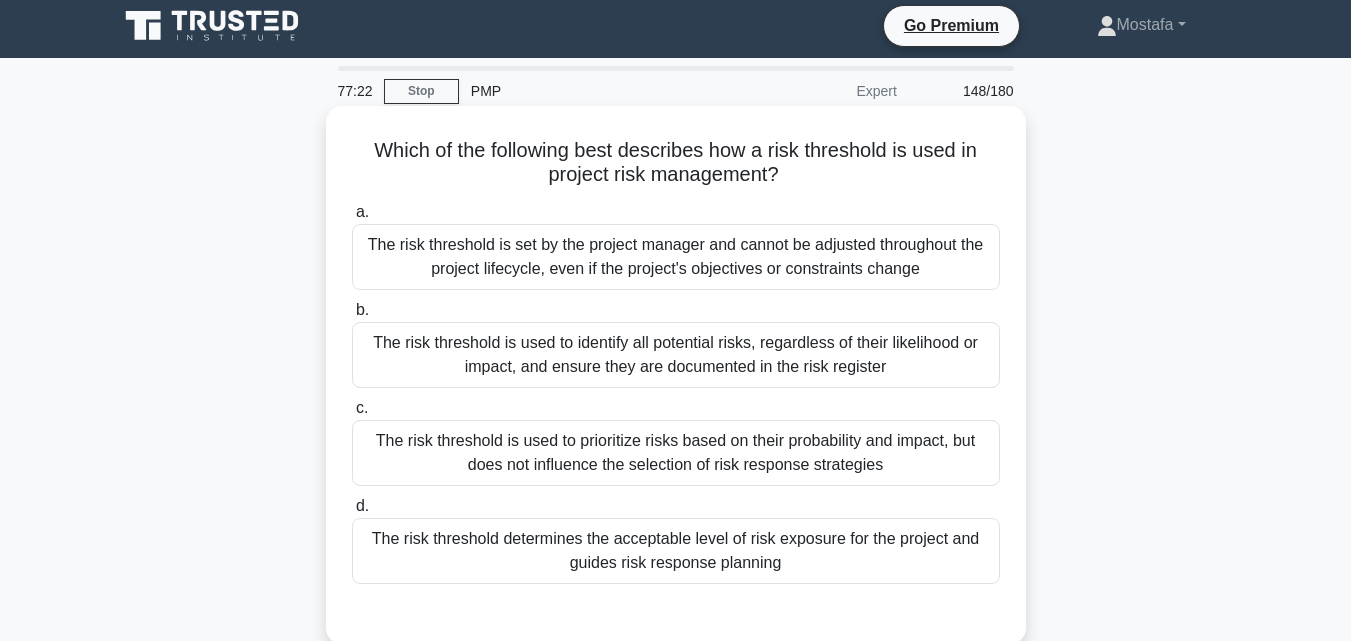 scroll, scrollTop: 0, scrollLeft: 0, axis: both 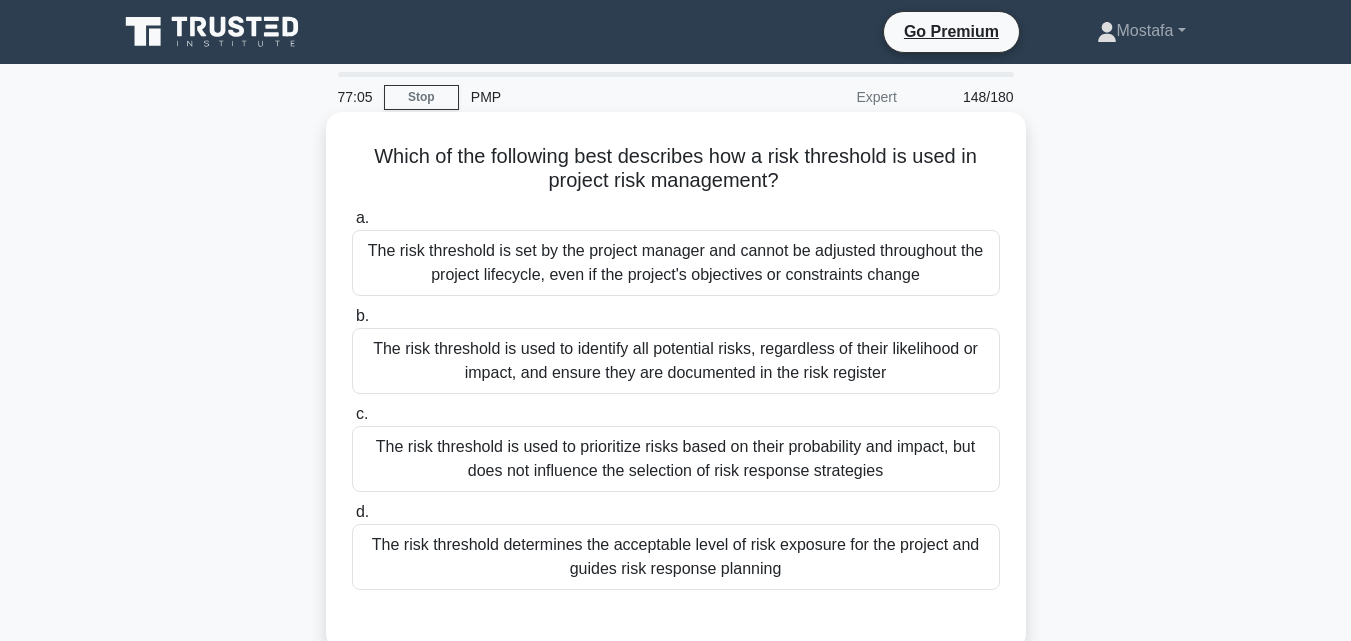 click on "The risk threshold determines the acceptable level of risk exposure for the project and guides risk response planning" at bounding box center [676, 557] 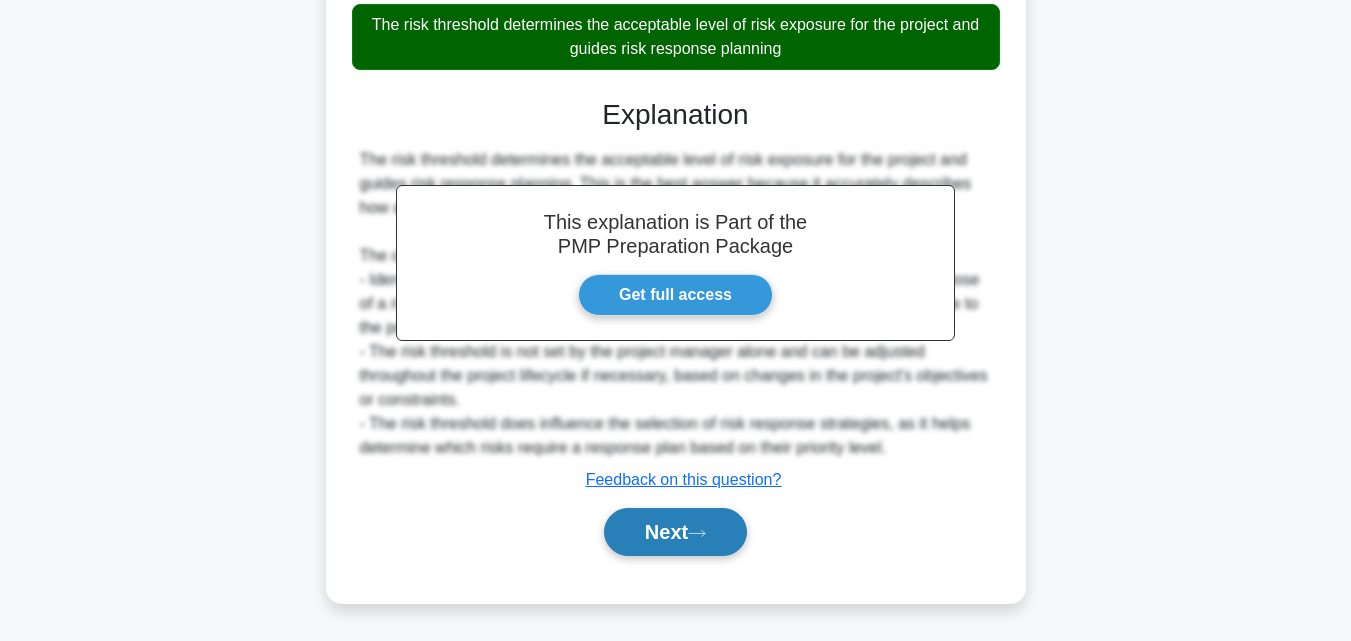 click on "Next" at bounding box center (675, 532) 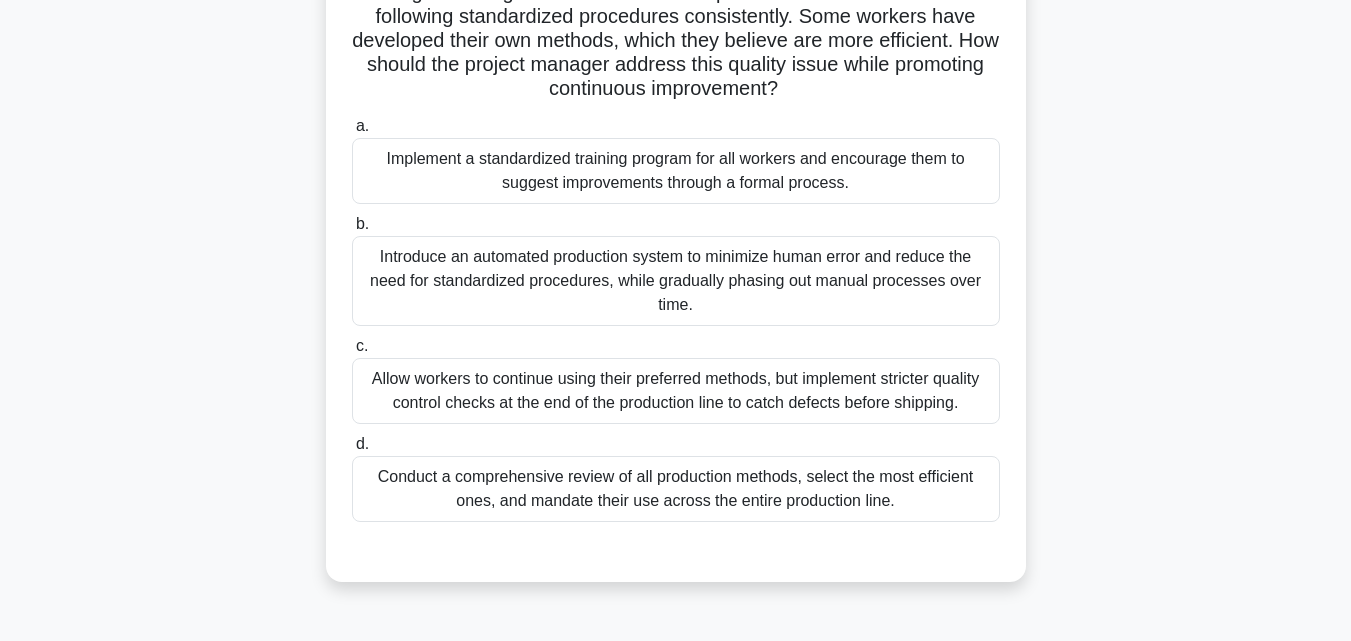 scroll, scrollTop: 39, scrollLeft: 0, axis: vertical 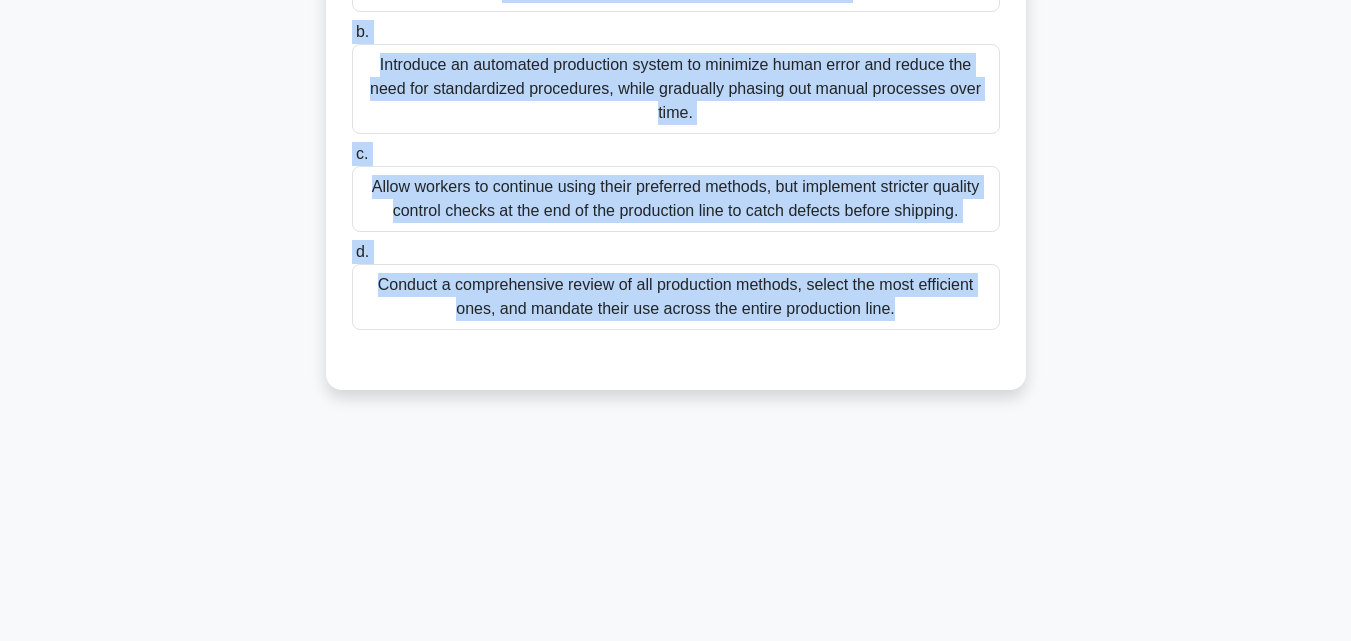 drag, startPoint x: 386, startPoint y: 120, endPoint x: 951, endPoint y: 353, distance: 611.1579 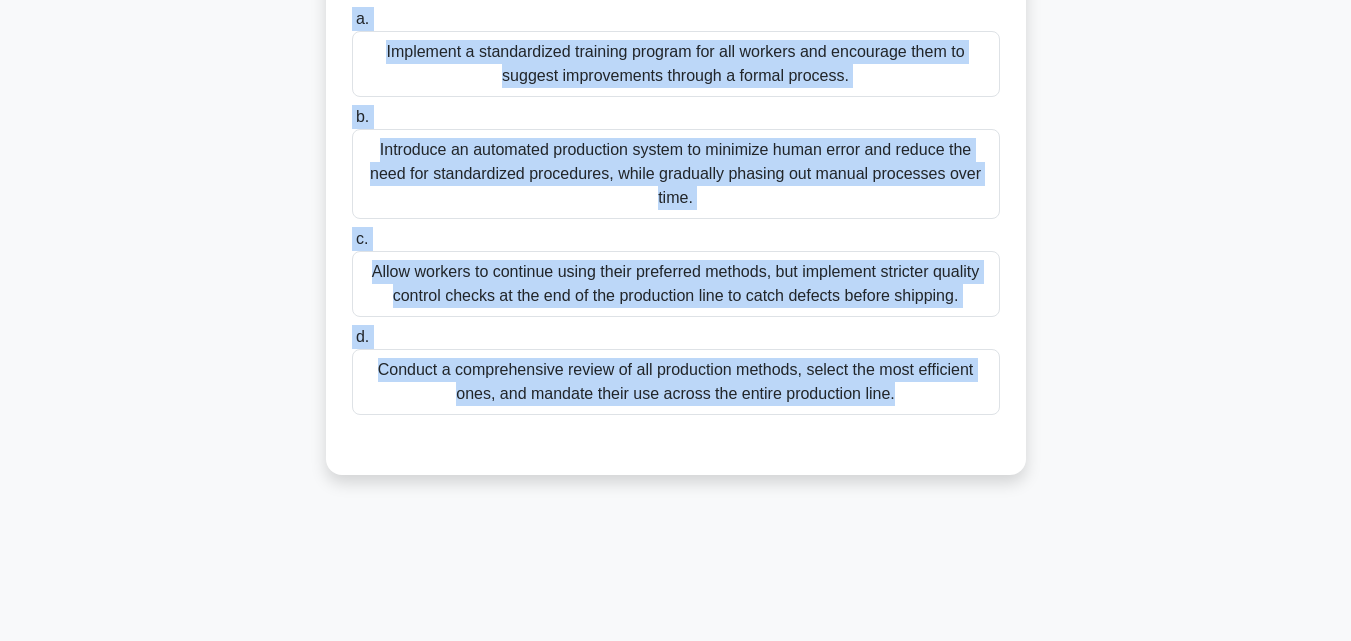 scroll, scrollTop: 204, scrollLeft: 0, axis: vertical 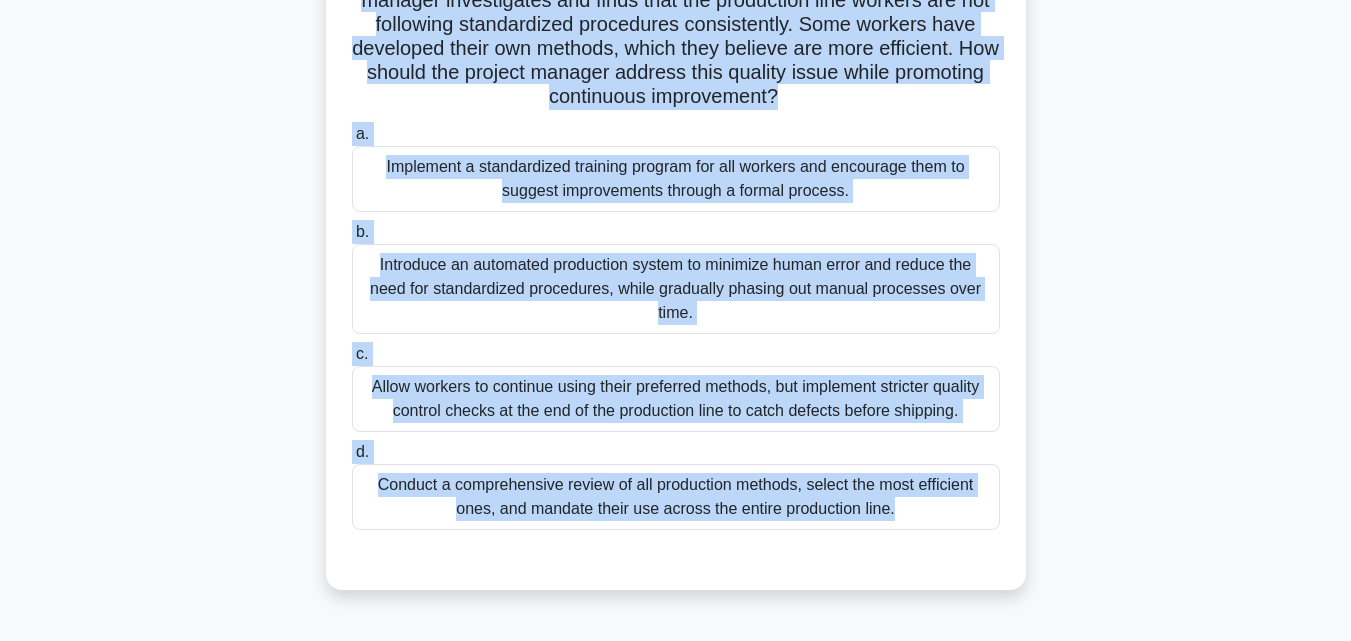 click on "Implement a standardized training program for all workers and encourage them to suggest improvements through a formal process." at bounding box center (676, 179) 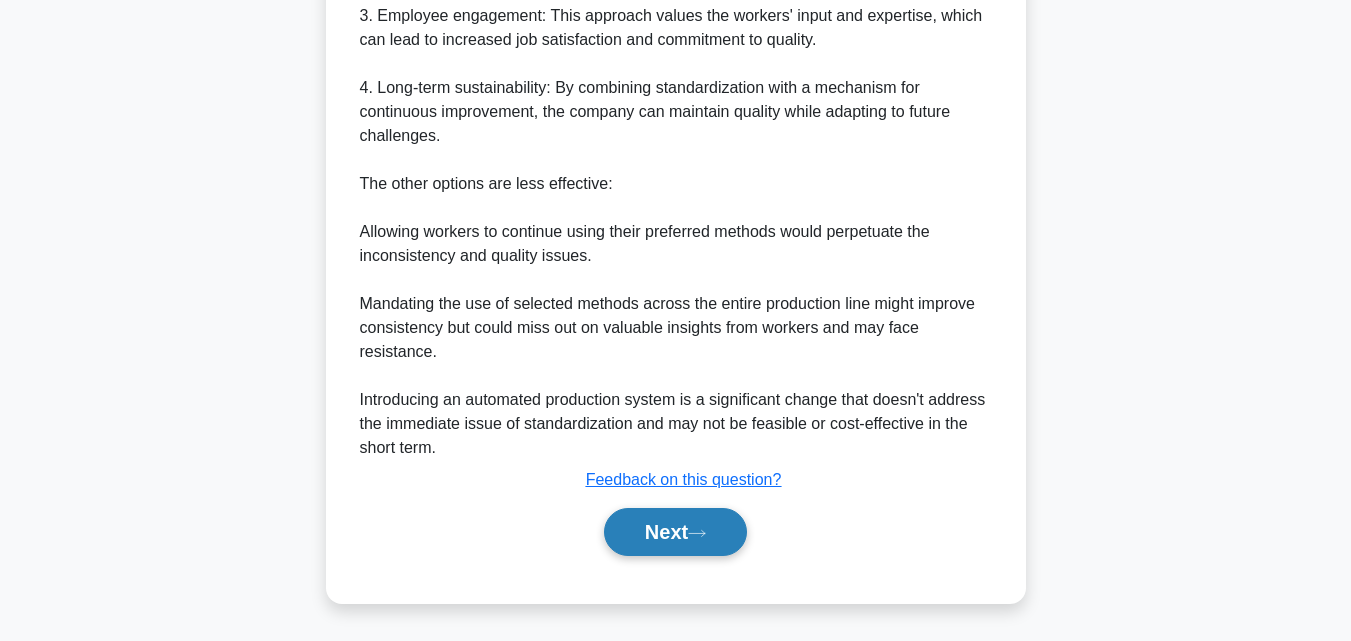 click on "Next" at bounding box center [675, 532] 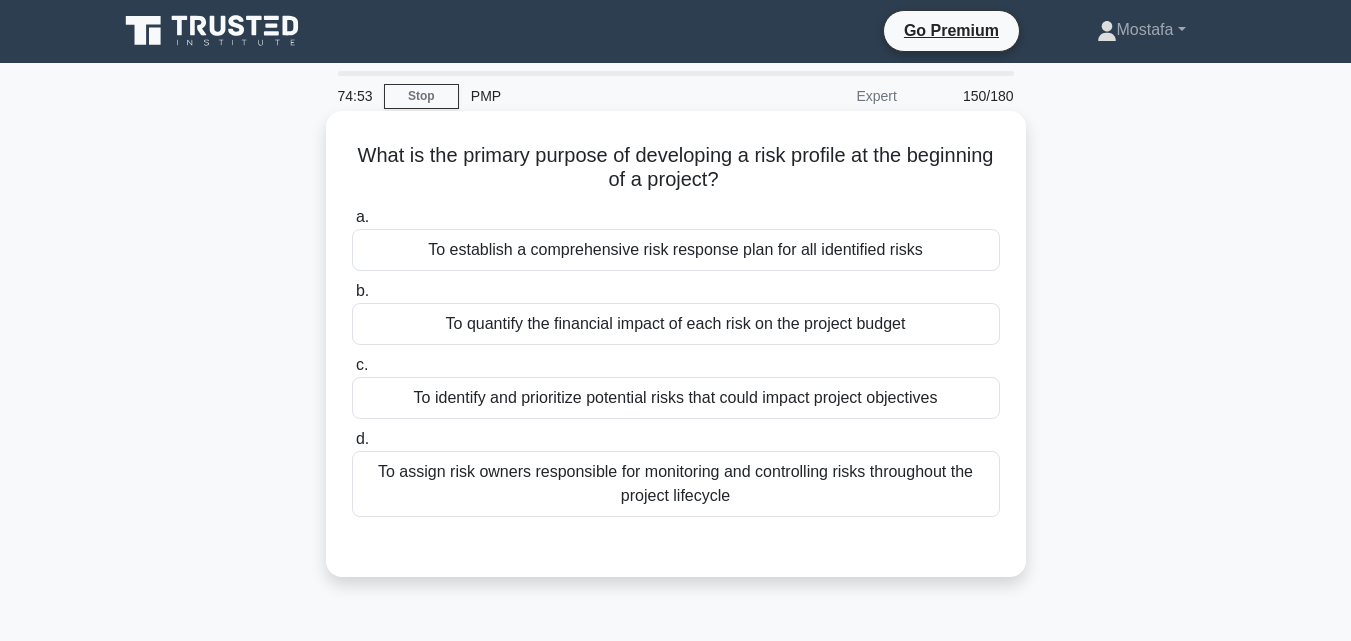 scroll, scrollTop: 0, scrollLeft: 0, axis: both 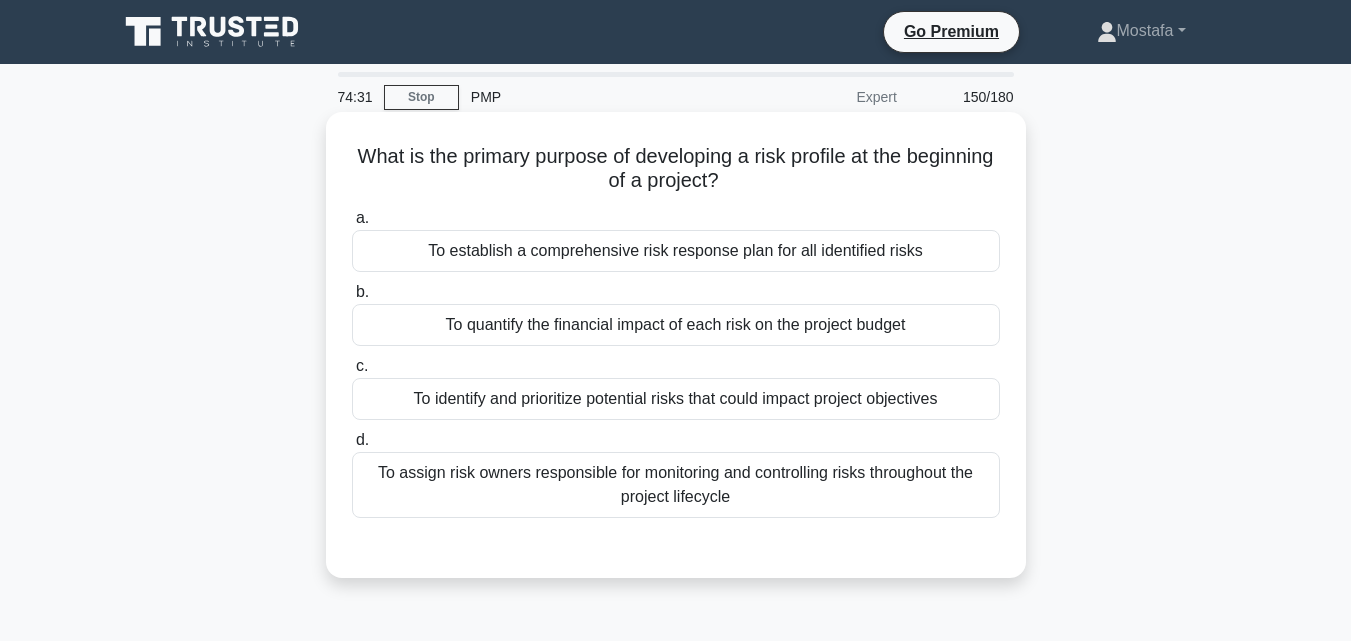 click on "To establish a comprehensive risk response plan for all identified risks" at bounding box center (676, 251) 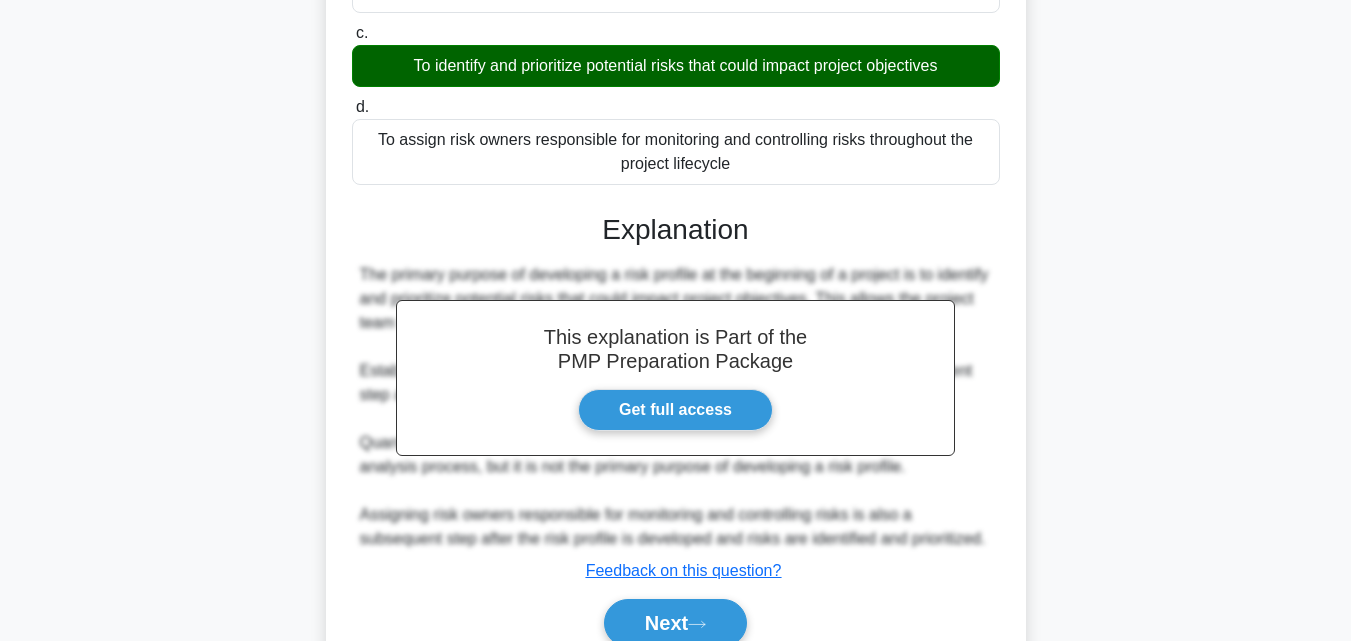 scroll, scrollTop: 439, scrollLeft: 0, axis: vertical 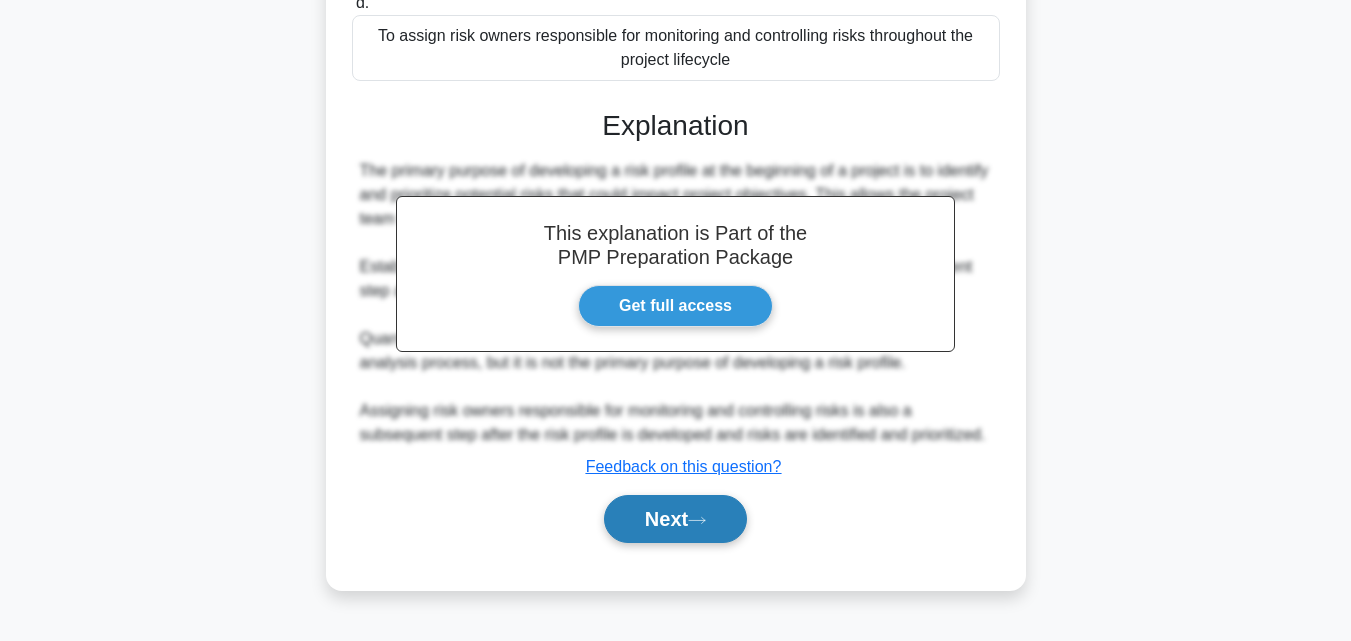 click on "Next" at bounding box center (675, 519) 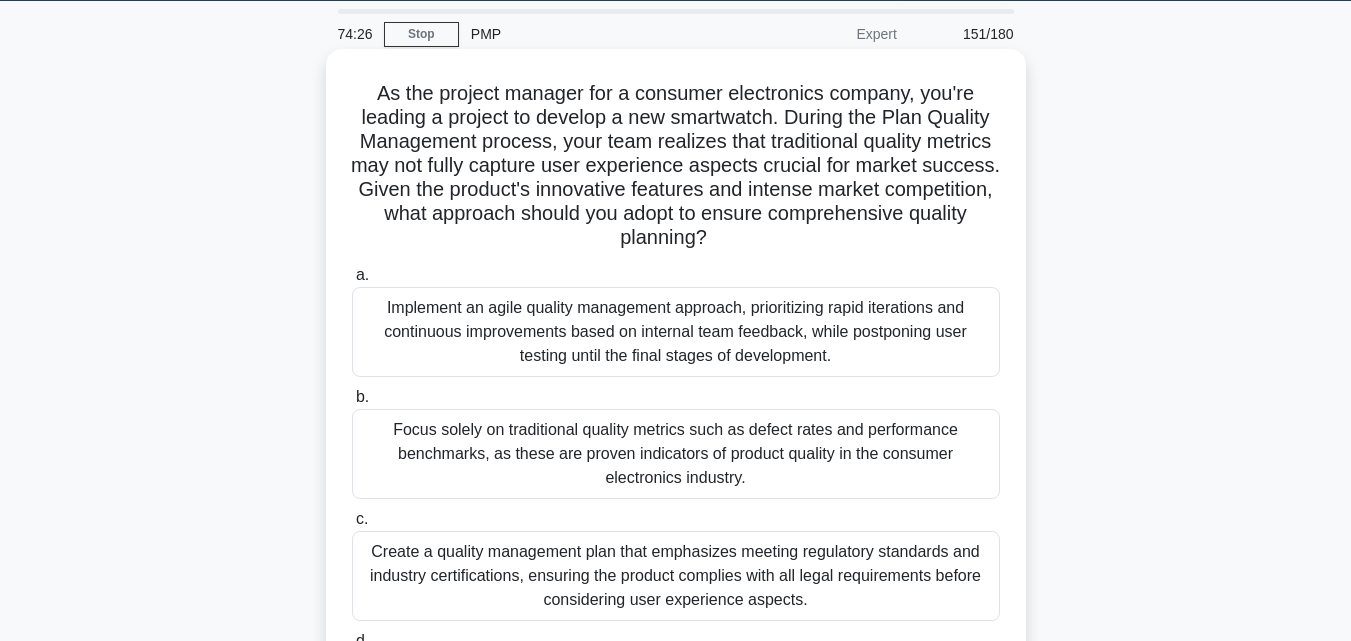 scroll, scrollTop: 39, scrollLeft: 0, axis: vertical 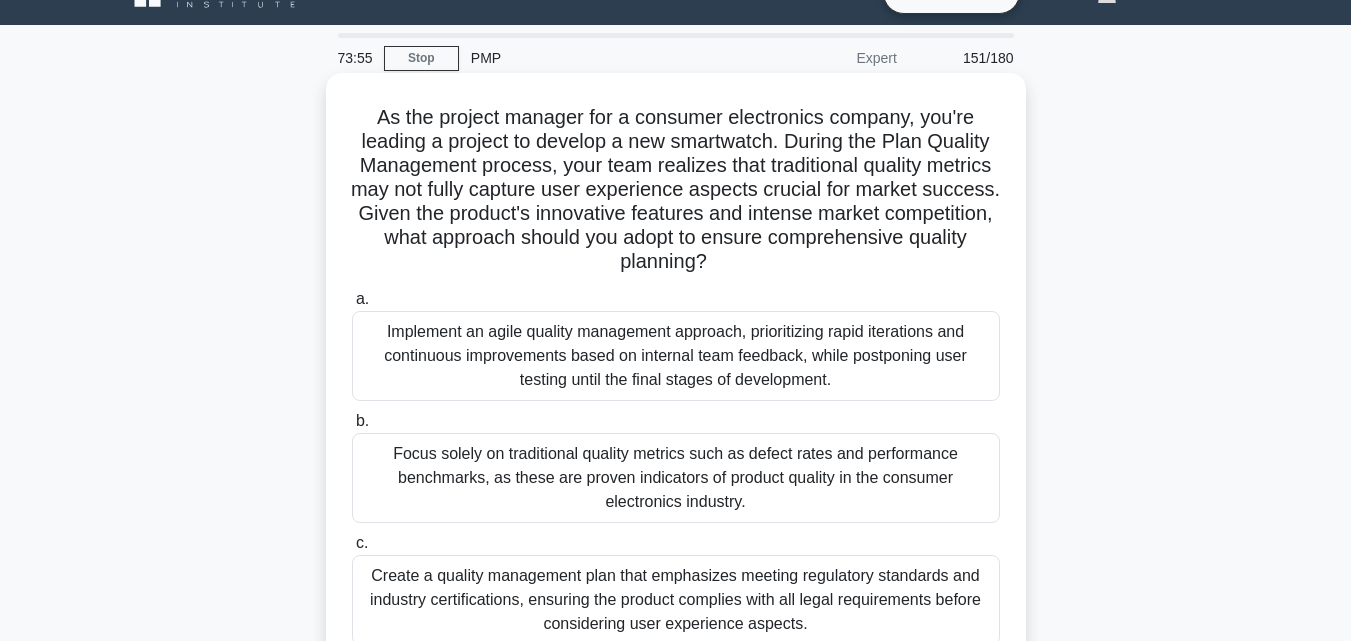 drag, startPoint x: 366, startPoint y: 117, endPoint x: 914, endPoint y: 617, distance: 741.82477 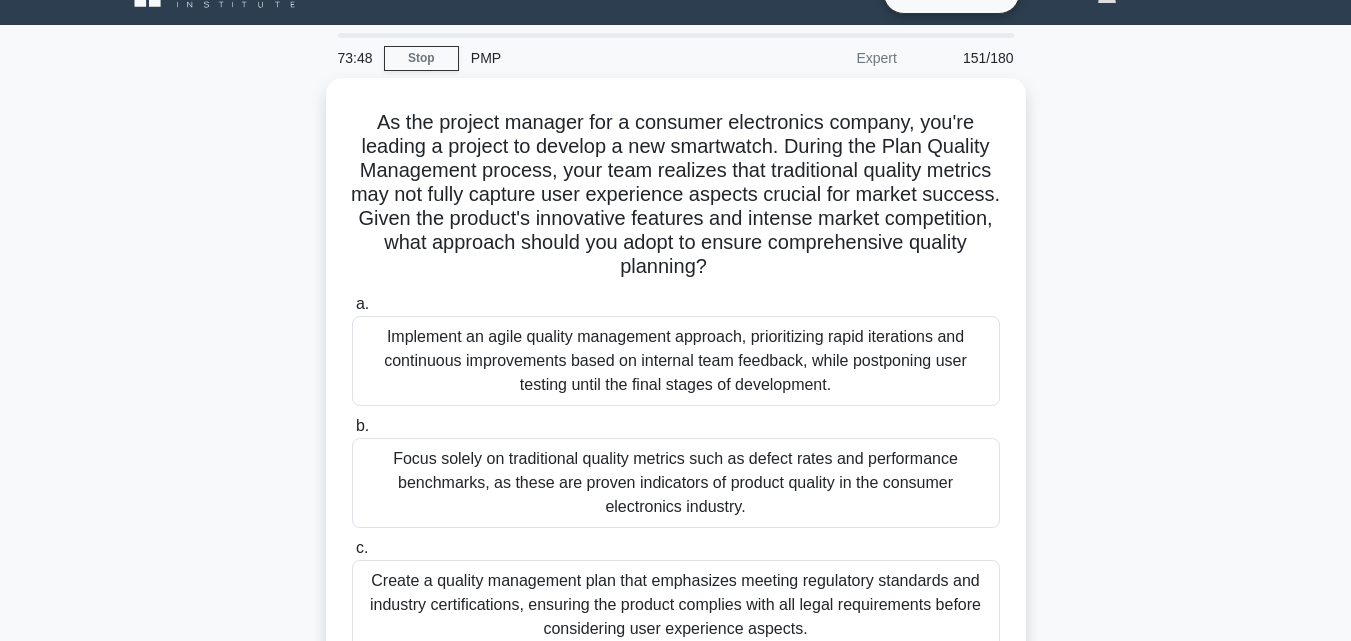 click on "As the project manager for a consumer electronics company, you're leading a project to develop a new smartwatch. During the Plan Quality Management process, your team realizes that traditional quality metrics may not fully capture user experience aspects crucial for market success. Given the product's innovative features and intense market competition, what approach should you adopt to ensure comprehensive quality planning?
.spinner_0XTQ{transform-origin:center;animation:spinner_y6GP .75s linear infinite}@keyframes spinner_y6GP{100%{transform:rotate(360deg)}}
a.
b. c. d." at bounding box center [676, 467] 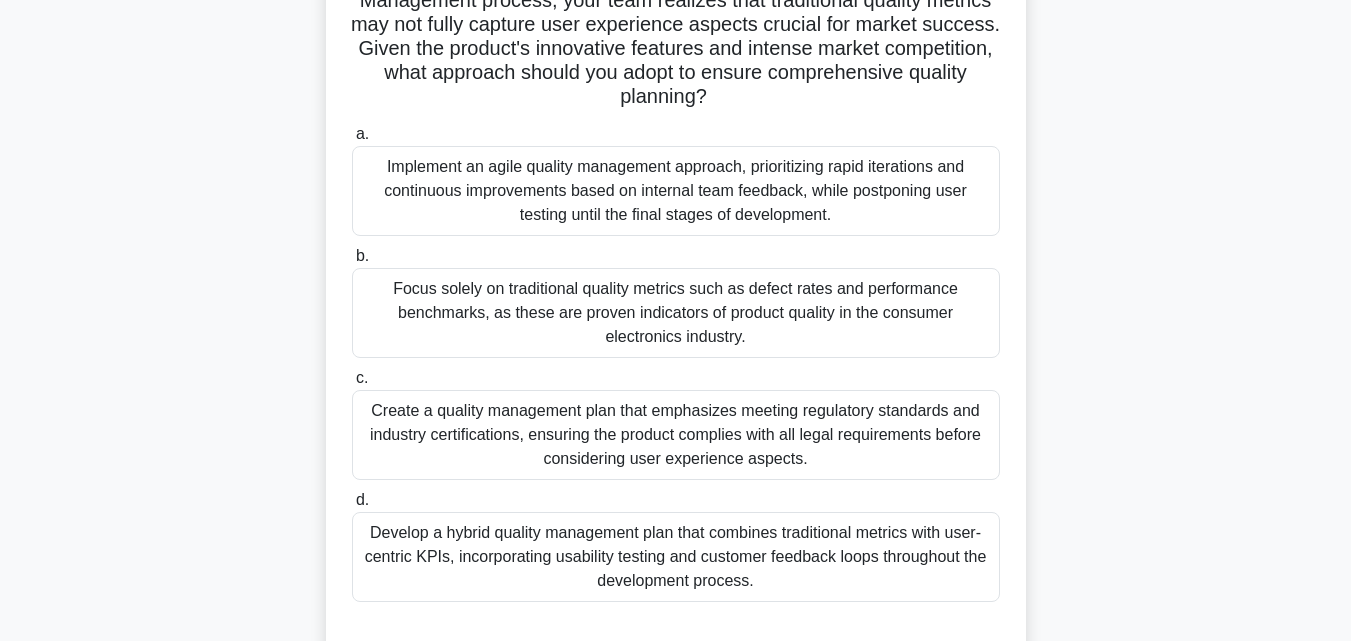 scroll, scrollTop: 239, scrollLeft: 0, axis: vertical 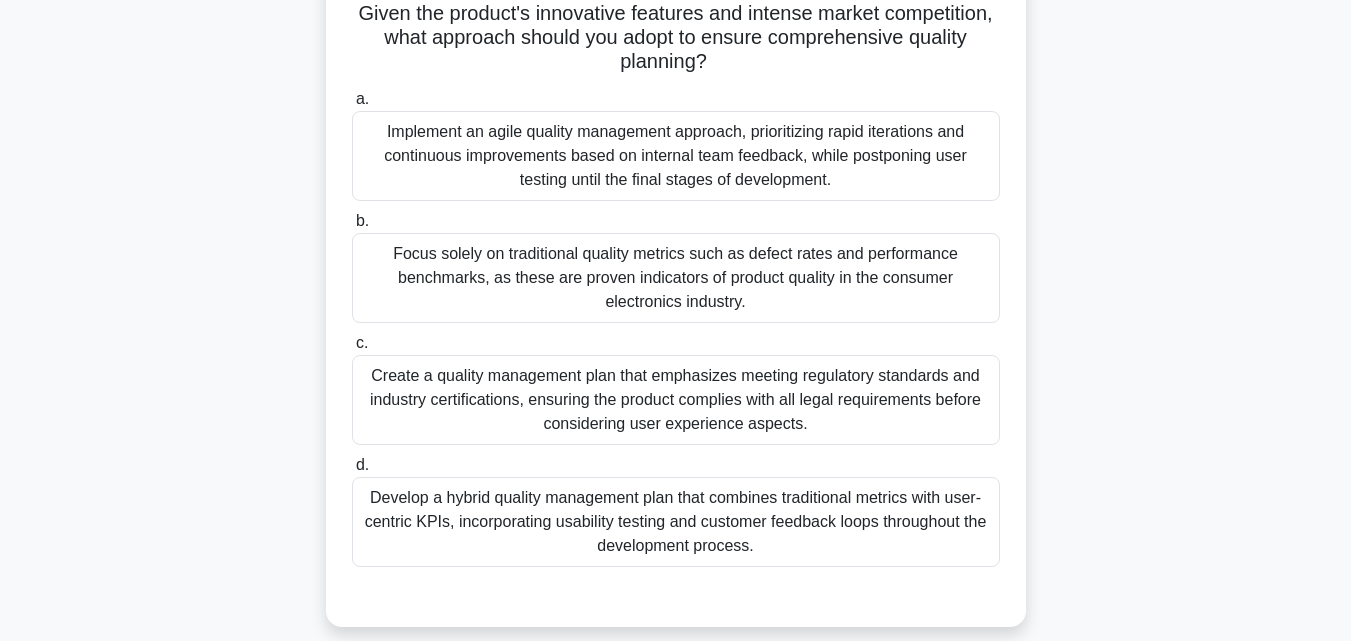 click on "Develop a hybrid quality management plan that combines traditional metrics with user-centric KPIs, incorporating usability testing and customer feedback loops throughout the development process." at bounding box center (676, 522) 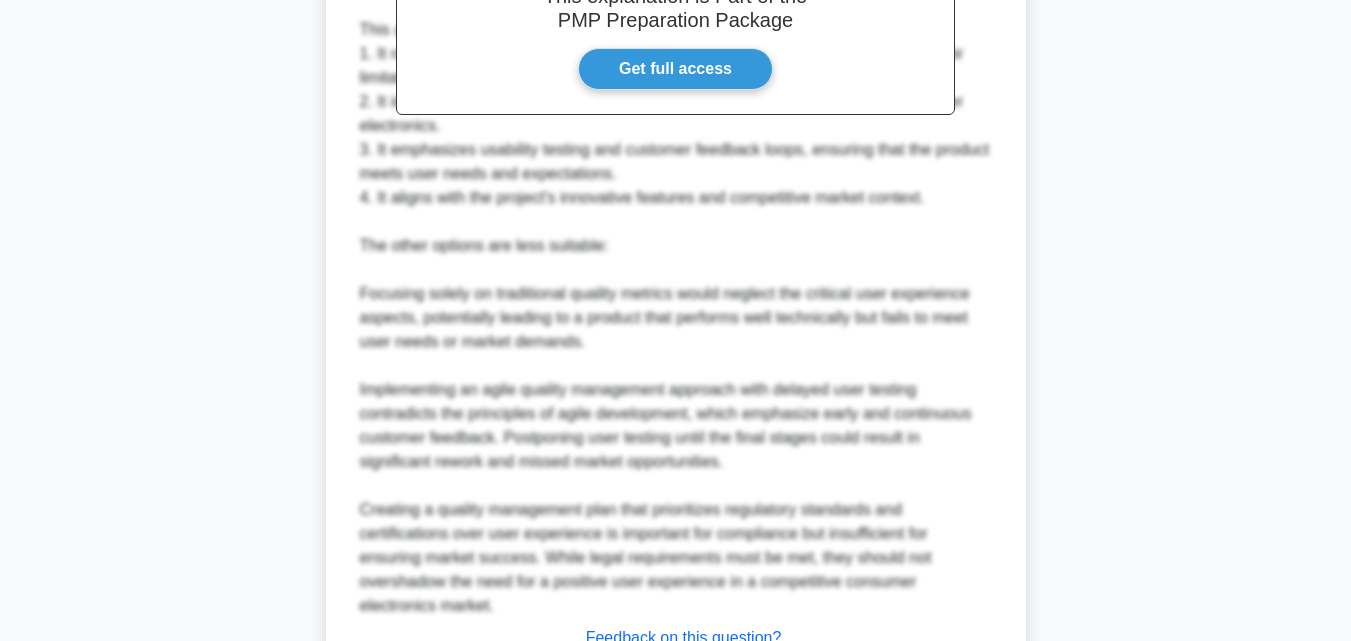scroll, scrollTop: 1121, scrollLeft: 0, axis: vertical 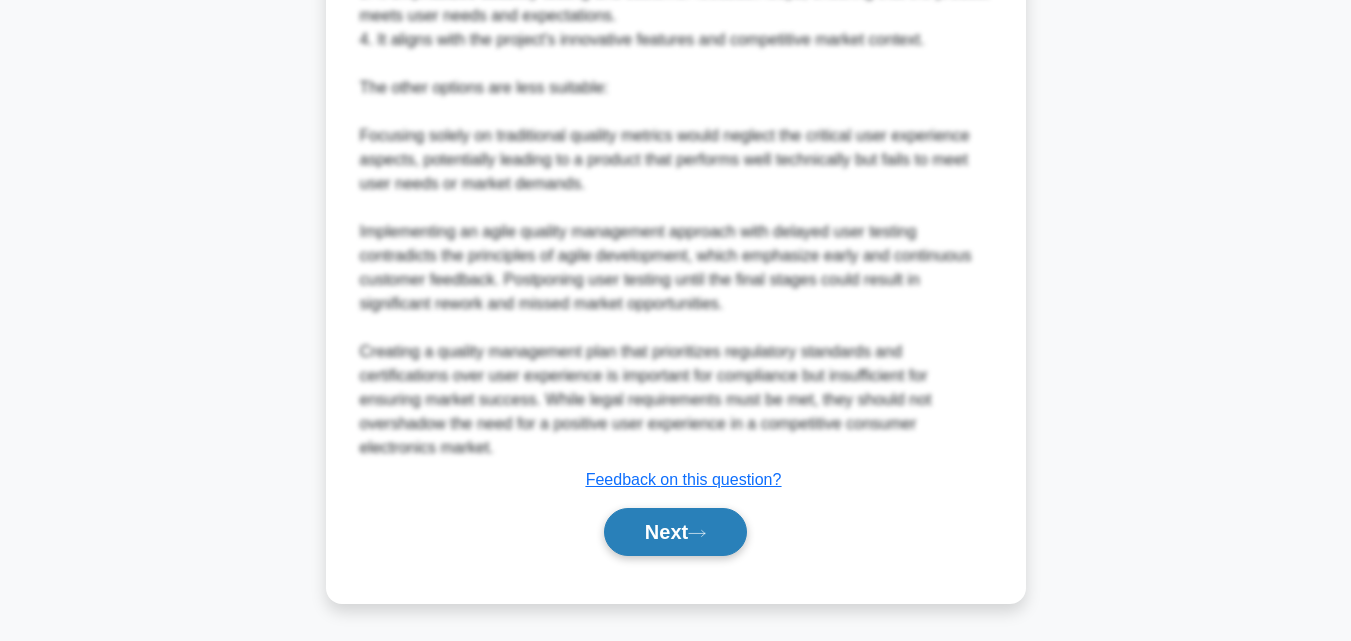 click 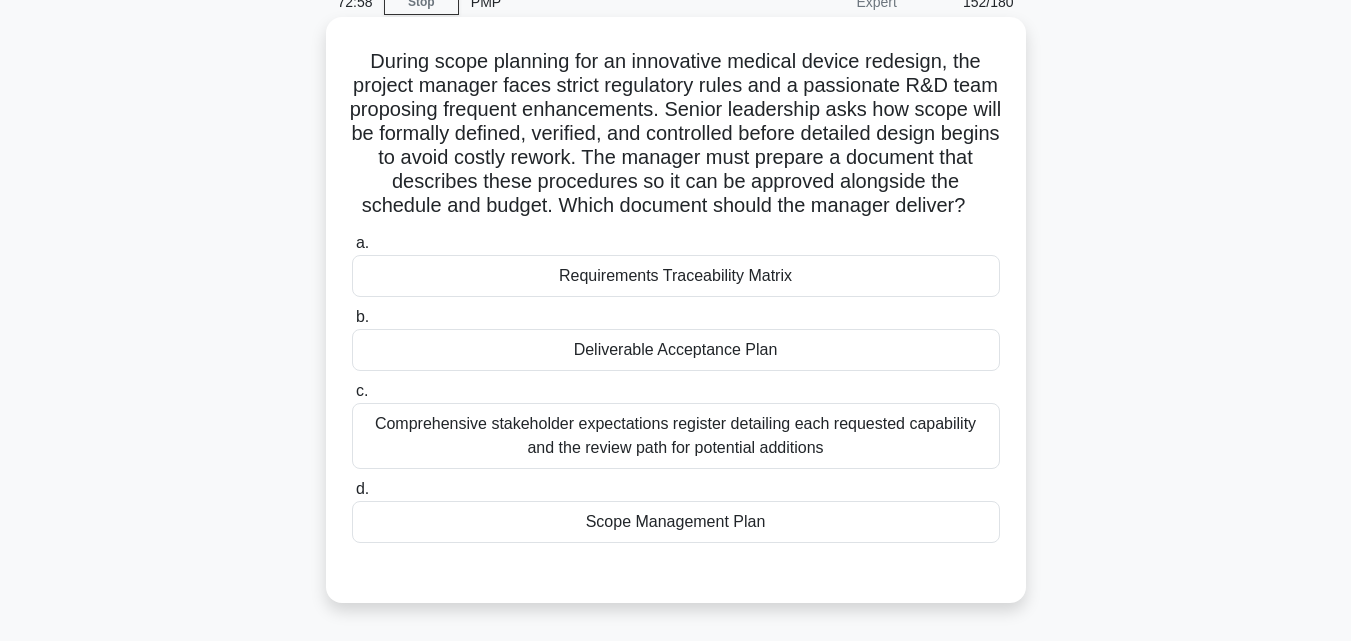 scroll, scrollTop: 39, scrollLeft: 0, axis: vertical 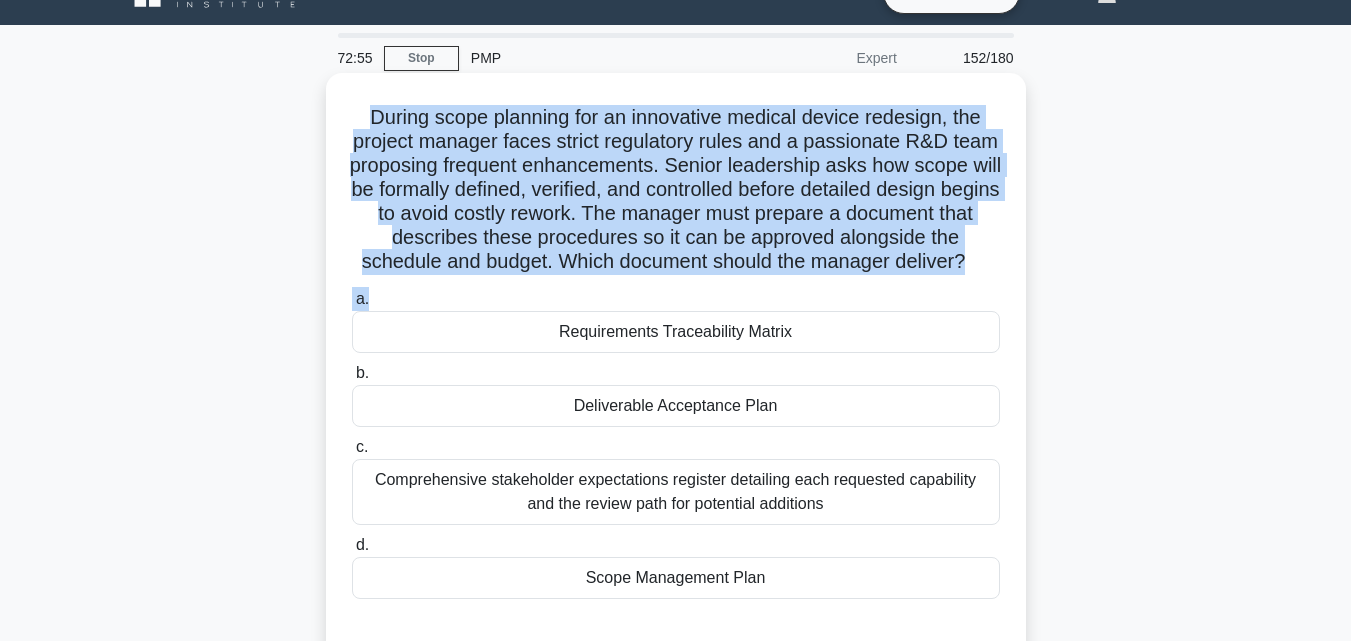 drag, startPoint x: 361, startPoint y: 116, endPoint x: 737, endPoint y: 304, distance: 420.38077 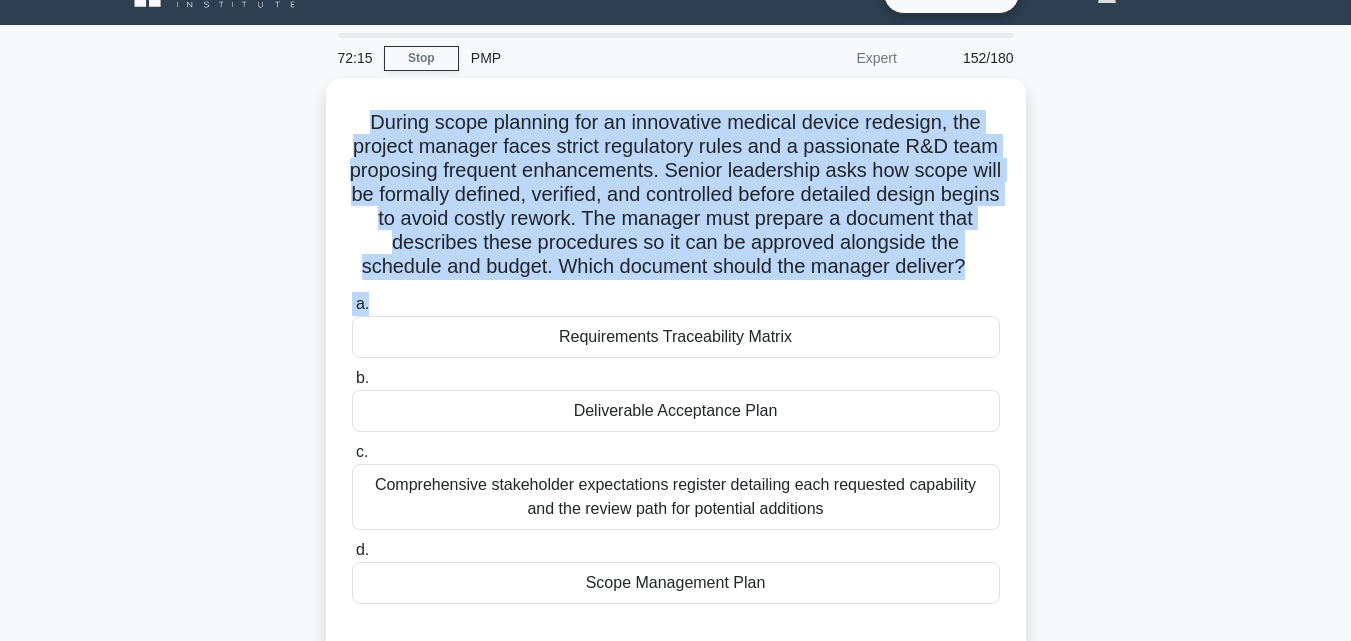 click on "During scope planning for an innovative medical device redesign, the project manager faces strict regulatory rules and a passionate R&D team proposing frequent enhancements. Senior leadership asks how scope will be formally defined, verified, and controlled before detailed design begins to avoid costly rework. The manager must prepare a document that describes these procedures so it can be approved alongside the schedule and budget. Which document should the manager deliver?
.spinner_0XTQ{transform-origin:center;animation:spinner_y6GP .75s linear infinite}@keyframes spinner_y6GP{100%{transform:rotate(360deg)}}
a.
b." at bounding box center (676, 383) 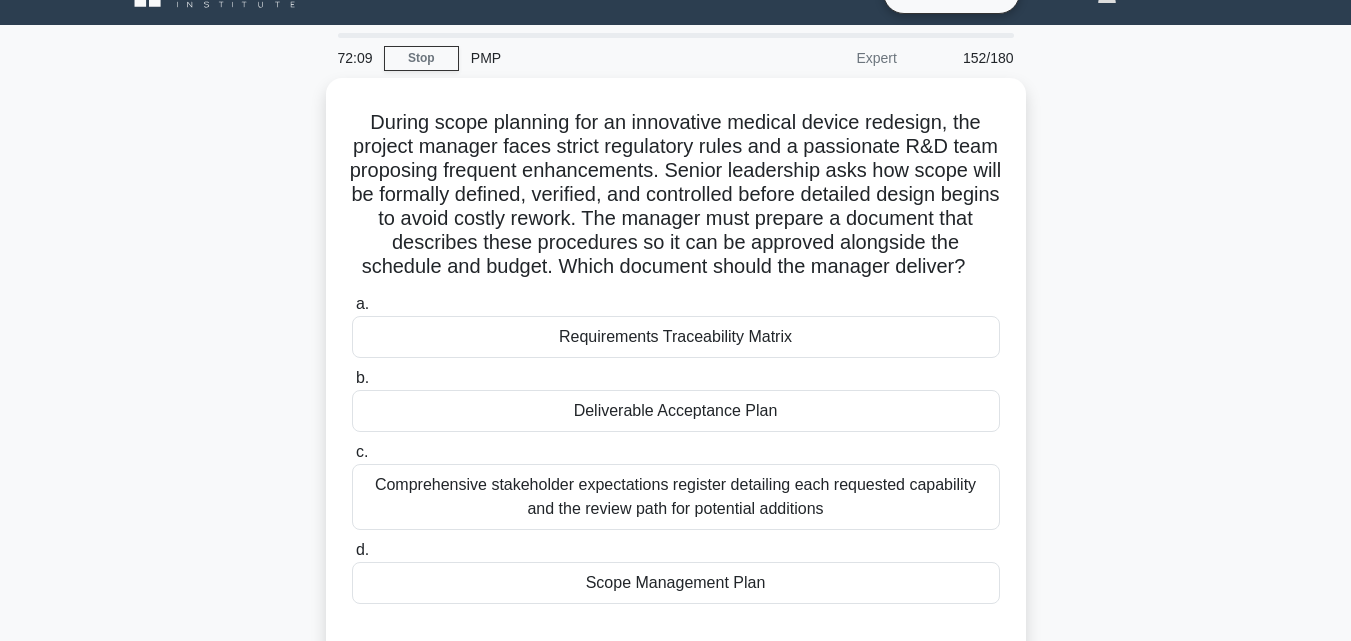 click on "During scope planning for an innovative medical device redesign, the project manager faces strict regulatory rules and a passionate R&D team proposing frequent enhancements. Senior leadership asks how scope will be formally defined, verified, and controlled before detailed design begins to avoid costly rework. The manager must prepare a document that describes these procedures so it can be approved alongside the schedule and budget. Which document should the manager deliver?
.spinner_0XTQ{transform-origin:center;animation:spinner_y6GP .75s linear infinite}@keyframes spinner_y6GP{100%{transform:rotate(360deg)}}
a.
b." at bounding box center (676, 383) 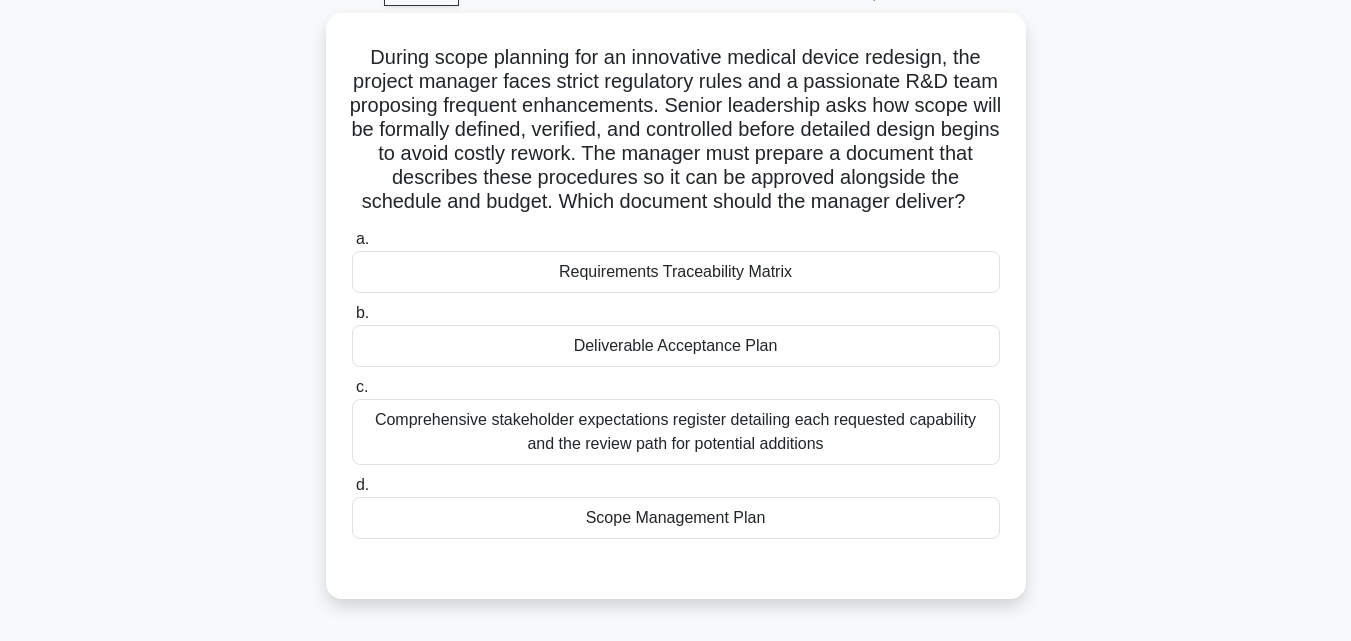scroll, scrollTop: 139, scrollLeft: 0, axis: vertical 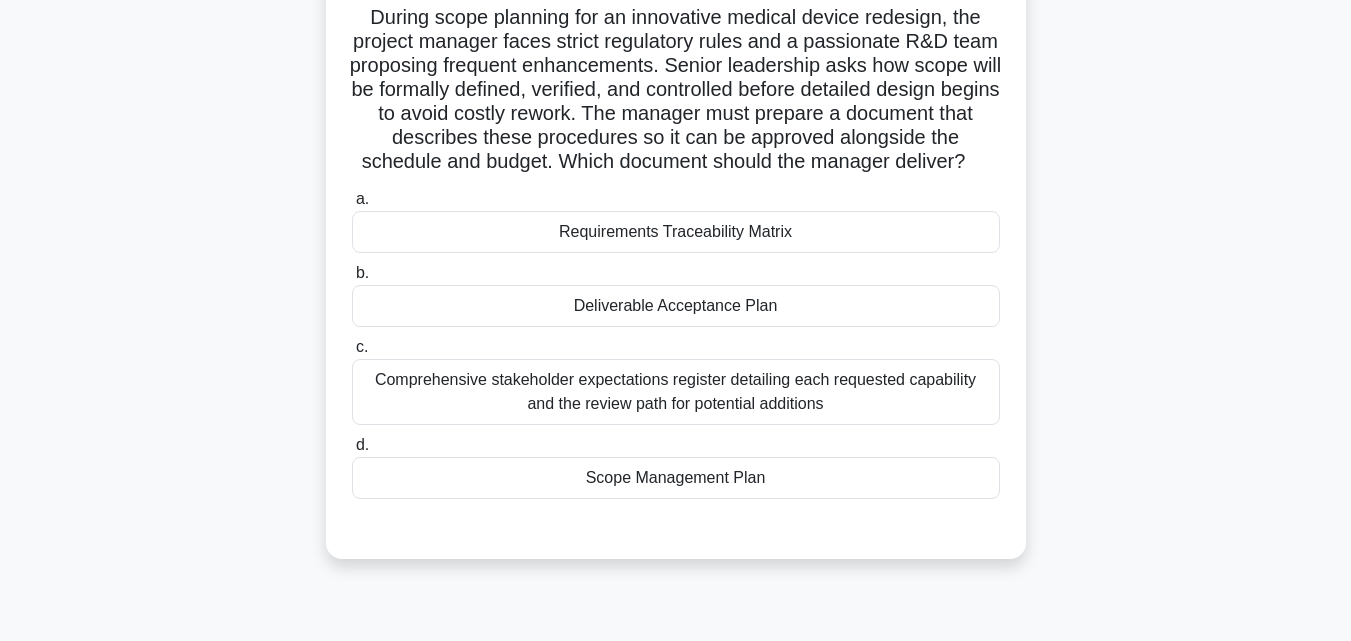 click on "Scope Management Plan" at bounding box center [676, 478] 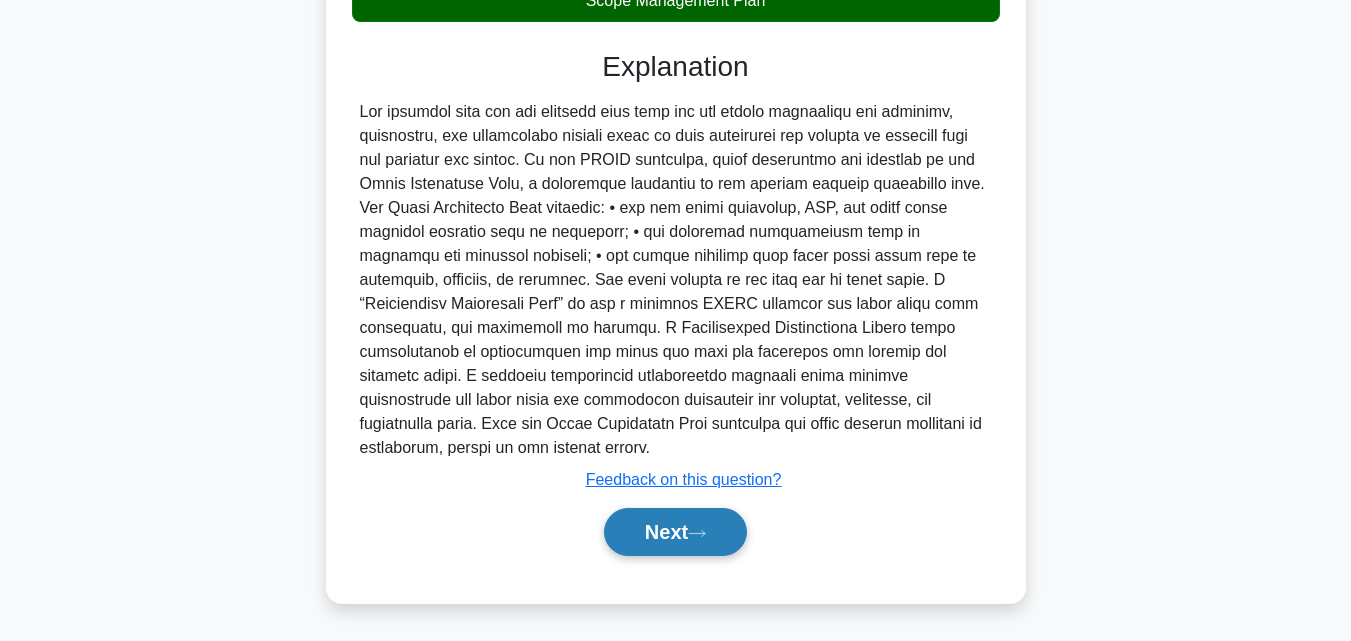 click on "Next" at bounding box center (675, 532) 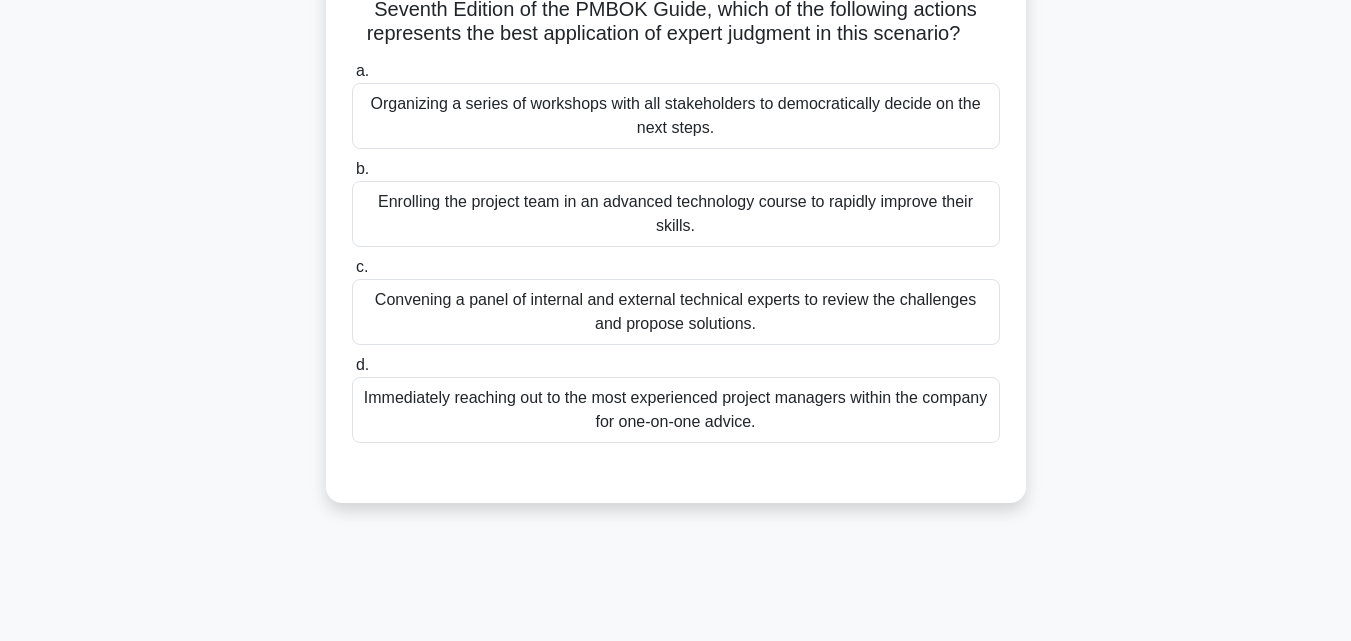 scroll, scrollTop: 0, scrollLeft: 0, axis: both 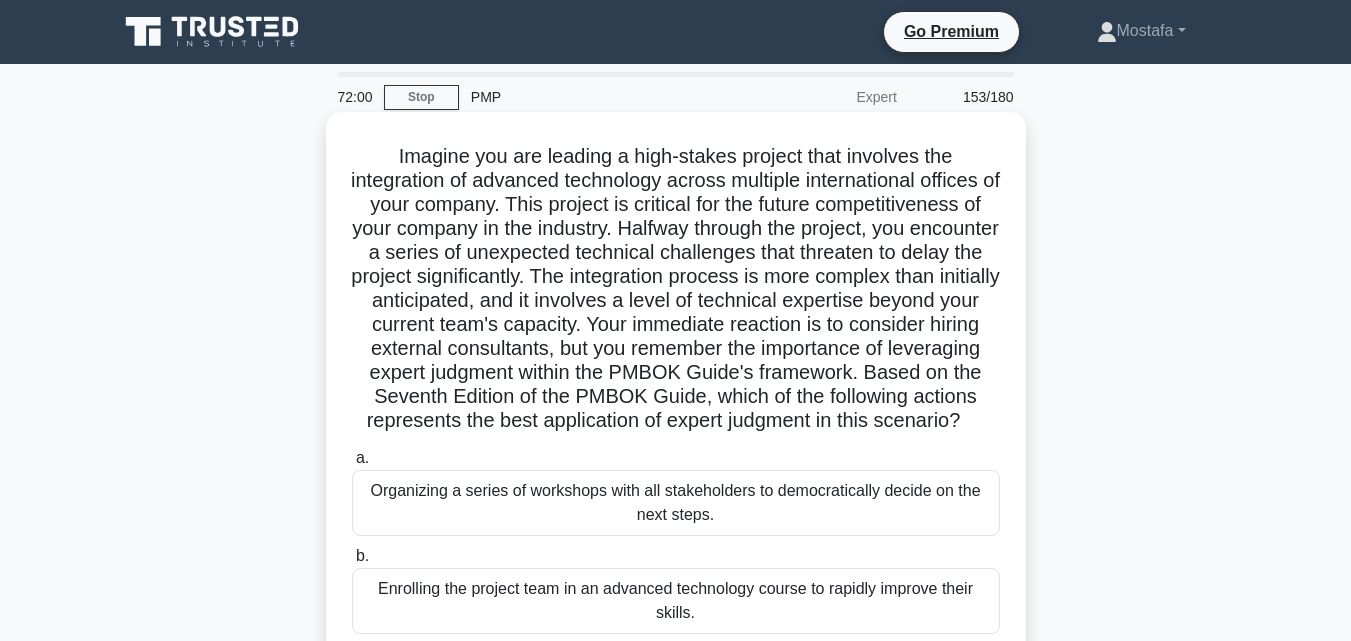 drag, startPoint x: 391, startPoint y: 152, endPoint x: 986, endPoint y: 443, distance: 662.3489 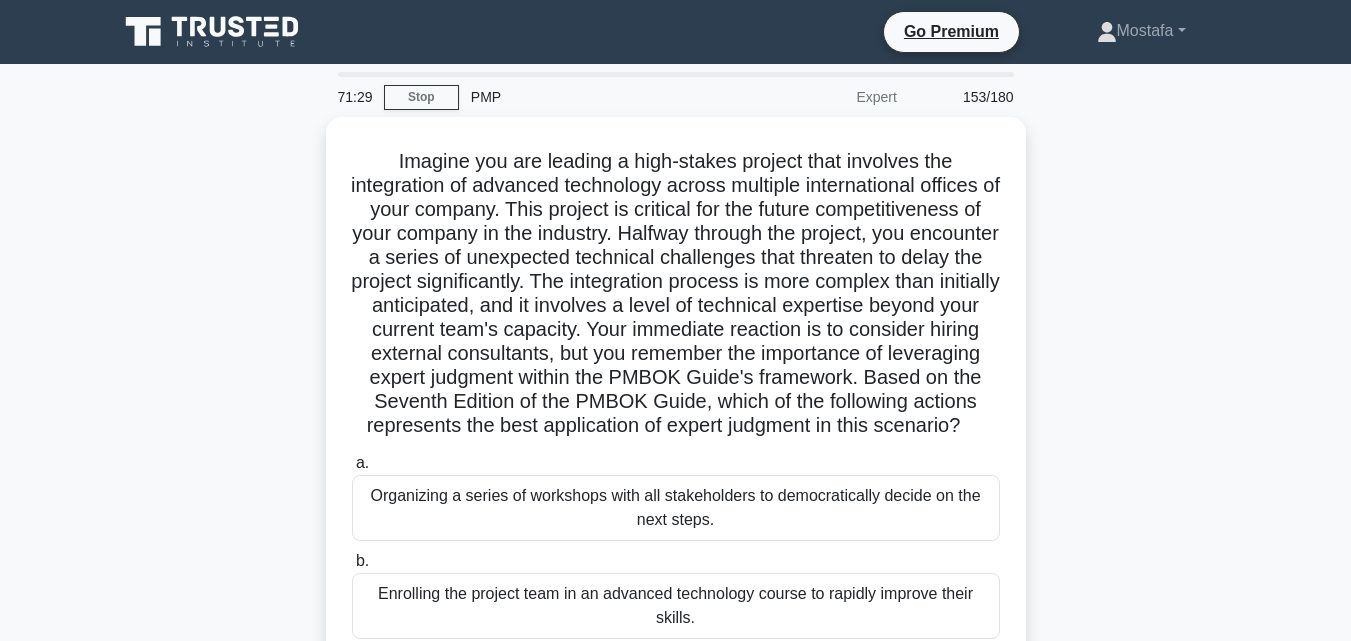 click on "Imagine you are leading a high-stakes project that involves the integration of advanced technology across multiple international offices of your company. This project is critical for the future competitiveness of your company in the industry. Halfway through the project, you encounter a series of unexpected technical challenges that threaten to delay the project significantly. The integration process is more complex than initially anticipated, and it involves a level of technical expertise beyond your current team's capacity. Your immediate reaction is to consider hiring external consultants, but you remember the importance of leveraging expert judgment within the PMBOK Guide's framework. Based on the Seventh Edition of the PMBOK Guide, which of the following actions represents the best application of expert judgment in this scenario?
a. b. c." at bounding box center [676, 518] 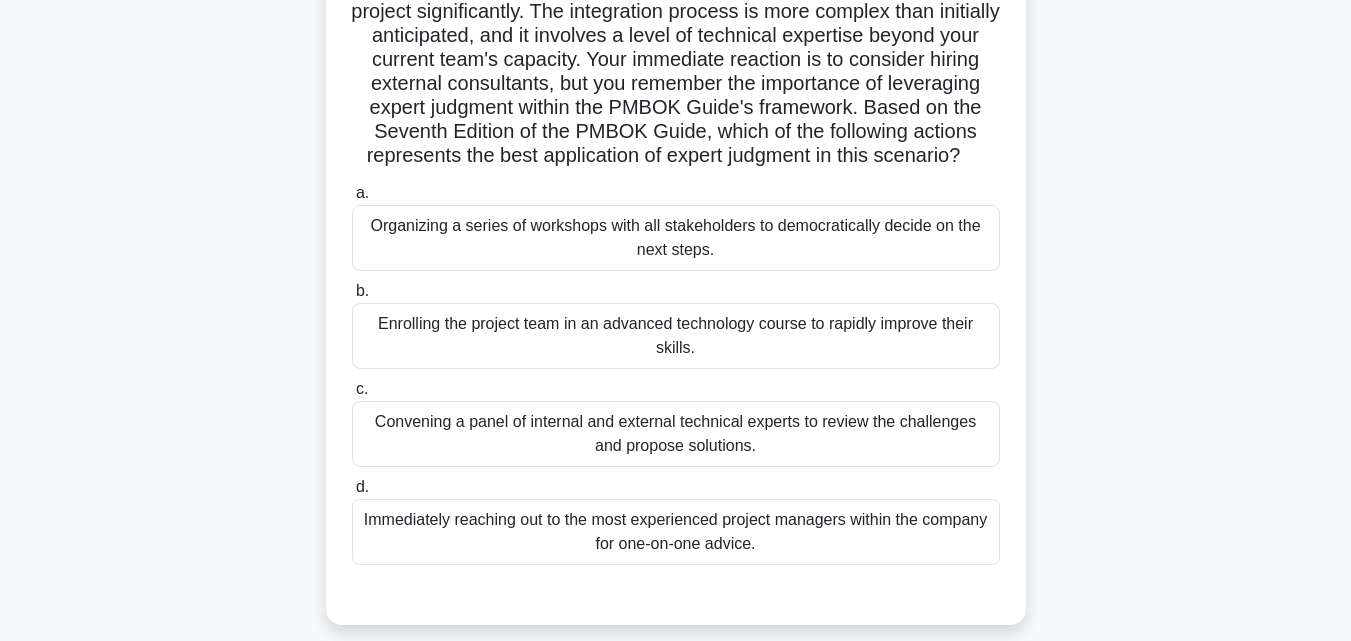 scroll, scrollTop: 300, scrollLeft: 0, axis: vertical 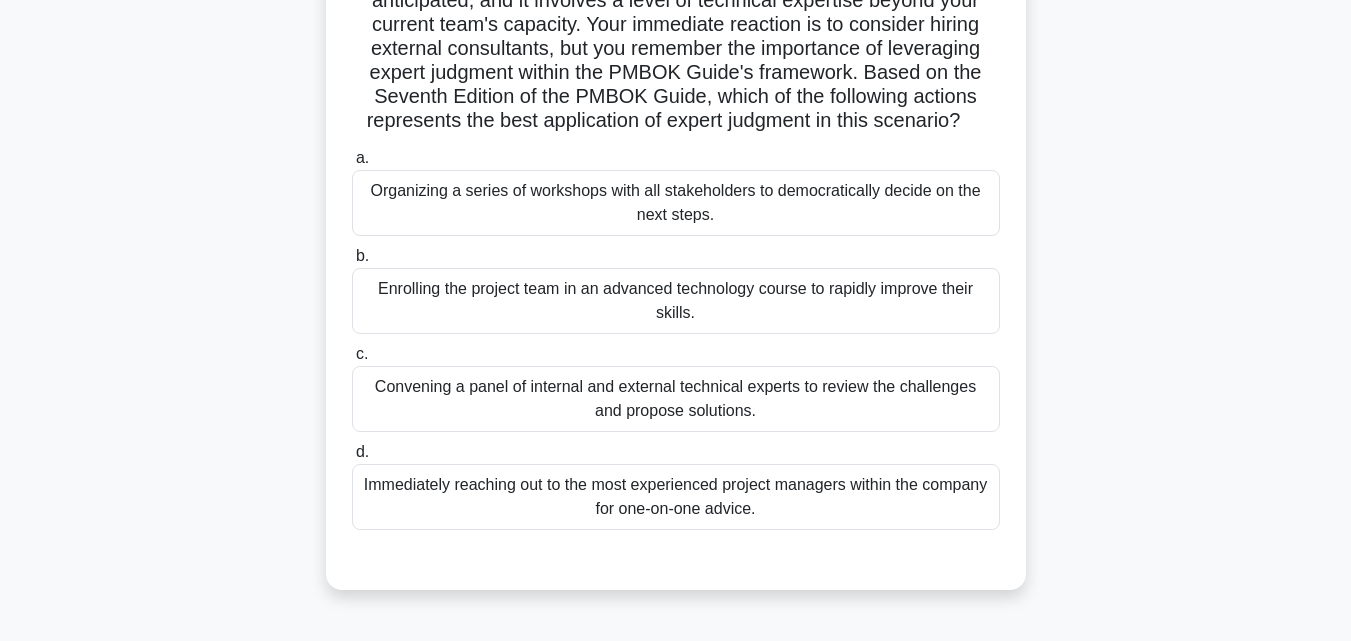 drag, startPoint x: 346, startPoint y: 185, endPoint x: 787, endPoint y: 540, distance: 566.1325 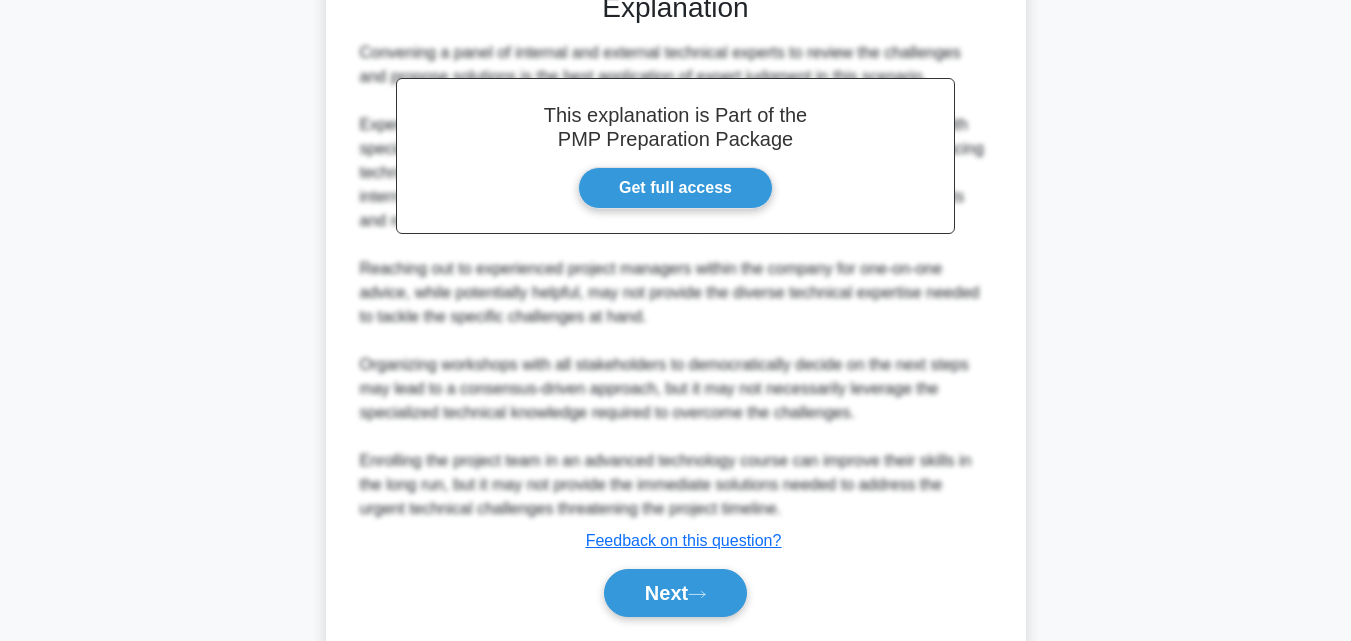 scroll, scrollTop: 953, scrollLeft: 0, axis: vertical 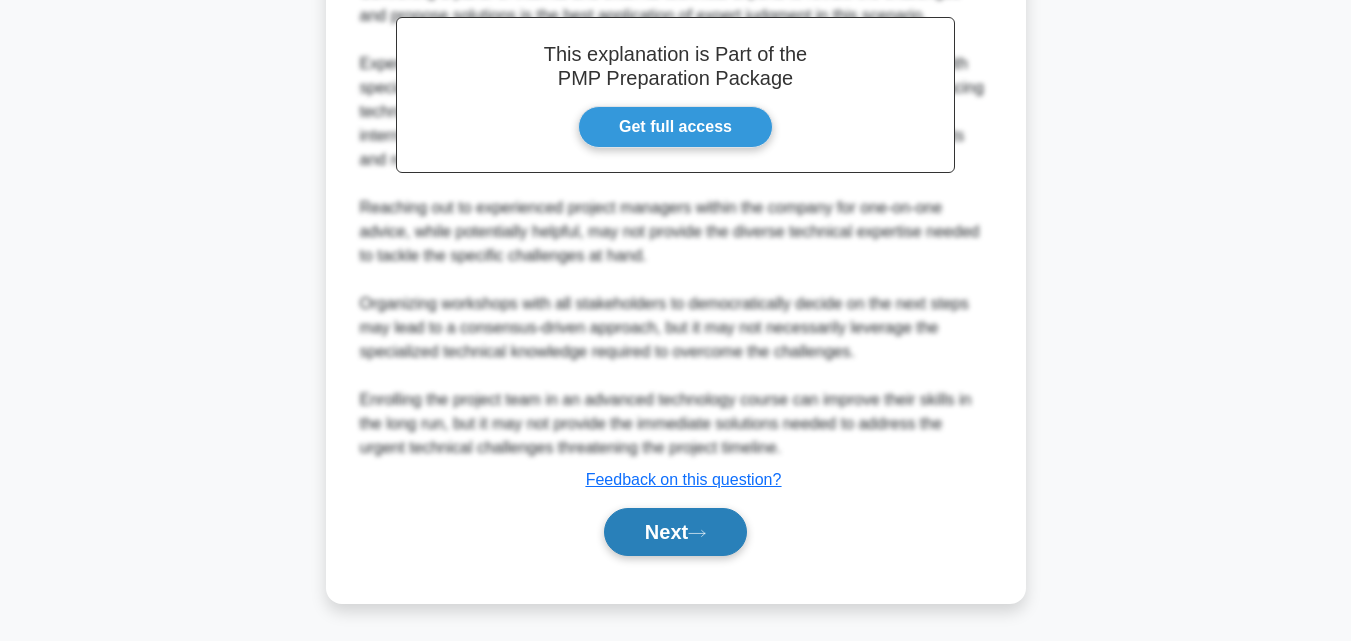 click on "Next" at bounding box center (675, 532) 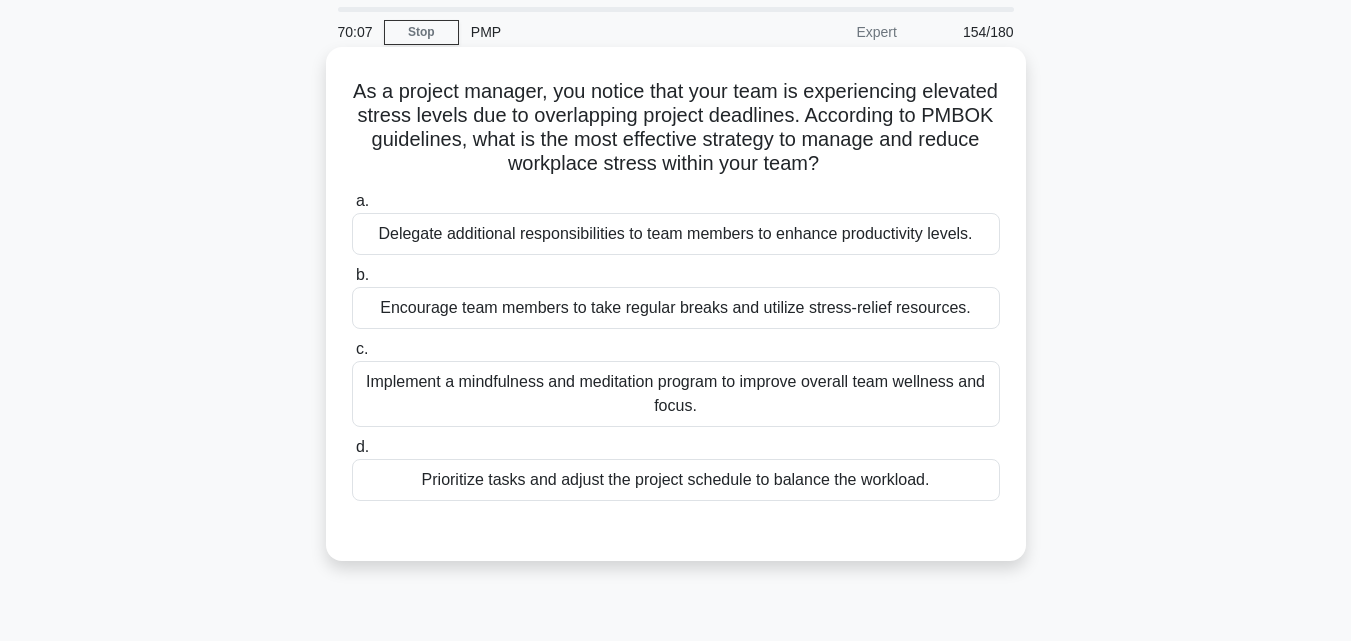 scroll, scrollTop: 100, scrollLeft: 0, axis: vertical 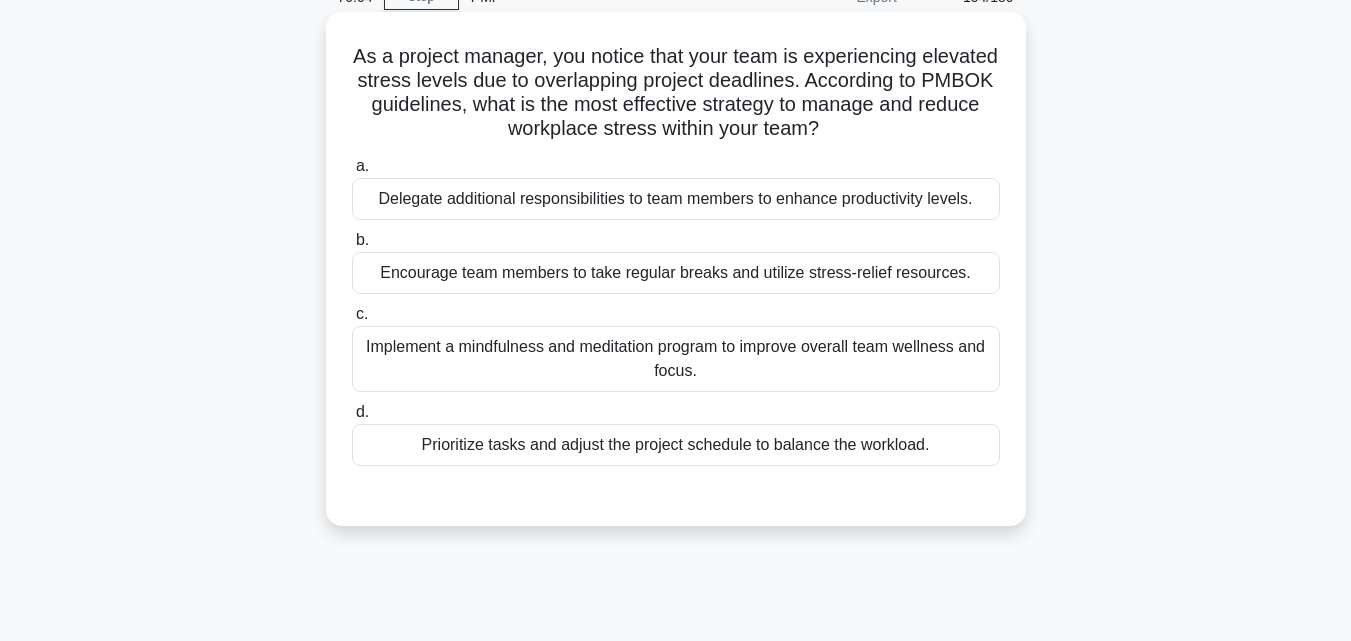drag, startPoint x: 356, startPoint y: 162, endPoint x: 981, endPoint y: 470, distance: 696.7704 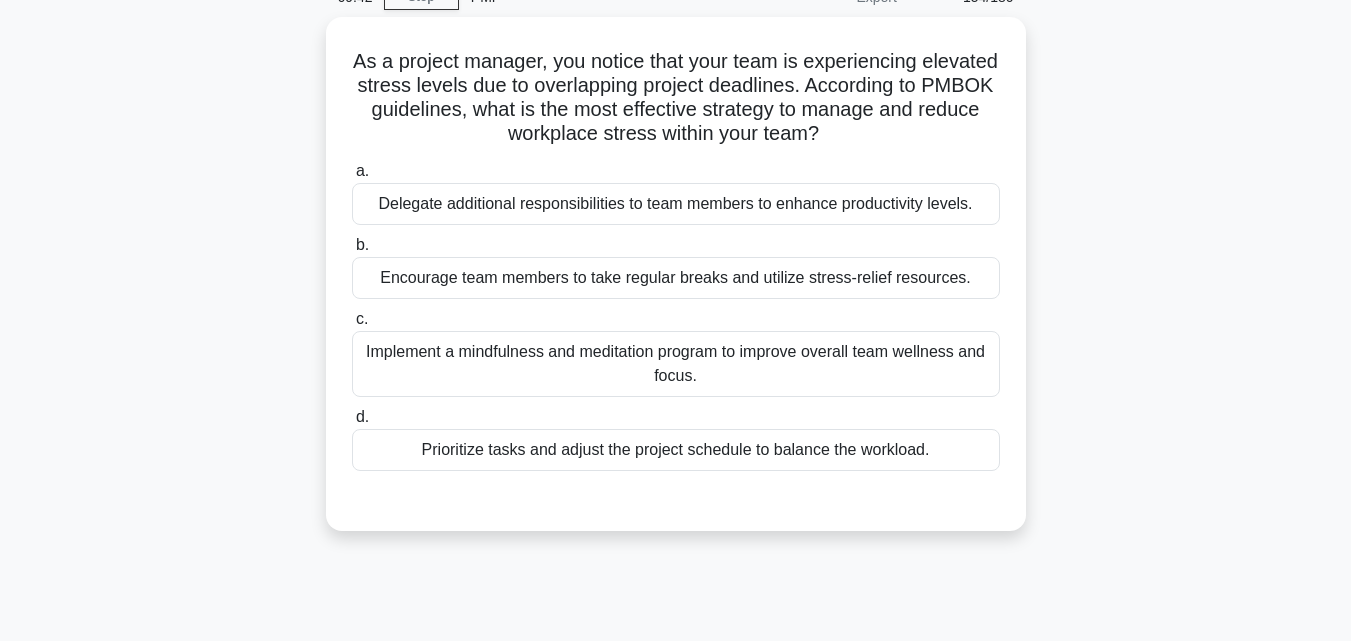 click on "As a project manager, you notice that your team is experiencing elevated stress levels due to overlapping project deadlines. According to PMBOK guidelines, what is the most effective strategy to manage and reduce workplace stress within your team?
.spinner_0XTQ{transform-origin:center;animation:spinner_y6GP .75s linear infinite}@keyframes spinner_y6GP{100%{transform:rotate(360deg)}}
a.
b. c. d." at bounding box center (676, 286) 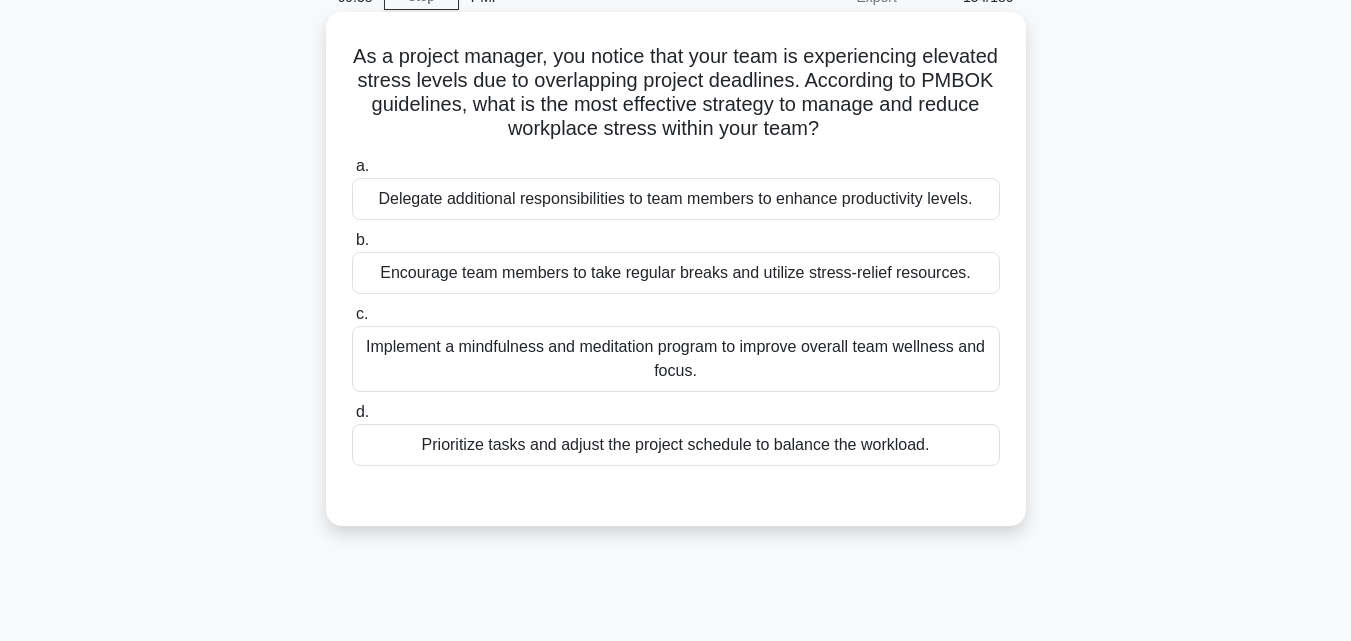 click on "Prioritize tasks and adjust the project schedule to balance the workload." at bounding box center [676, 445] 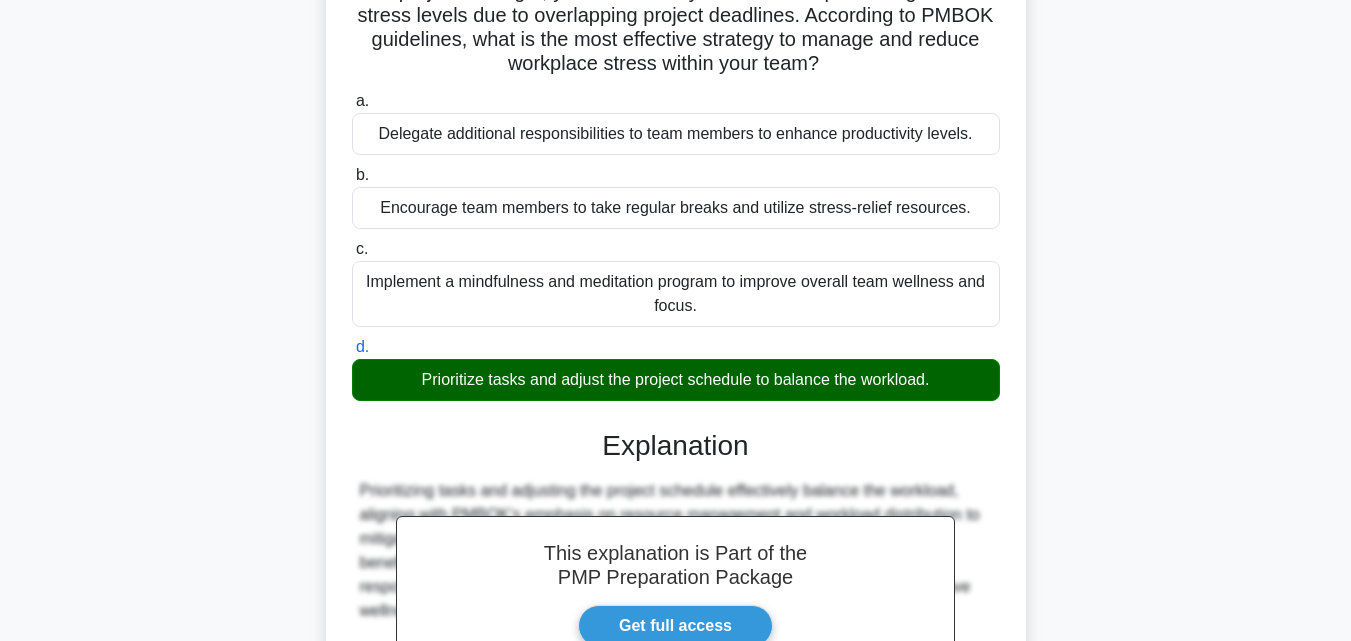 scroll, scrollTop: 439, scrollLeft: 0, axis: vertical 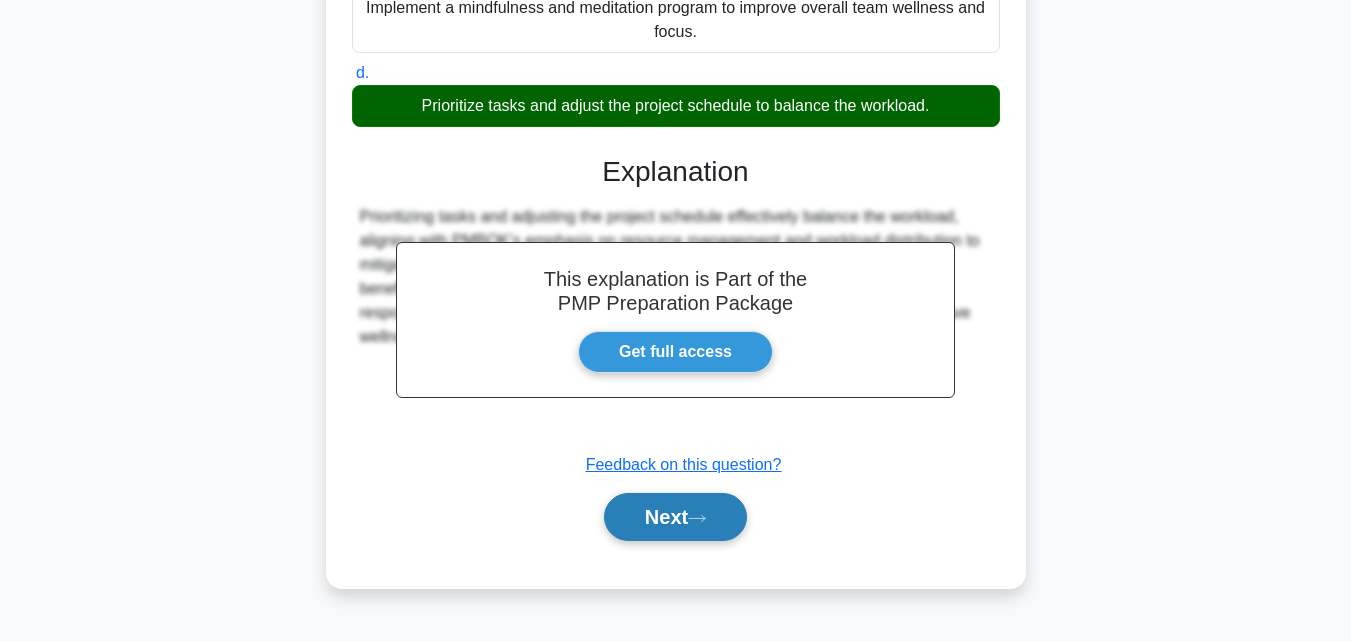 click on "Next" at bounding box center [675, 517] 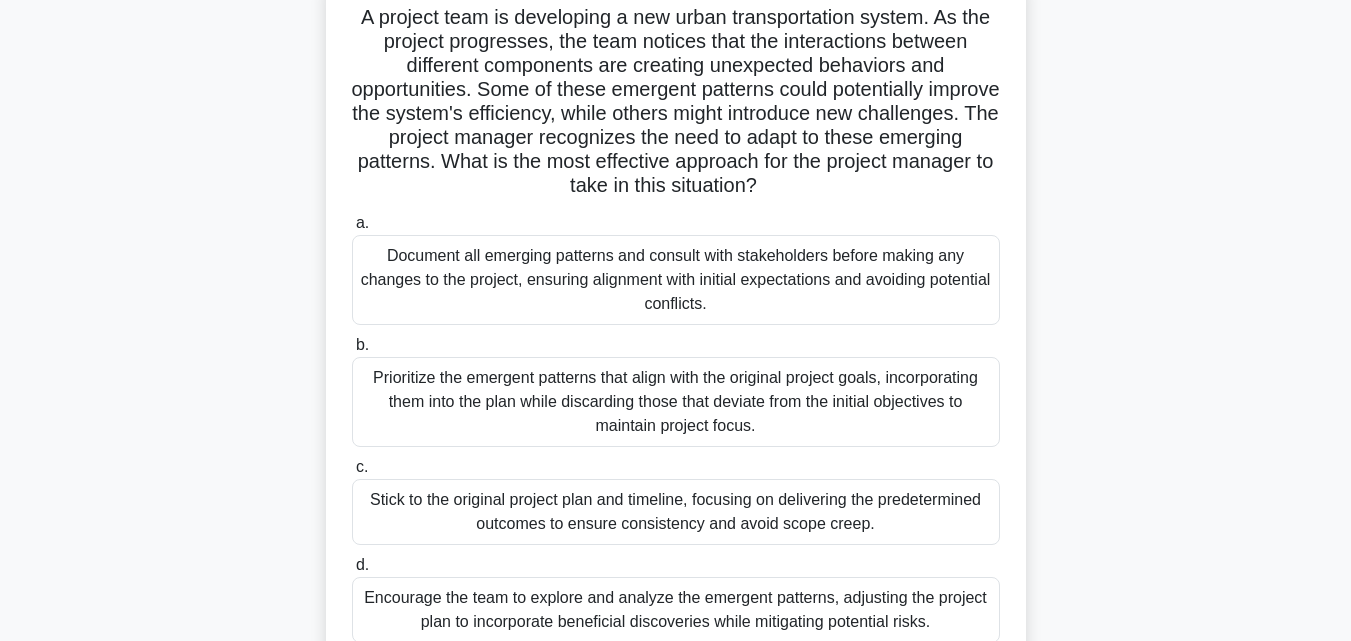 scroll, scrollTop: 39, scrollLeft: 0, axis: vertical 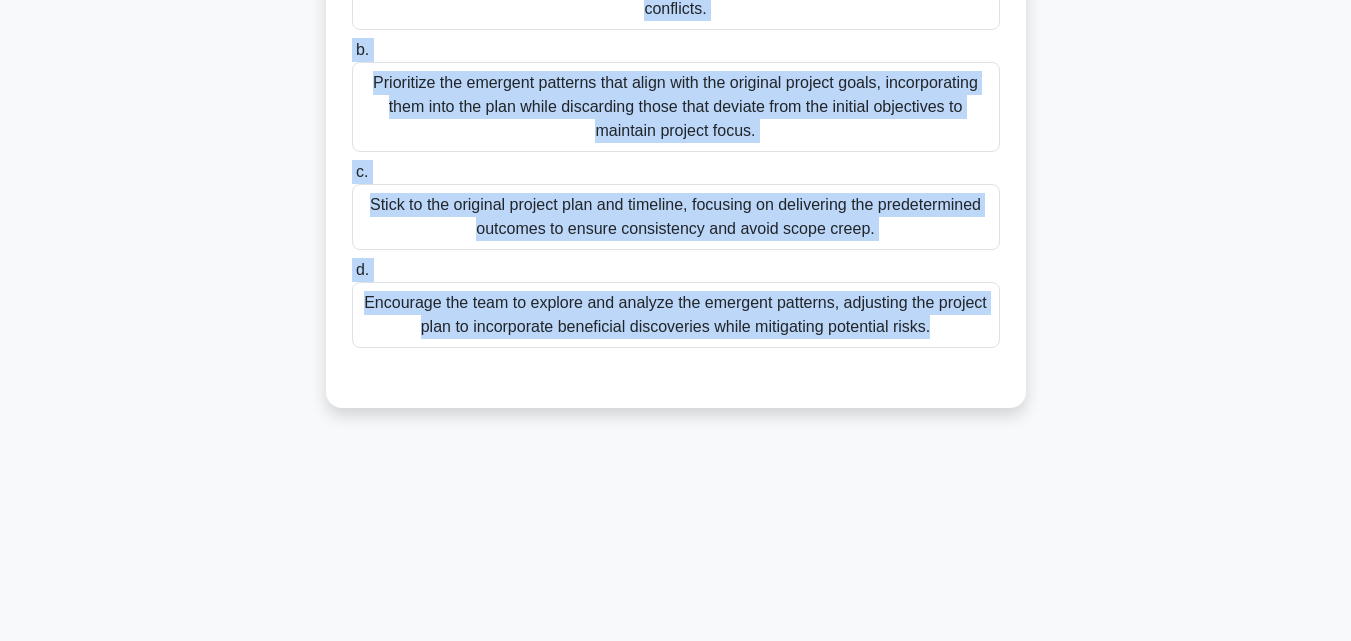drag, startPoint x: 353, startPoint y: 115, endPoint x: 845, endPoint y: 432, distance: 585.2803 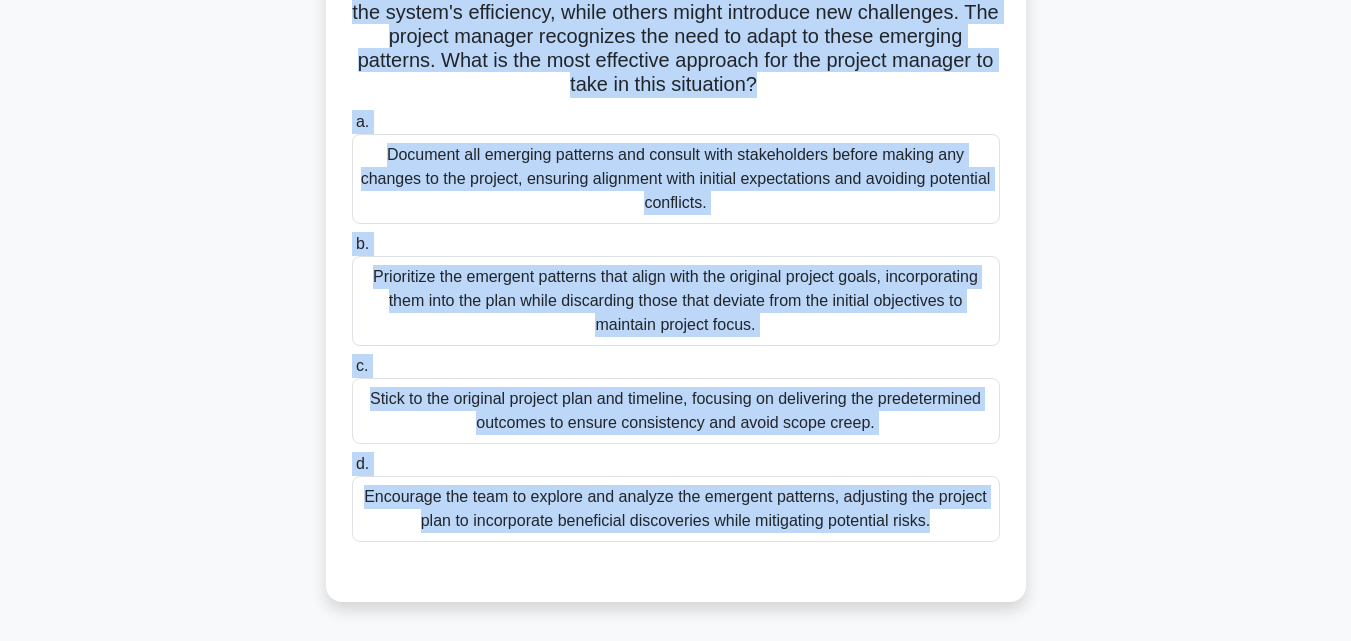 scroll, scrollTop: 239, scrollLeft: 0, axis: vertical 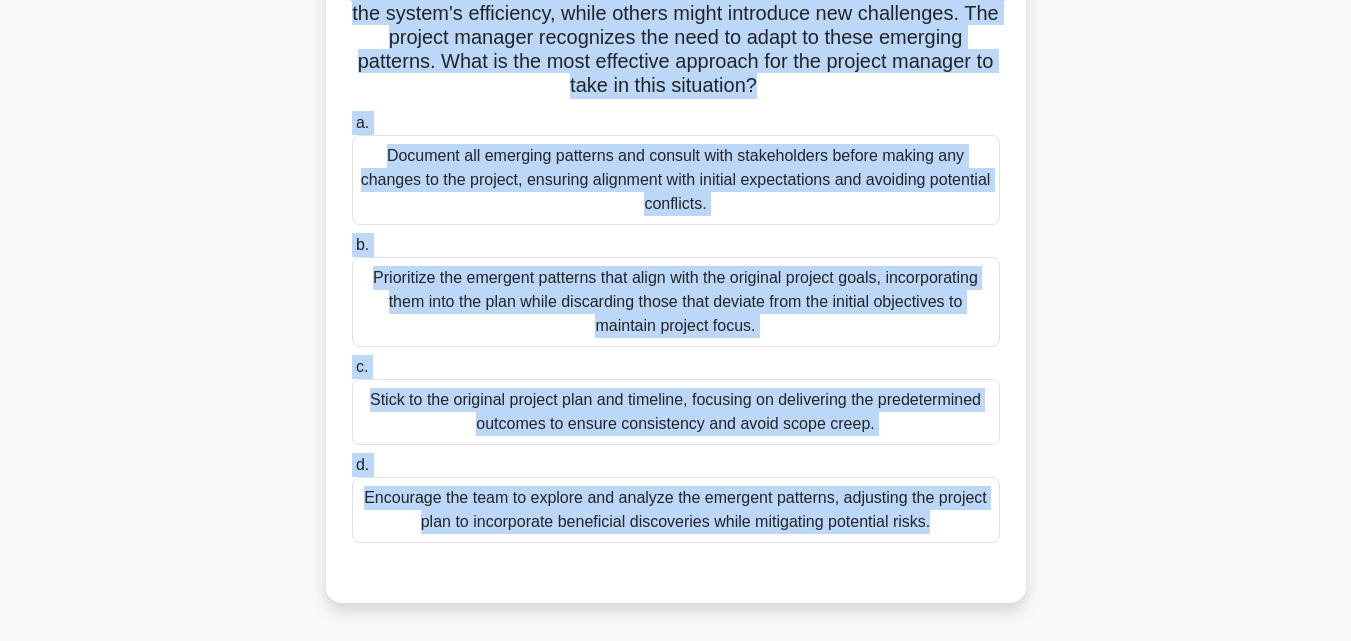 click on "Document all emerging patterns and consult with stakeholders before making any changes to the project, ensuring alignment with initial expectations and avoiding potential conflicts." at bounding box center [676, 180] 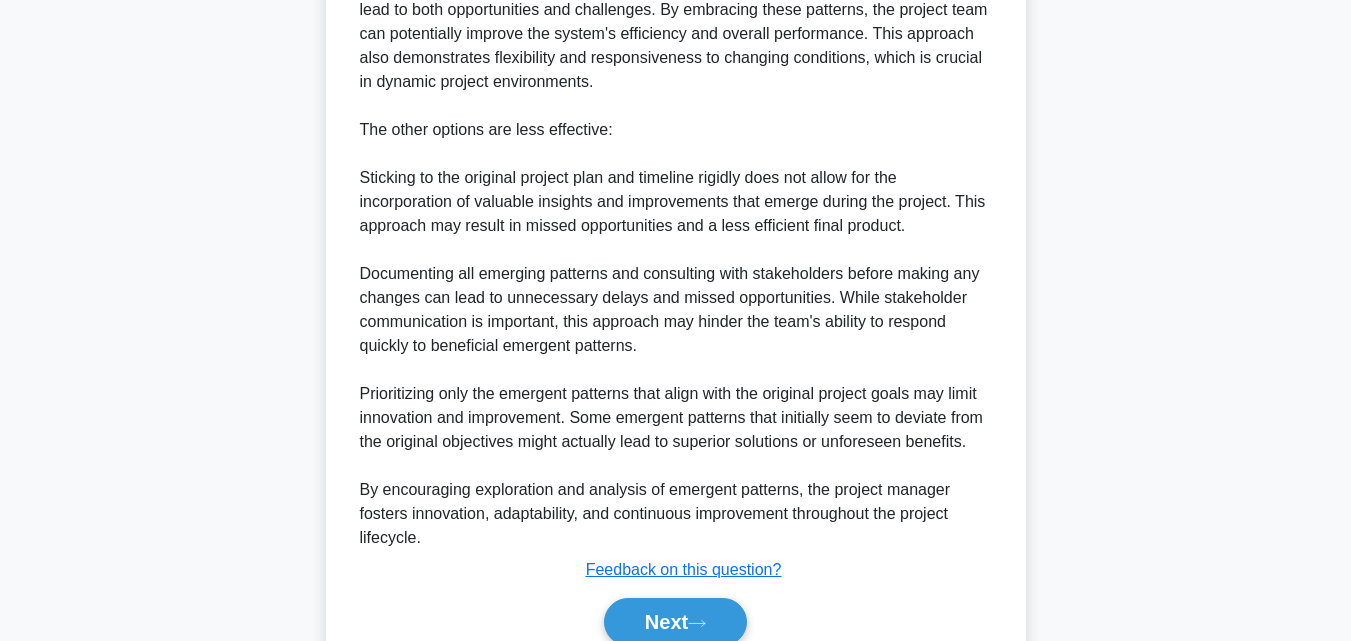 scroll, scrollTop: 1123, scrollLeft: 0, axis: vertical 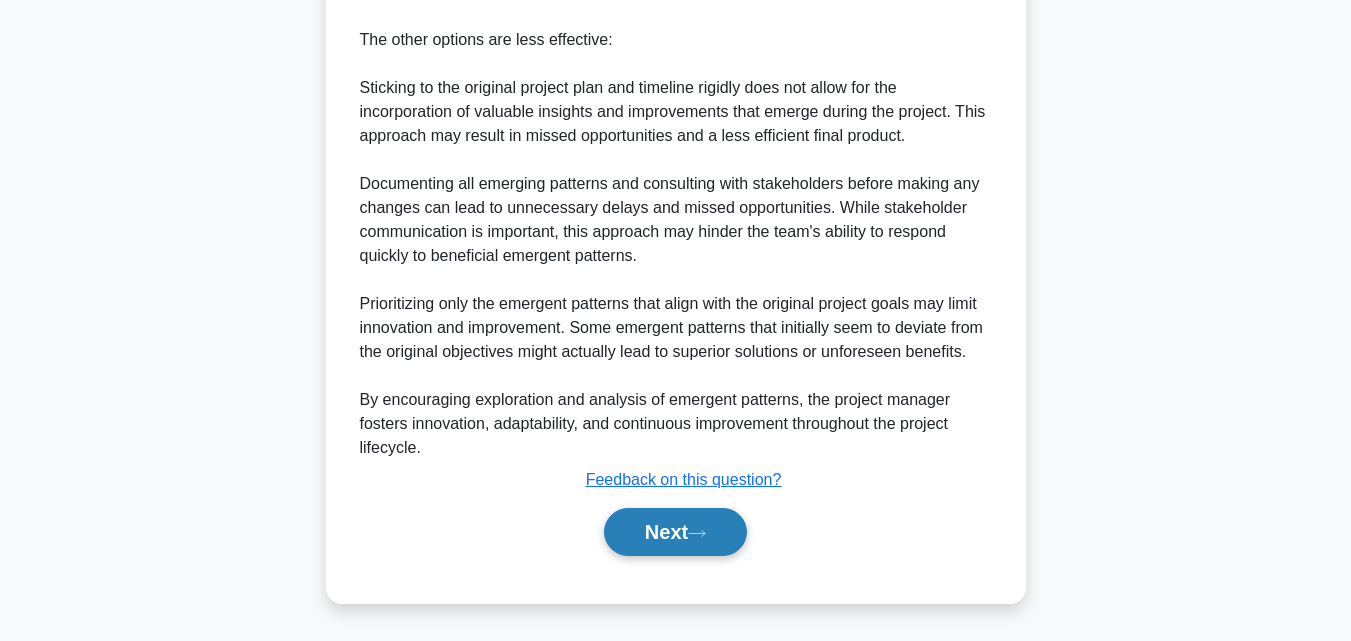 click on "Next" at bounding box center [675, 532] 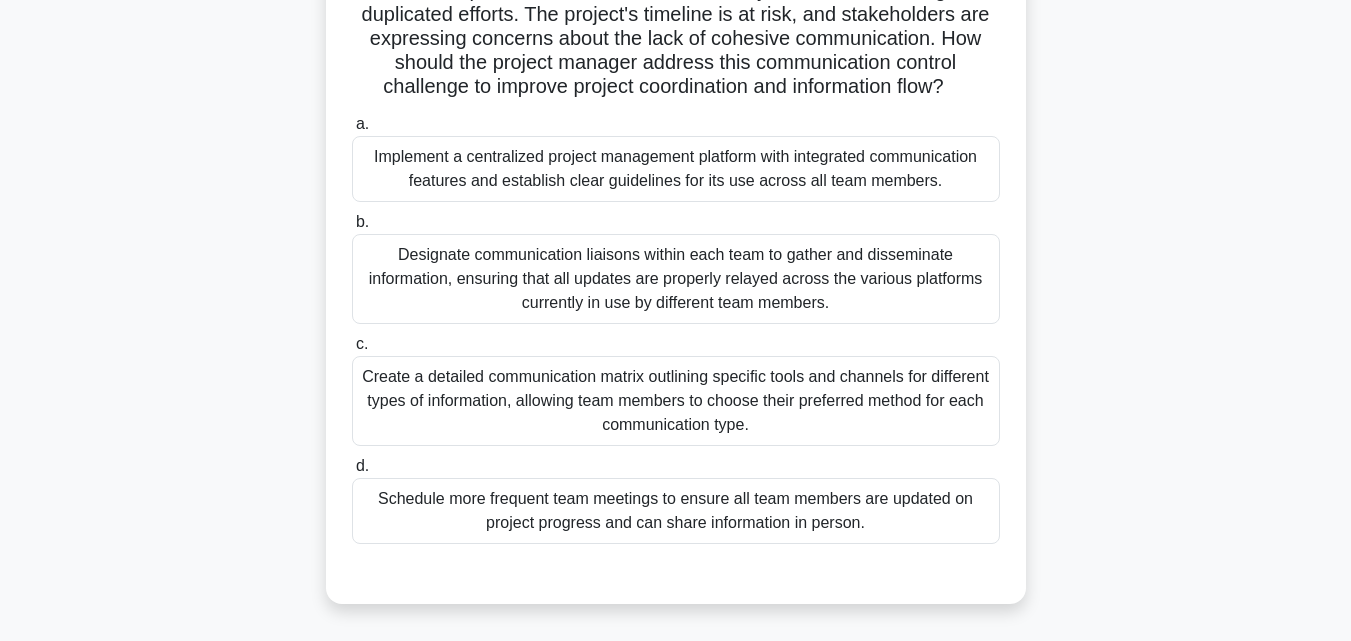 scroll, scrollTop: 0, scrollLeft: 0, axis: both 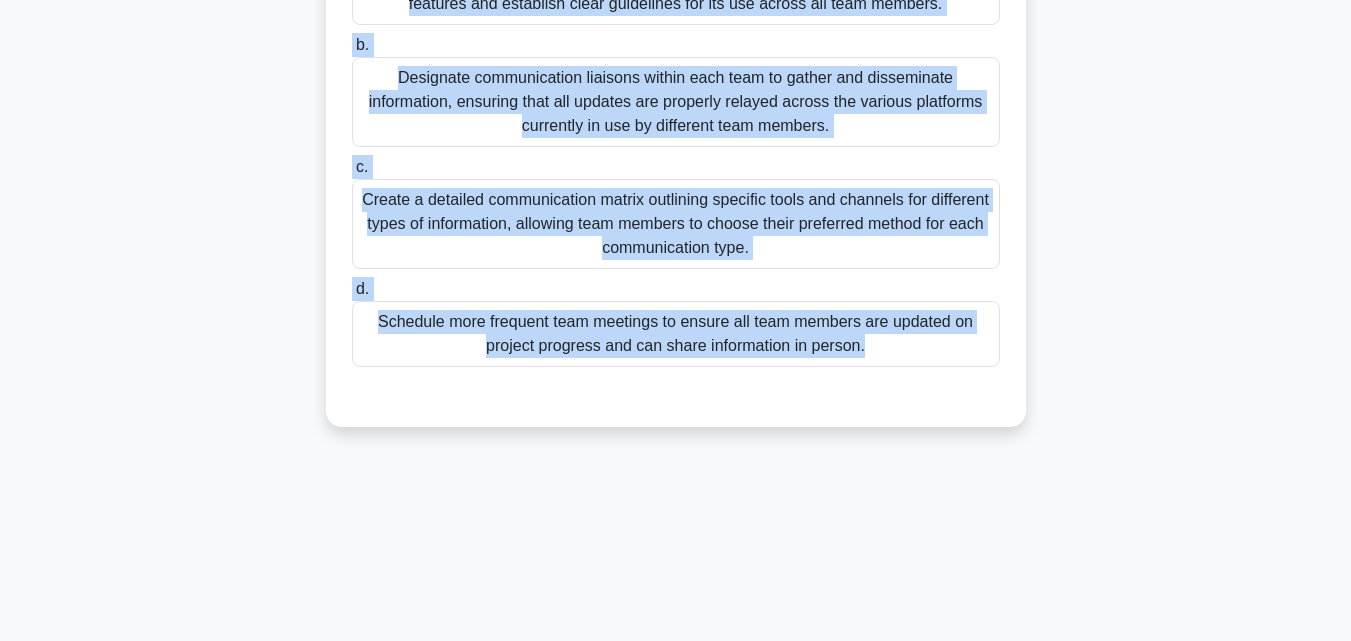 drag, startPoint x: 356, startPoint y: 162, endPoint x: 887, endPoint y: 453, distance: 605.5097 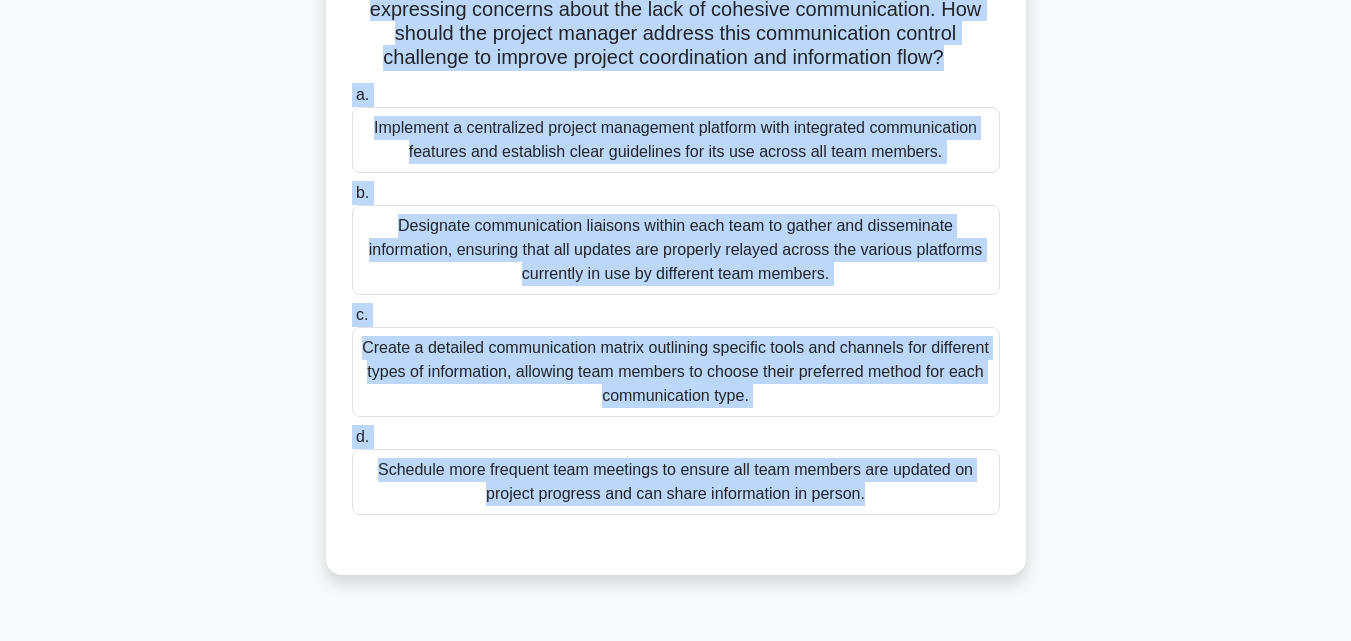 scroll, scrollTop: 0, scrollLeft: 0, axis: both 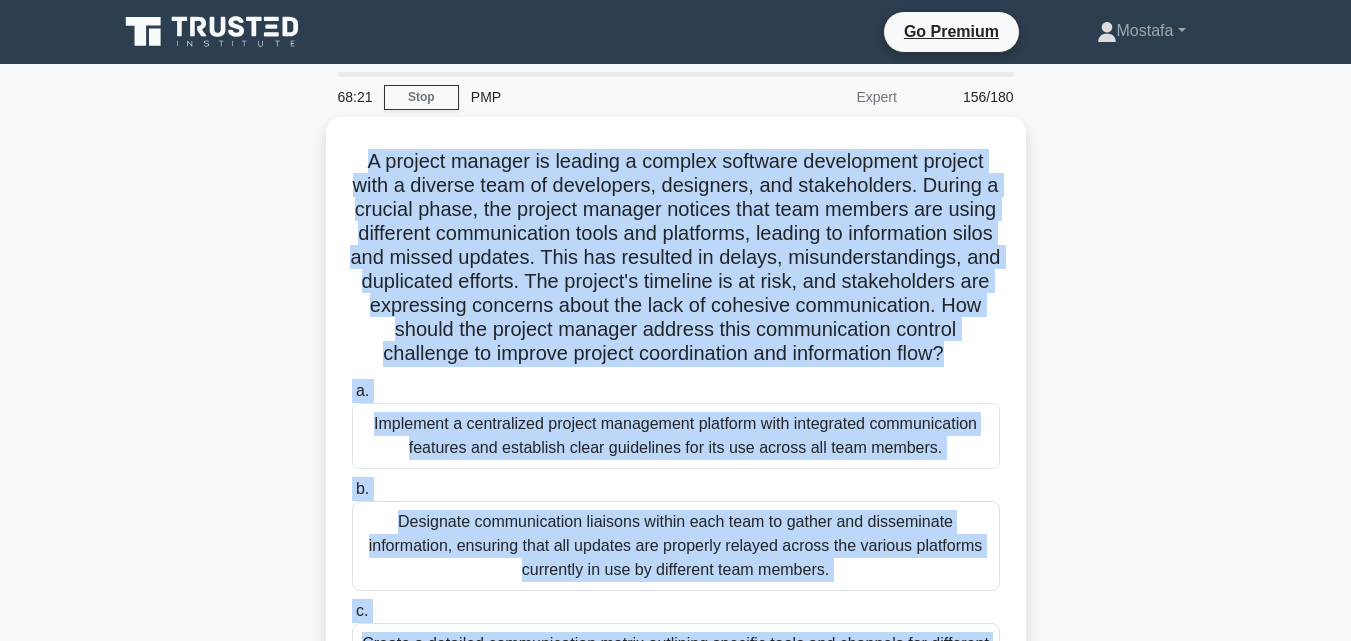 click on "A project manager is leading a complex software development project with a diverse team of developers, designers, and stakeholders. During a crucial phase, the project manager notices that team members are using different communication tools and platforms, leading to information silos and missed updates. This has resulted in delays, misunderstandings, and duplicated efforts. The project's timeline is at risk, and stakeholders are expressing concerns about the lack of cohesive communication. How should the project manager address this communication control challenge to improve project coordination and information flow?
.spinner_0XTQ{transform-origin:center;animation:spinner_y6GP .75s linear infinite}@keyframes spinner_y6GP{100%{transform:rotate(360deg)}}
a. b. c. d." at bounding box center (676, 506) 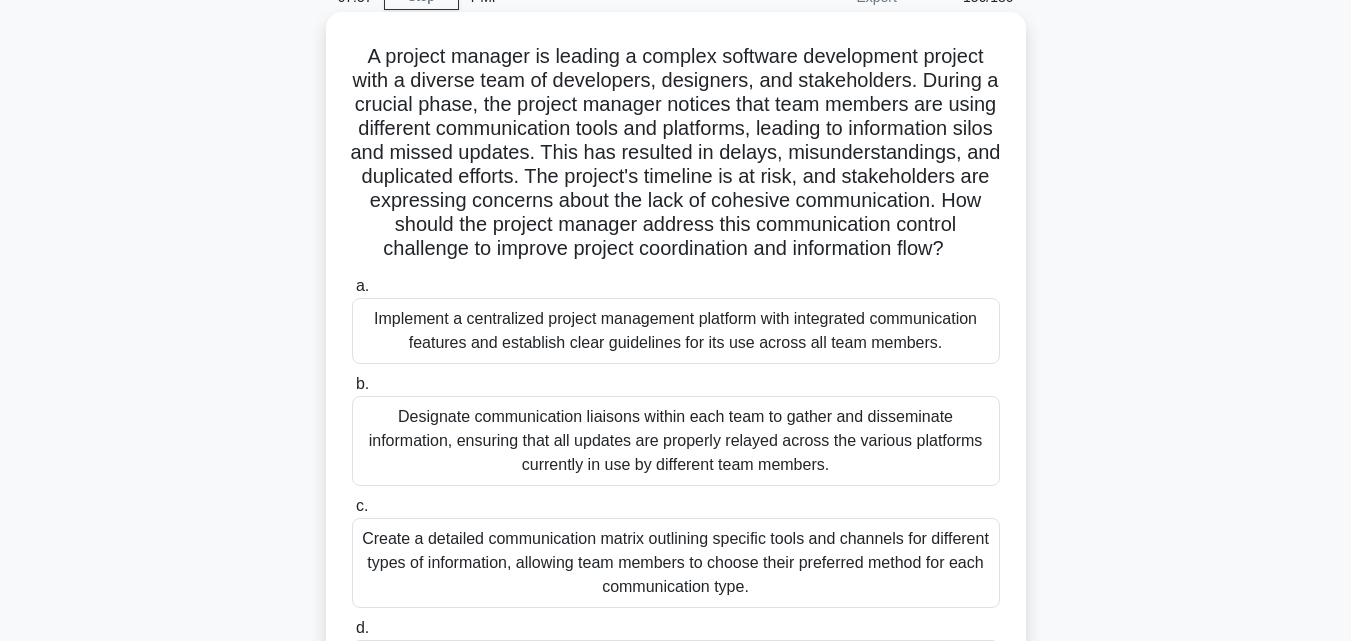 scroll, scrollTop: 200, scrollLeft: 0, axis: vertical 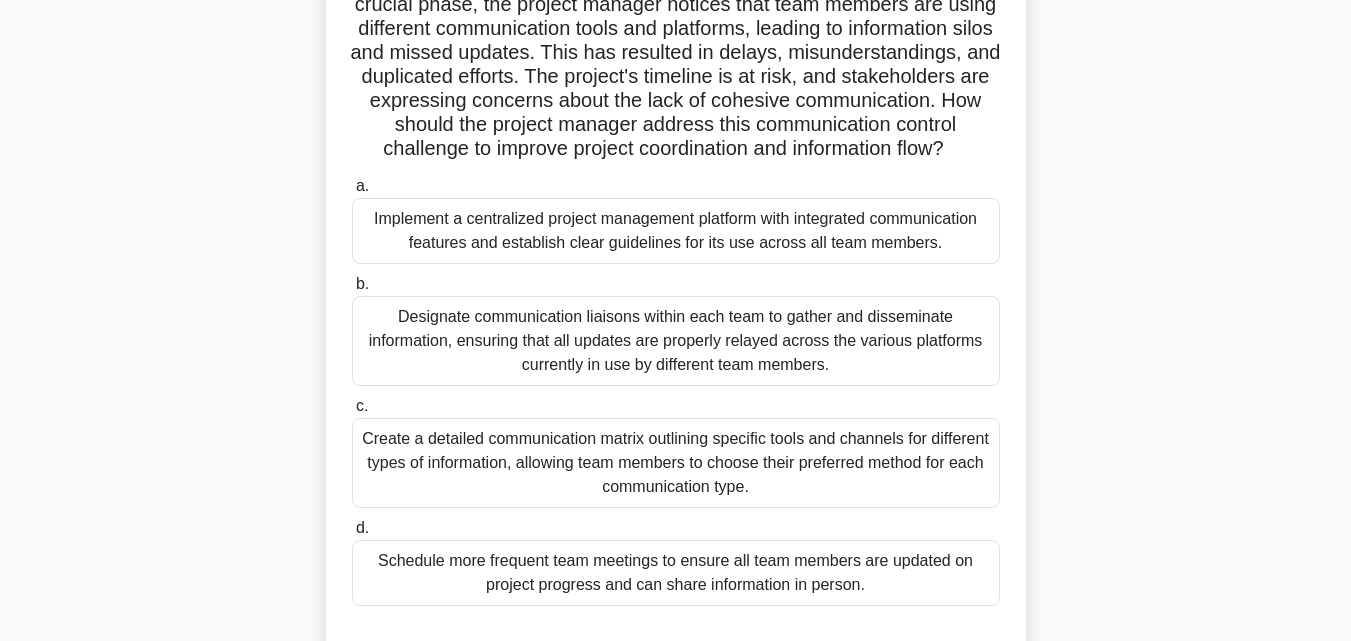 click on "Implement a centralized project management platform with integrated communication features and establish clear guidelines for its use across all team members." at bounding box center [676, 231] 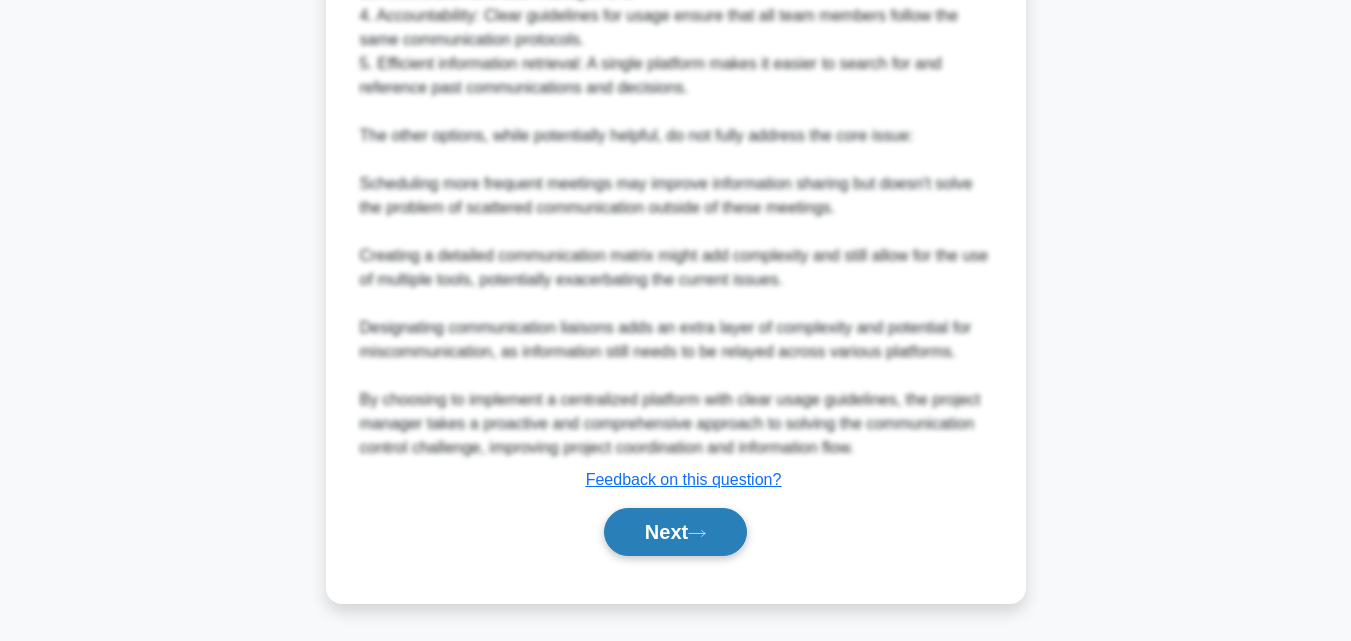 click on "Next" at bounding box center [675, 532] 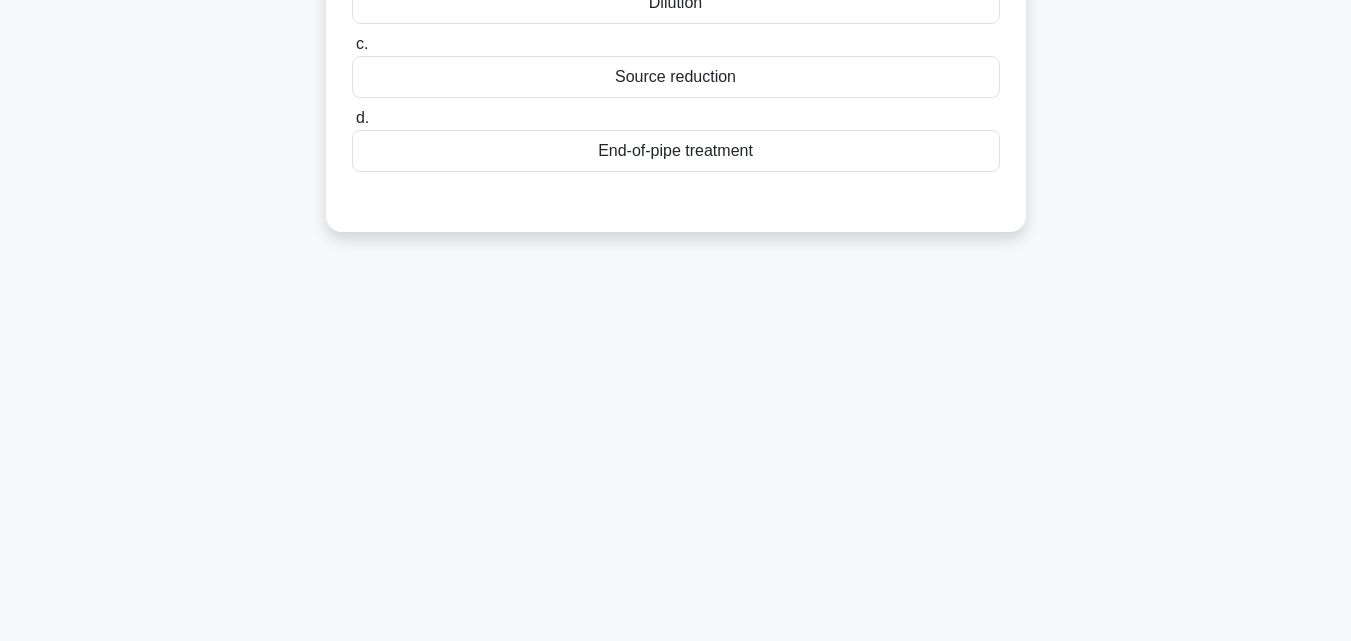 scroll, scrollTop: 0, scrollLeft: 0, axis: both 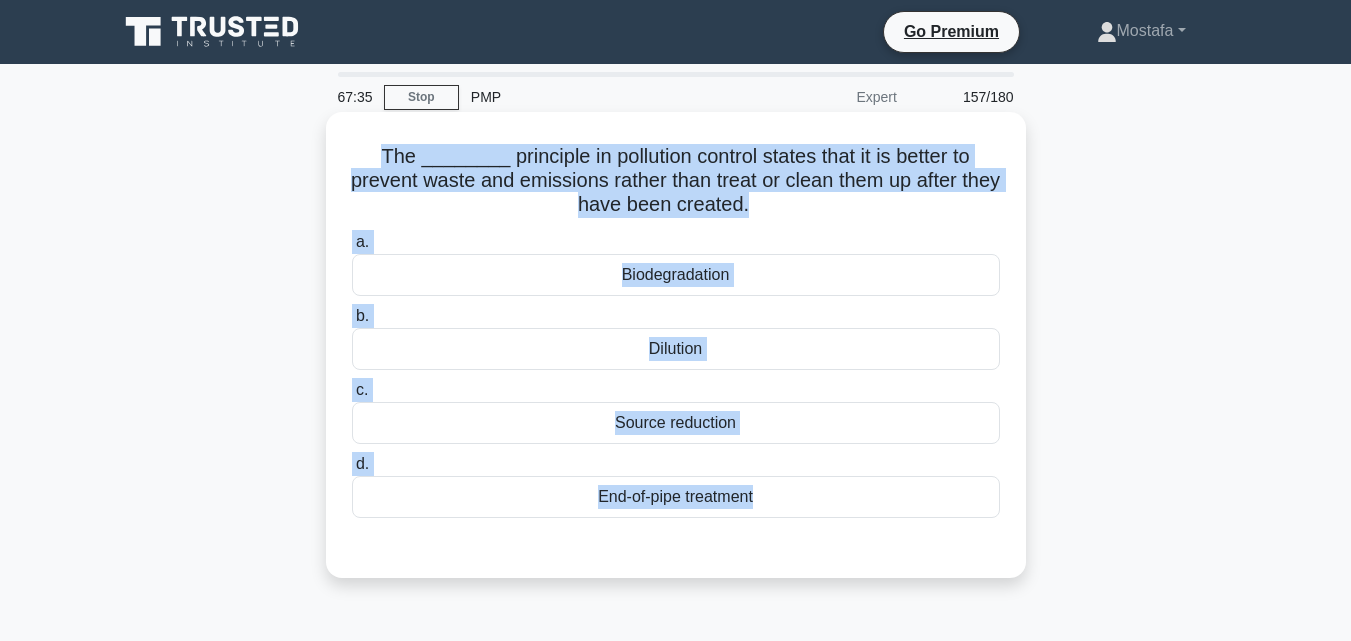 drag, startPoint x: 382, startPoint y: 154, endPoint x: 782, endPoint y: 553, distance: 564.97876 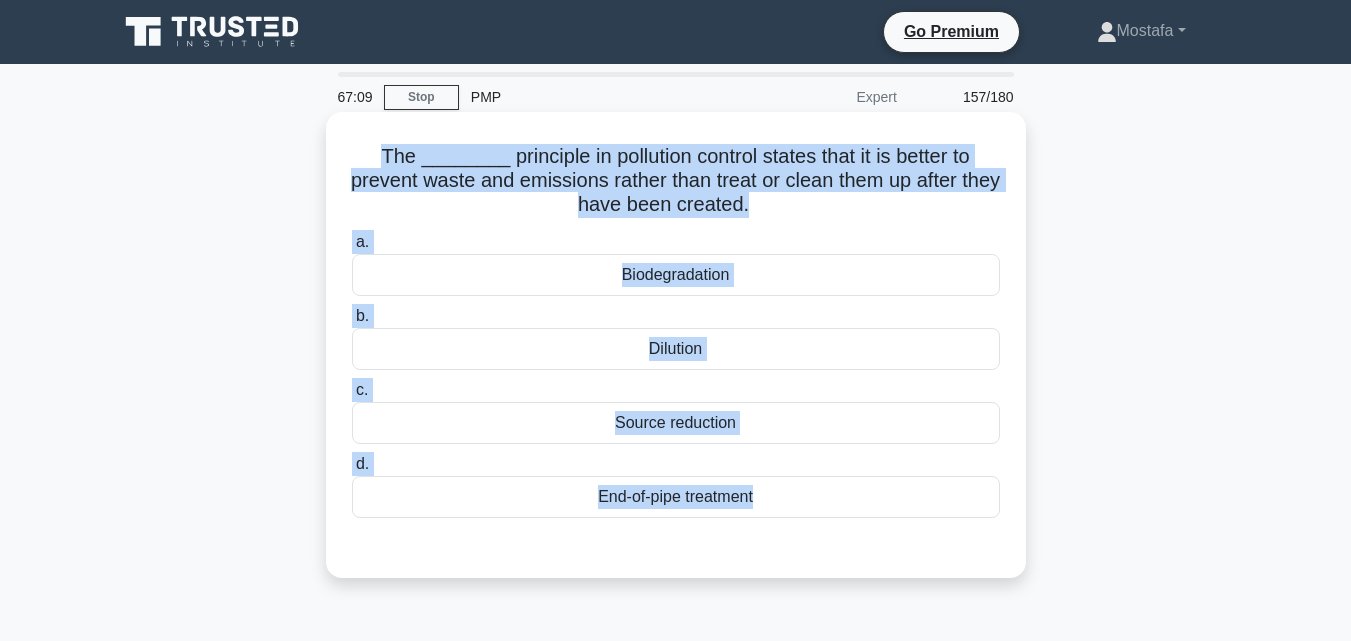 click on "Biodegradation" at bounding box center [676, 275] 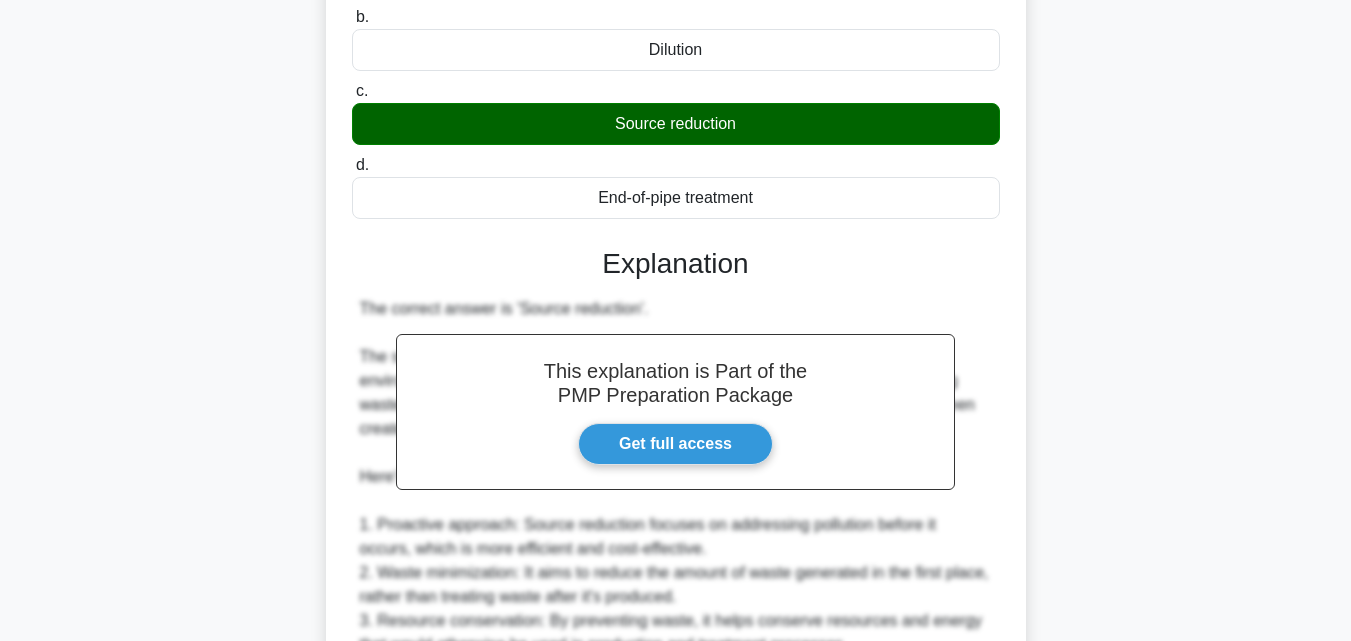 scroll, scrollTop: 763, scrollLeft: 0, axis: vertical 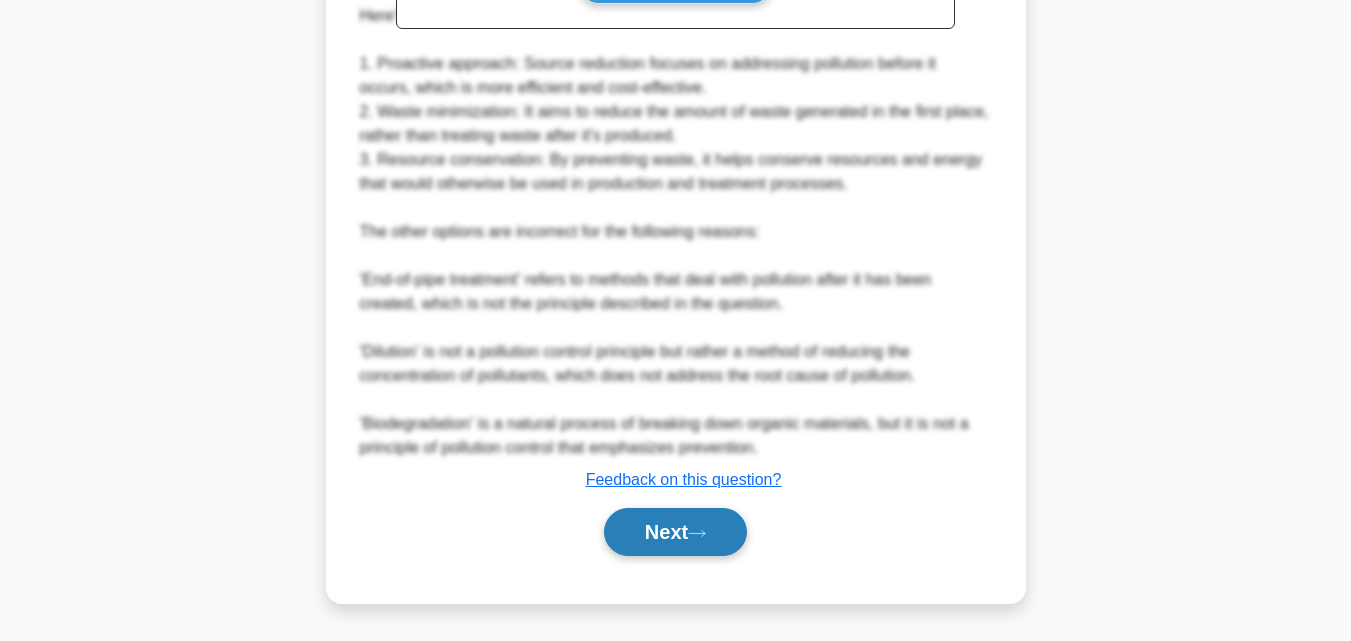 click on "Next" at bounding box center [675, 532] 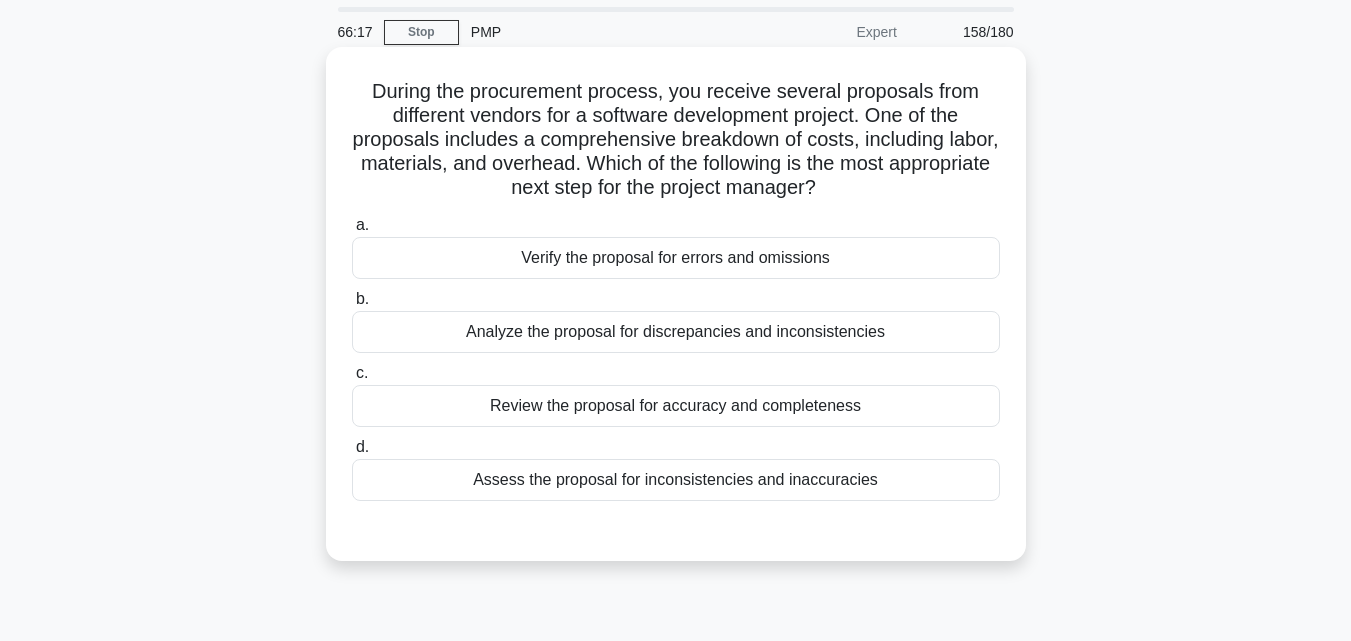 scroll, scrollTop: 100, scrollLeft: 0, axis: vertical 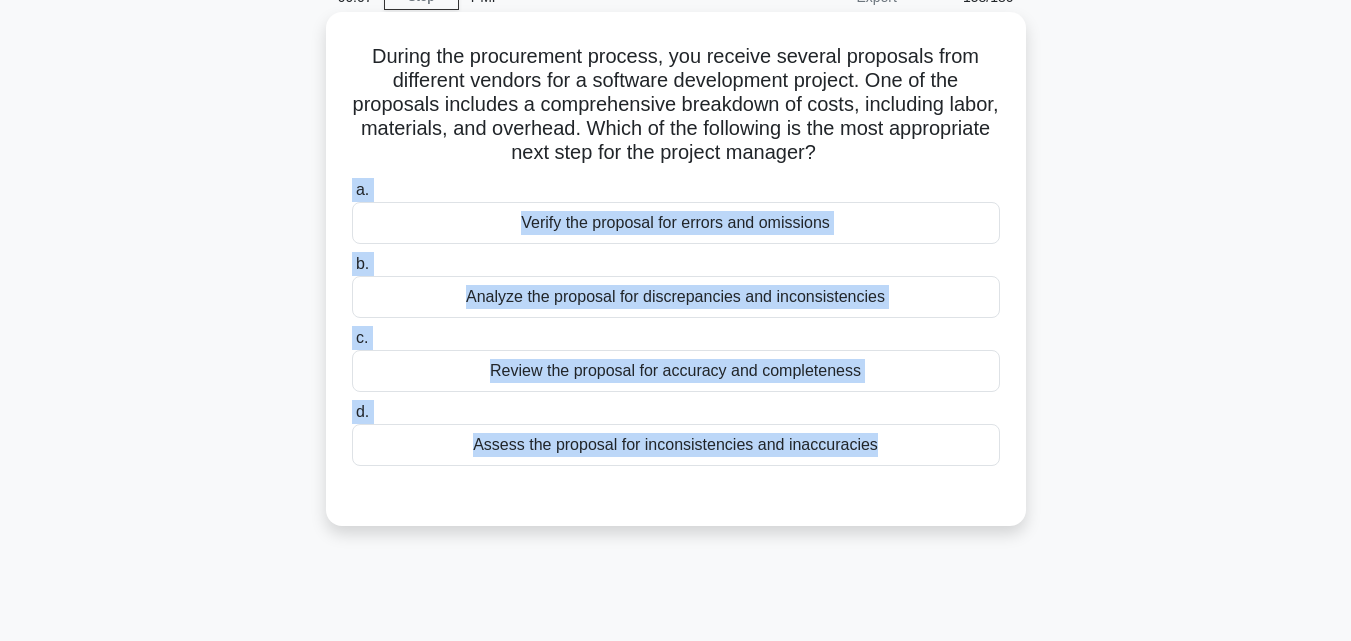 drag, startPoint x: 350, startPoint y: 187, endPoint x: 901, endPoint y: 519, distance: 643.2923 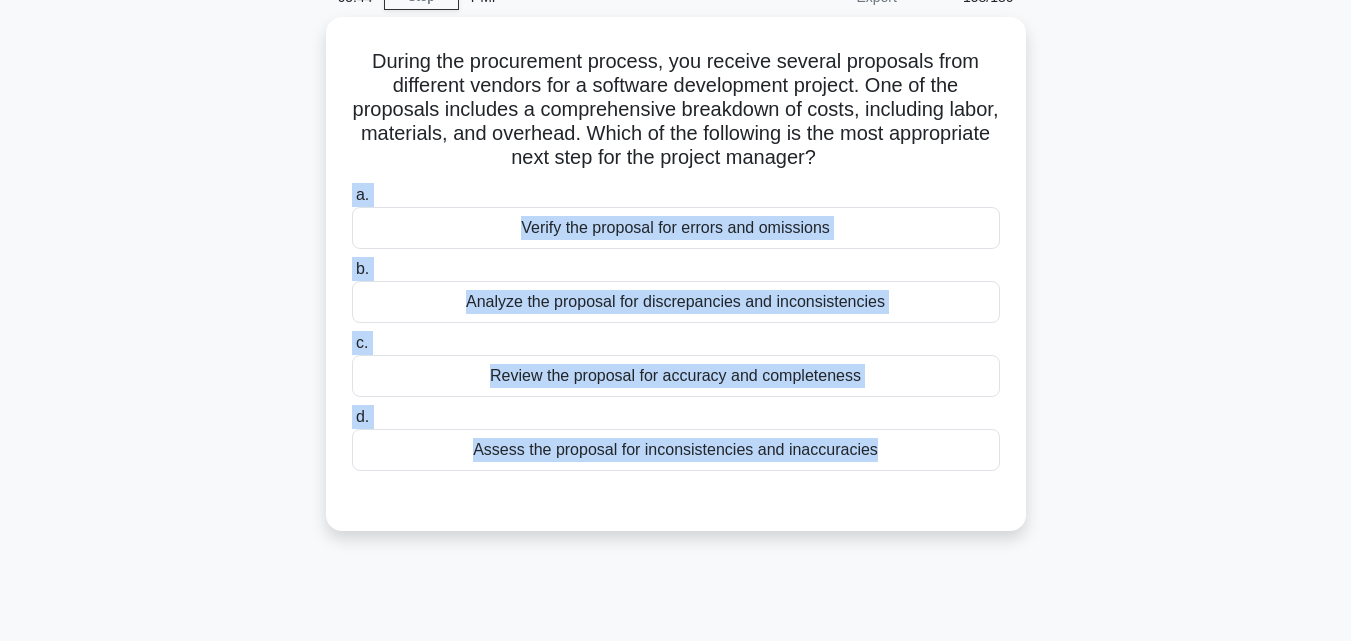 click on "During the procurement process, you receive several proposals from different vendors for a software development project. One of the proposals includes a comprehensive breakdown of costs, including labor, materials, and overhead. Which of the following is the most appropriate next step for the project manager?
.spinner_0XTQ{transform-origin:center;animation:spinner_y6GP .75s linear infinite}@keyframes spinner_y6GP{100%{transform:rotate(360deg)}}
a.
b. c. d." at bounding box center (676, 286) 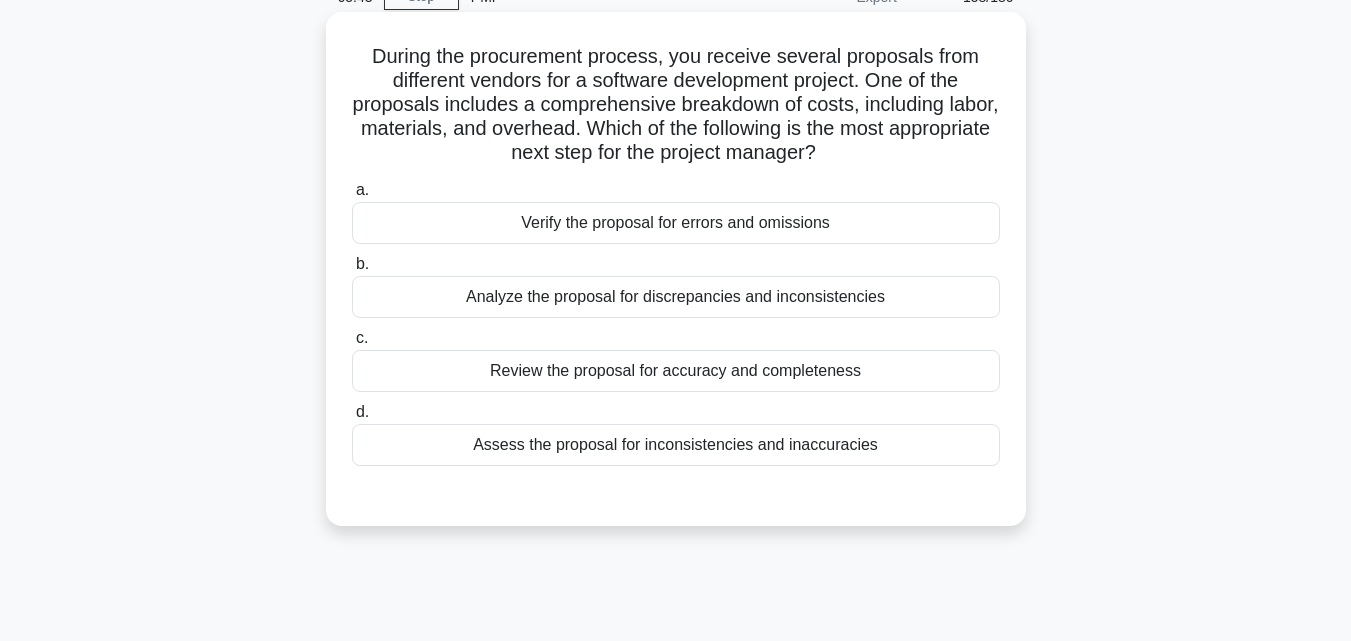click on "Verify the proposal for errors and omissions" at bounding box center [676, 223] 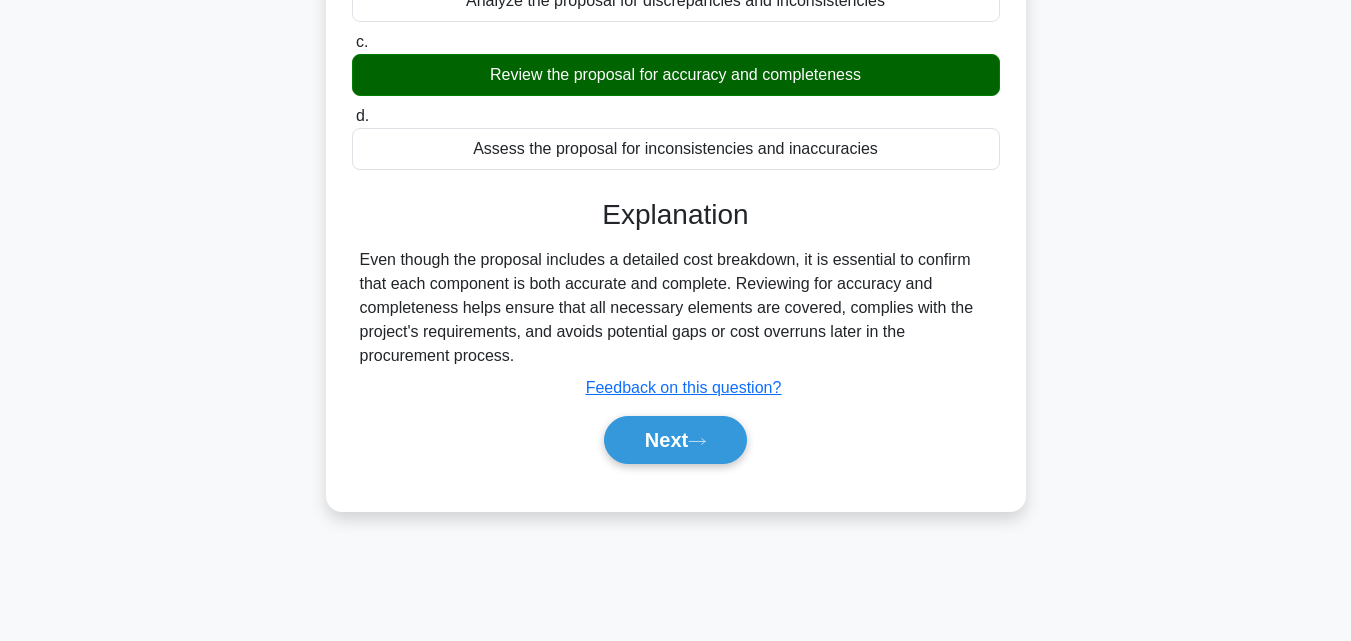 scroll, scrollTop: 439, scrollLeft: 0, axis: vertical 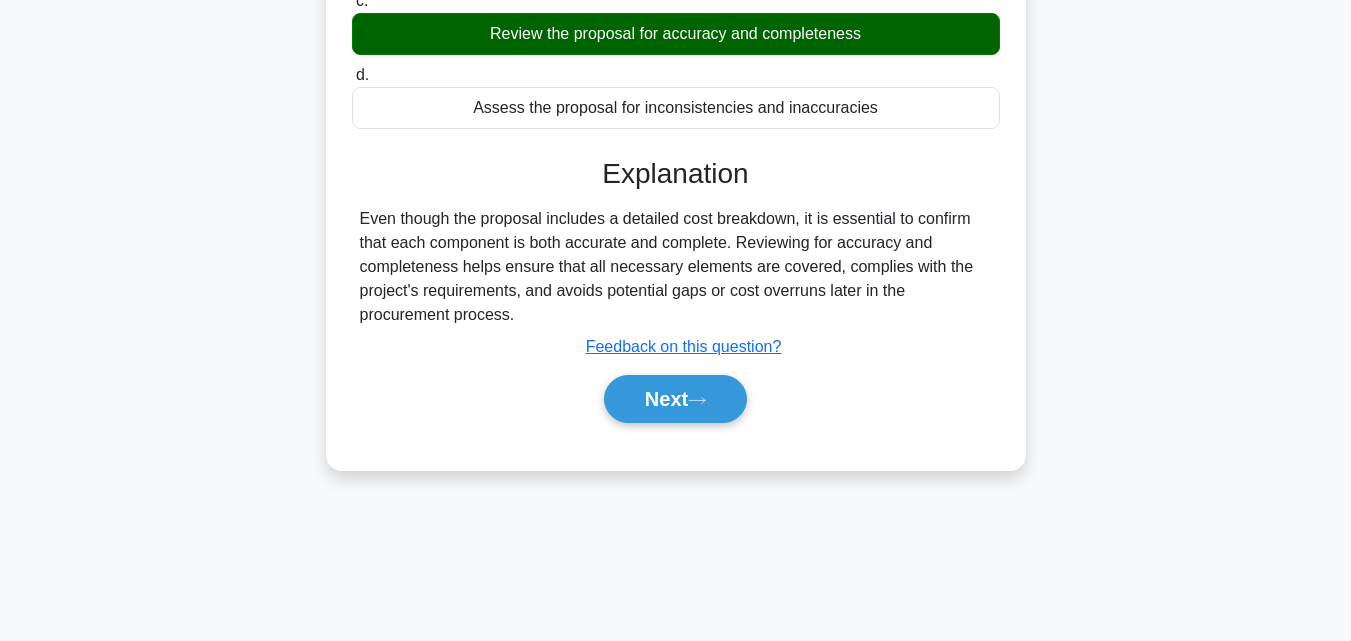 drag, startPoint x: 507, startPoint y: 324, endPoint x: 350, endPoint y: 214, distance: 191.70029 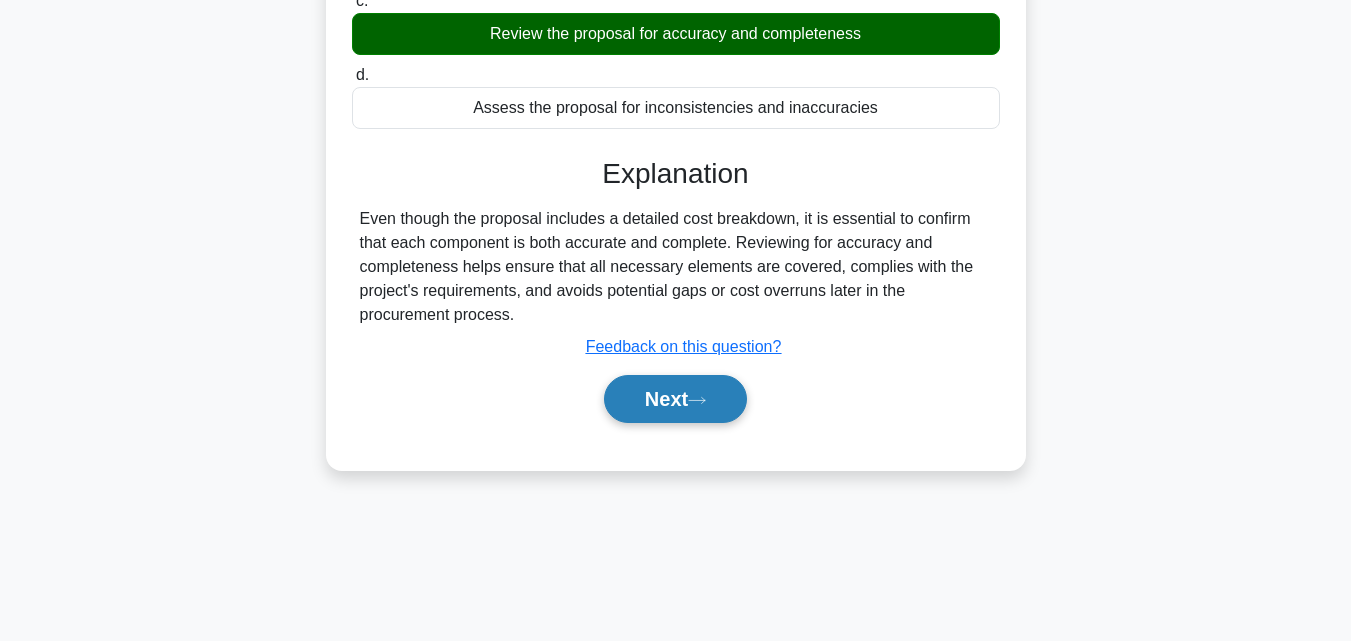click on "Next" at bounding box center [675, 399] 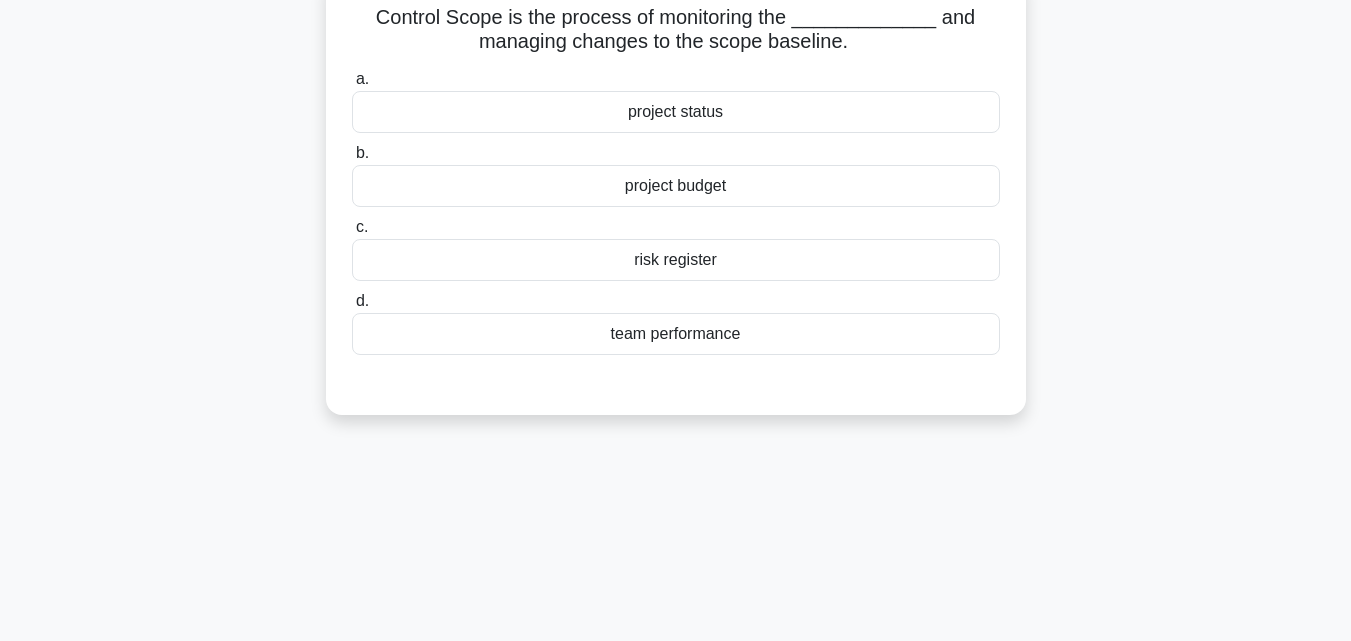 scroll, scrollTop: 39, scrollLeft: 0, axis: vertical 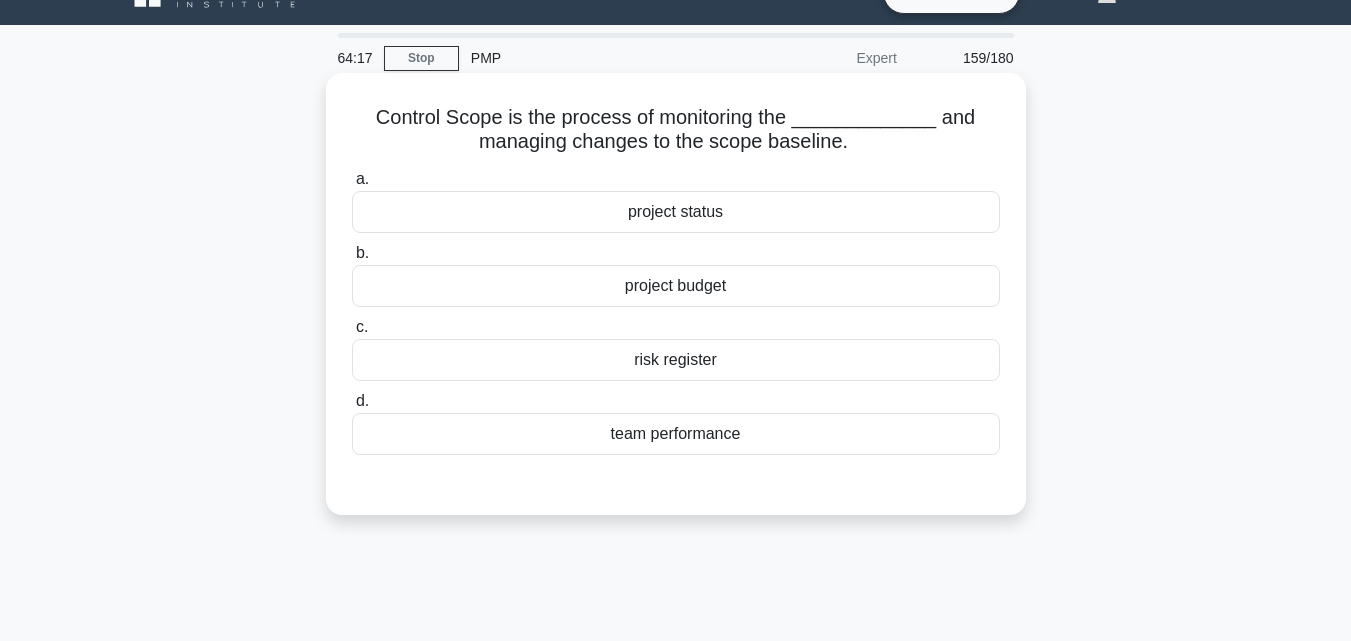 click on "project status" at bounding box center [676, 212] 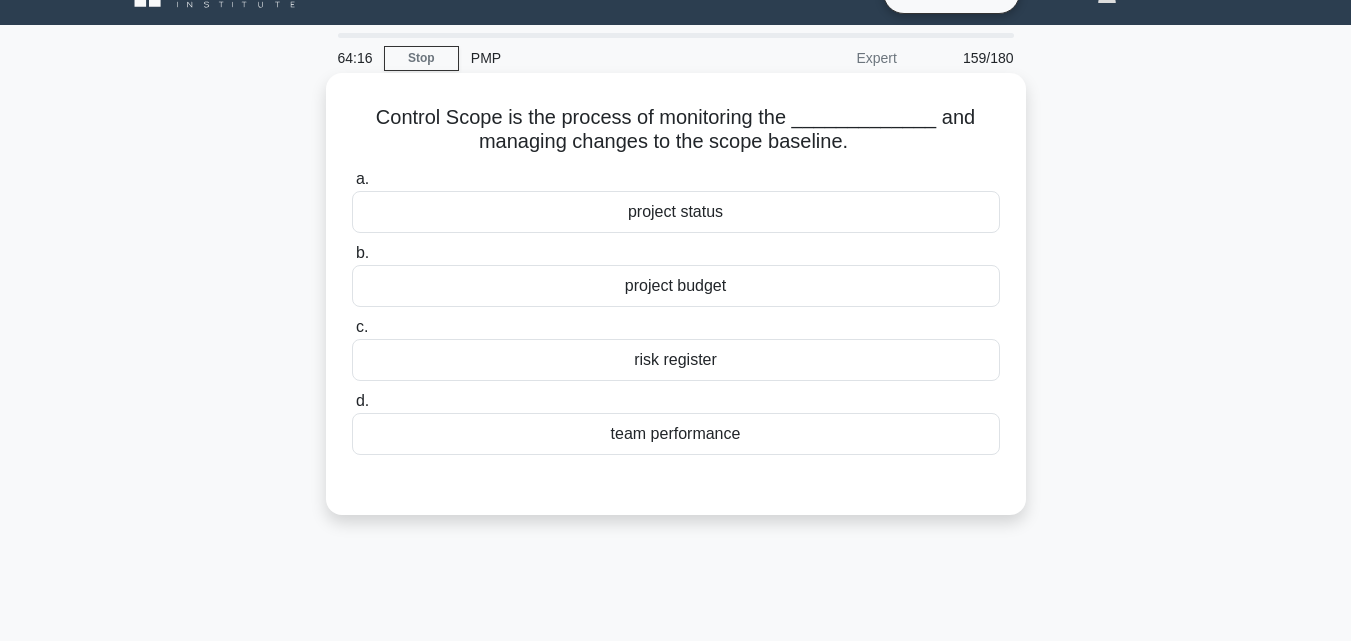 click on "project status" at bounding box center [676, 212] 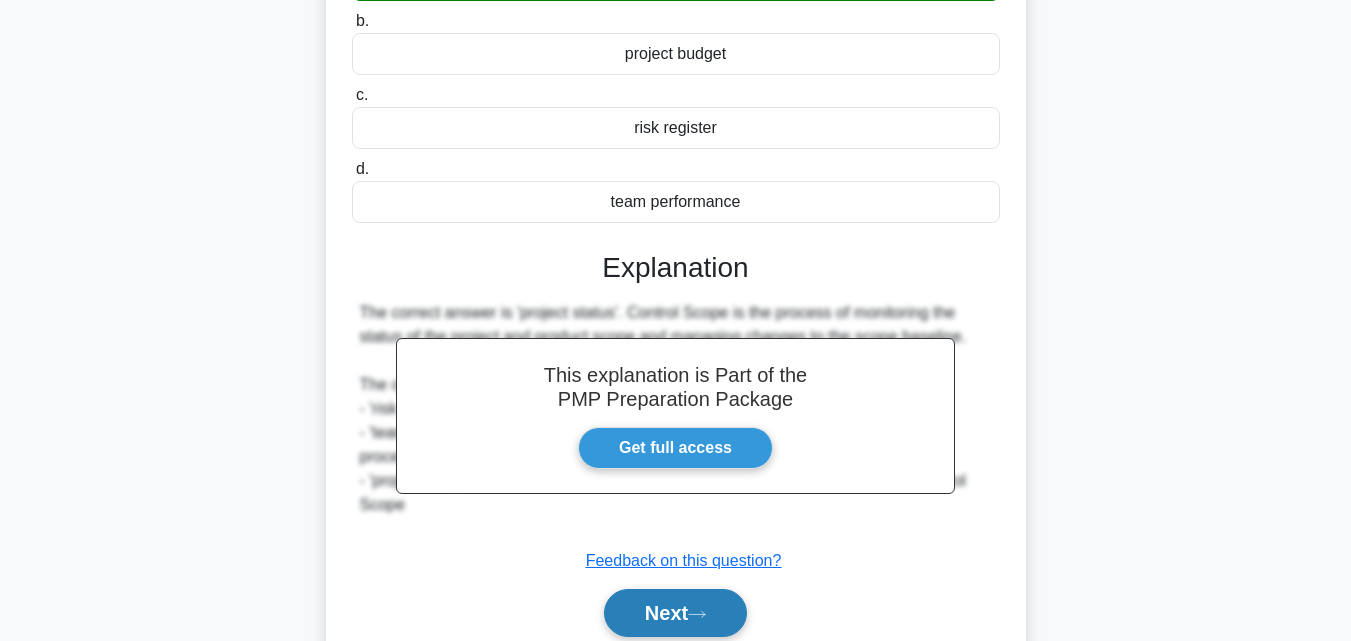 scroll, scrollTop: 439, scrollLeft: 0, axis: vertical 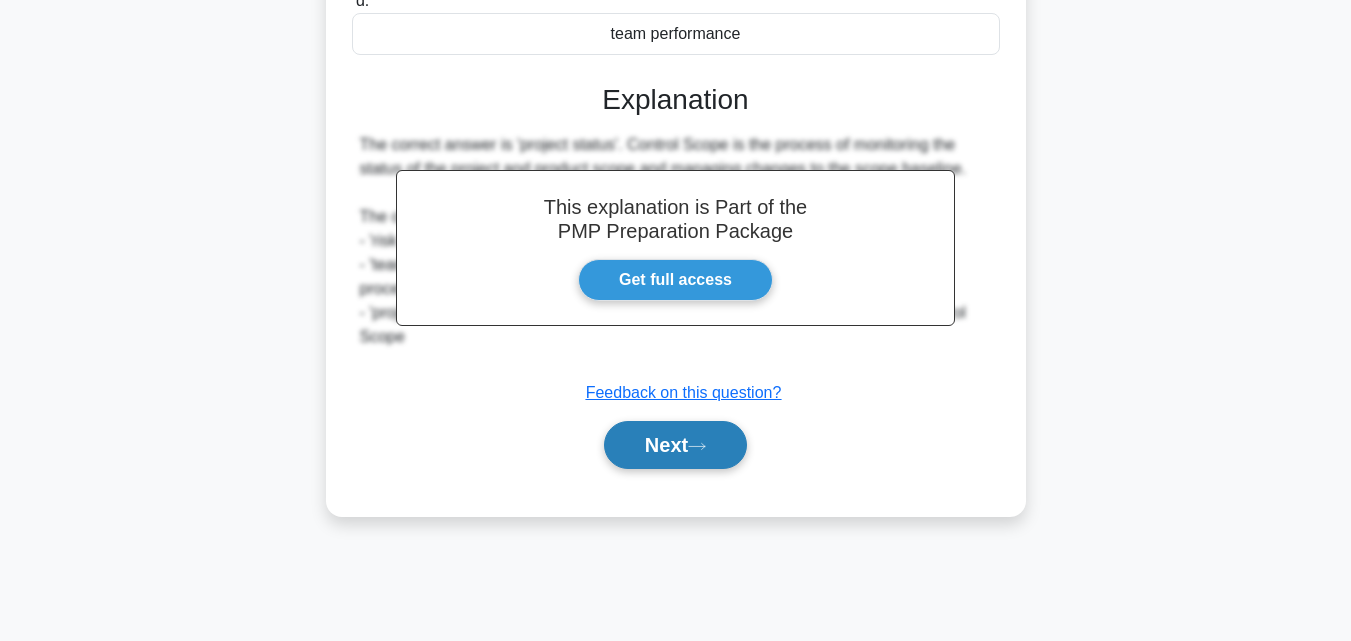 click on "Next" at bounding box center [675, 445] 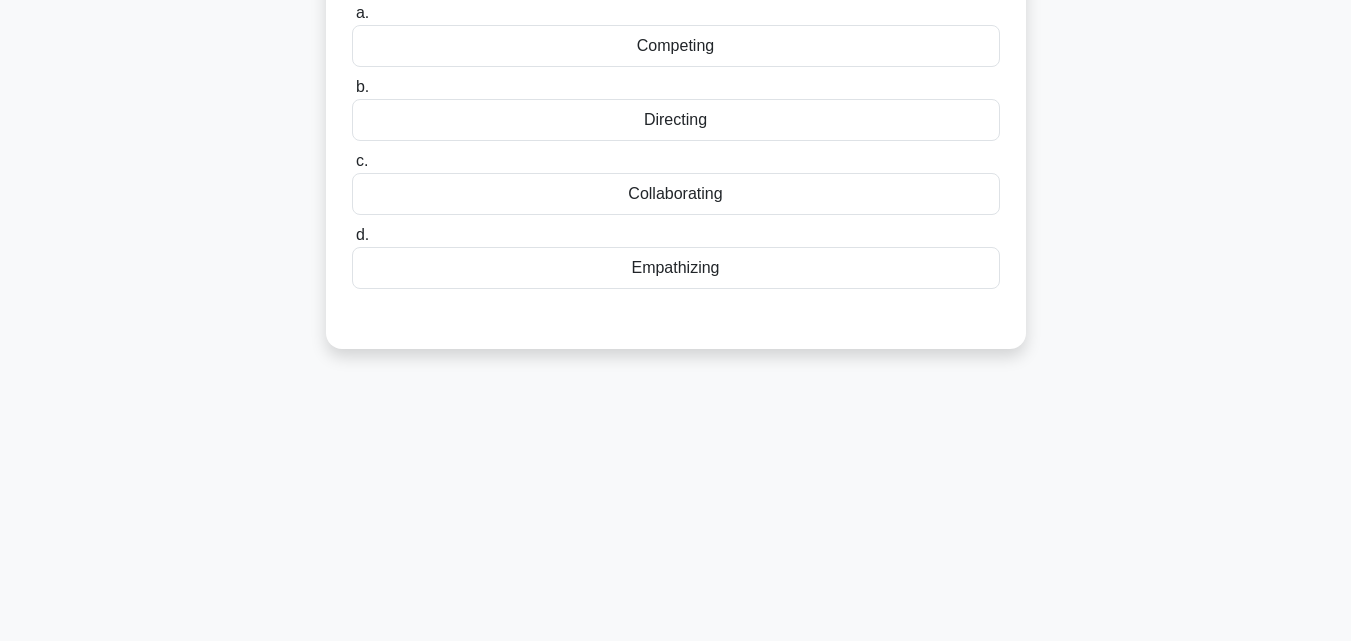 scroll, scrollTop: 0, scrollLeft: 0, axis: both 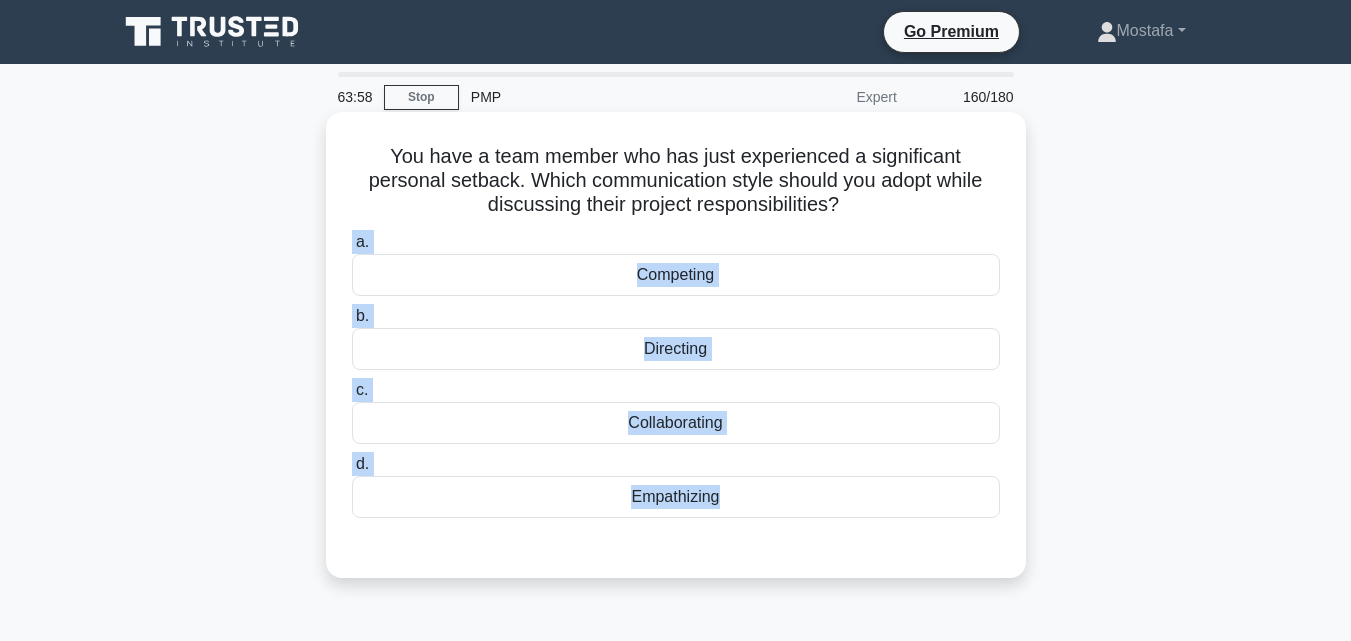 drag, startPoint x: 348, startPoint y: 234, endPoint x: 740, endPoint y: 550, distance: 503.5077 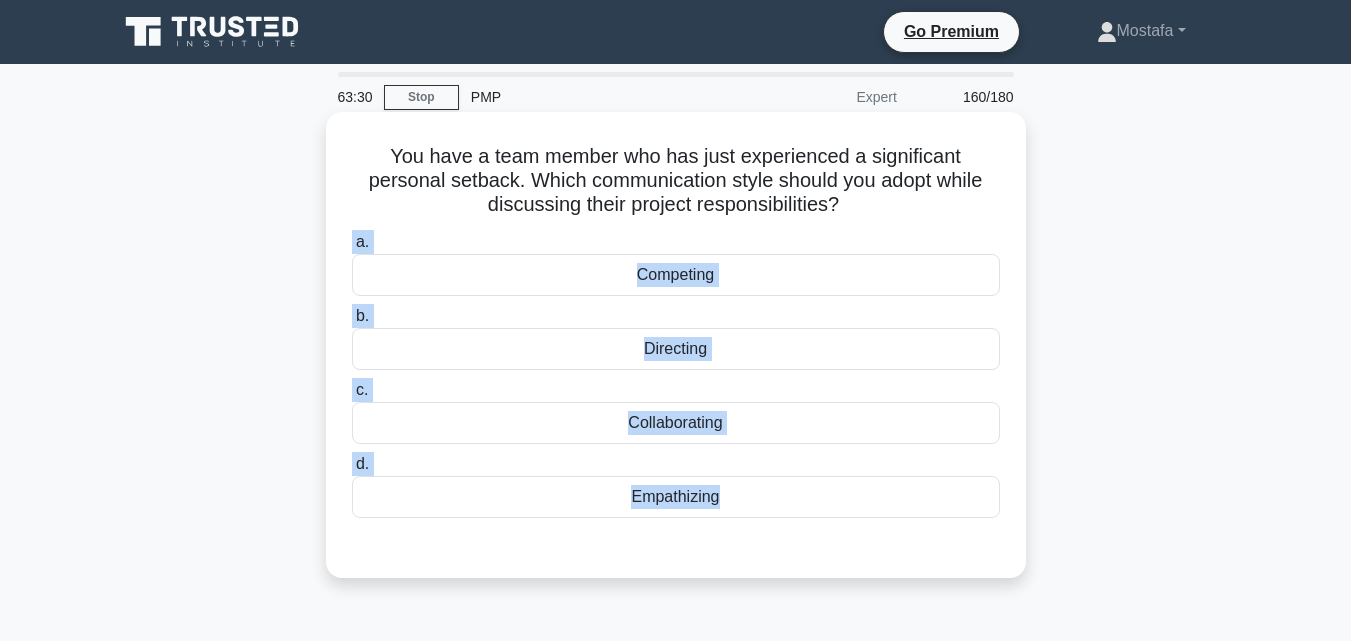 click on "Empathizing" at bounding box center (676, 497) 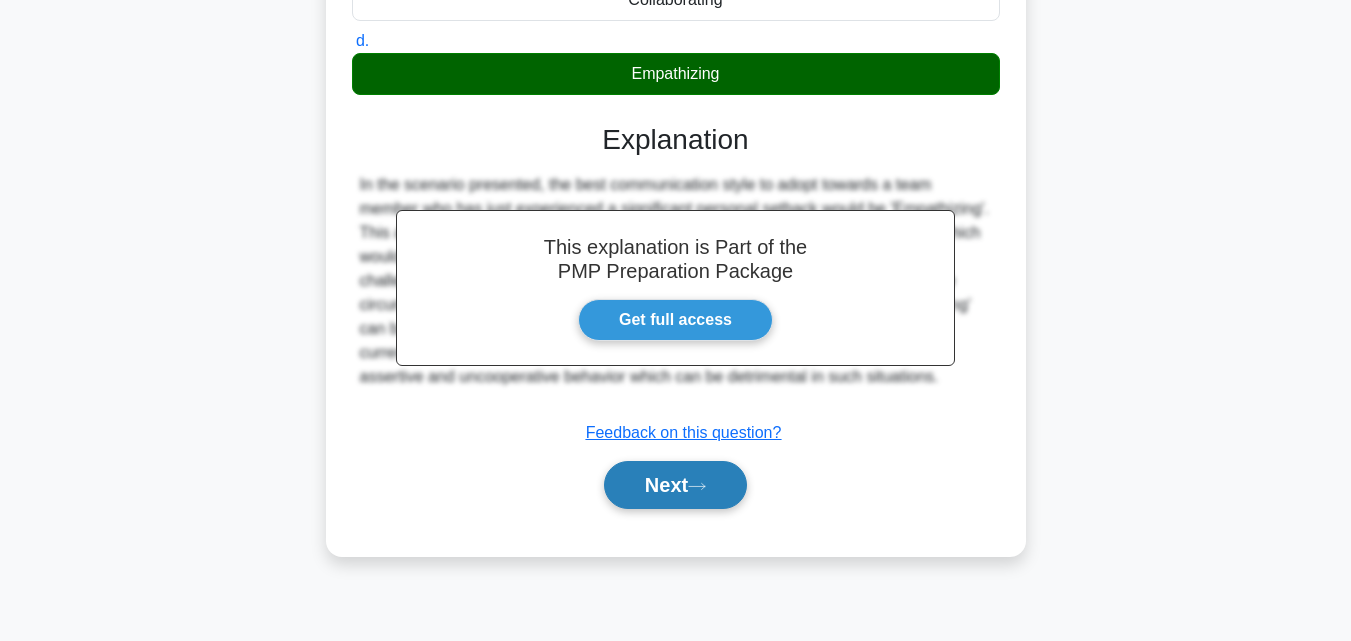 scroll, scrollTop: 439, scrollLeft: 0, axis: vertical 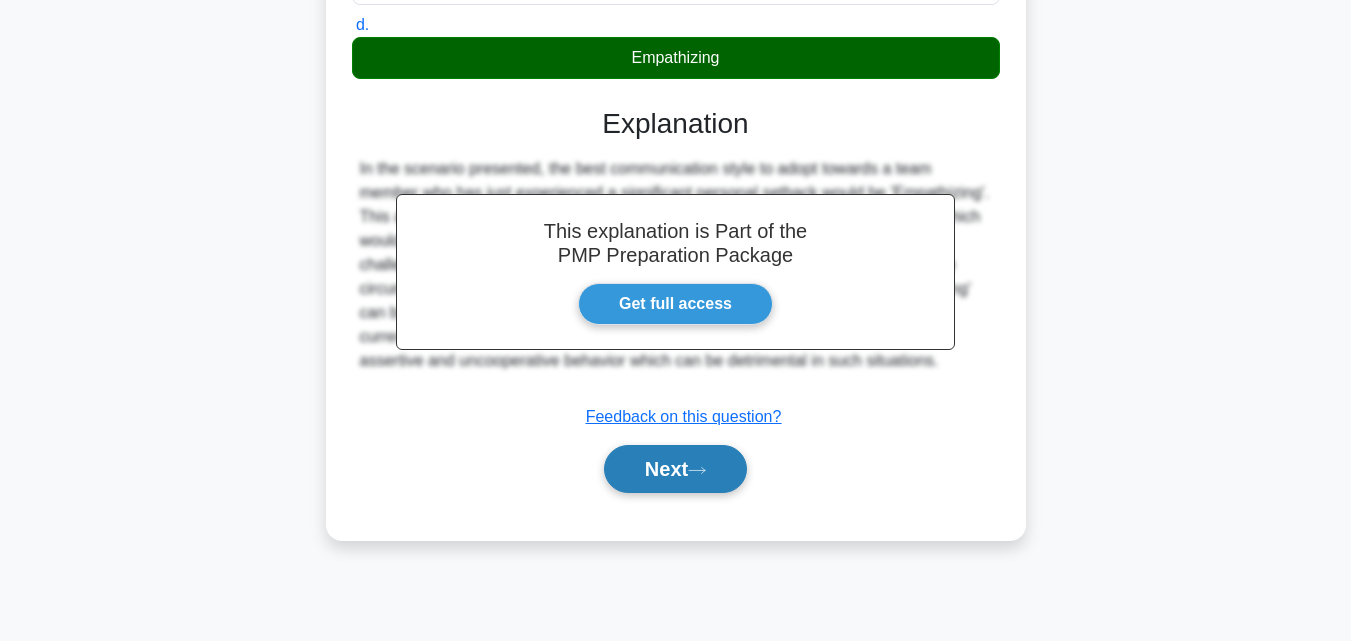 click on "Next" at bounding box center (675, 469) 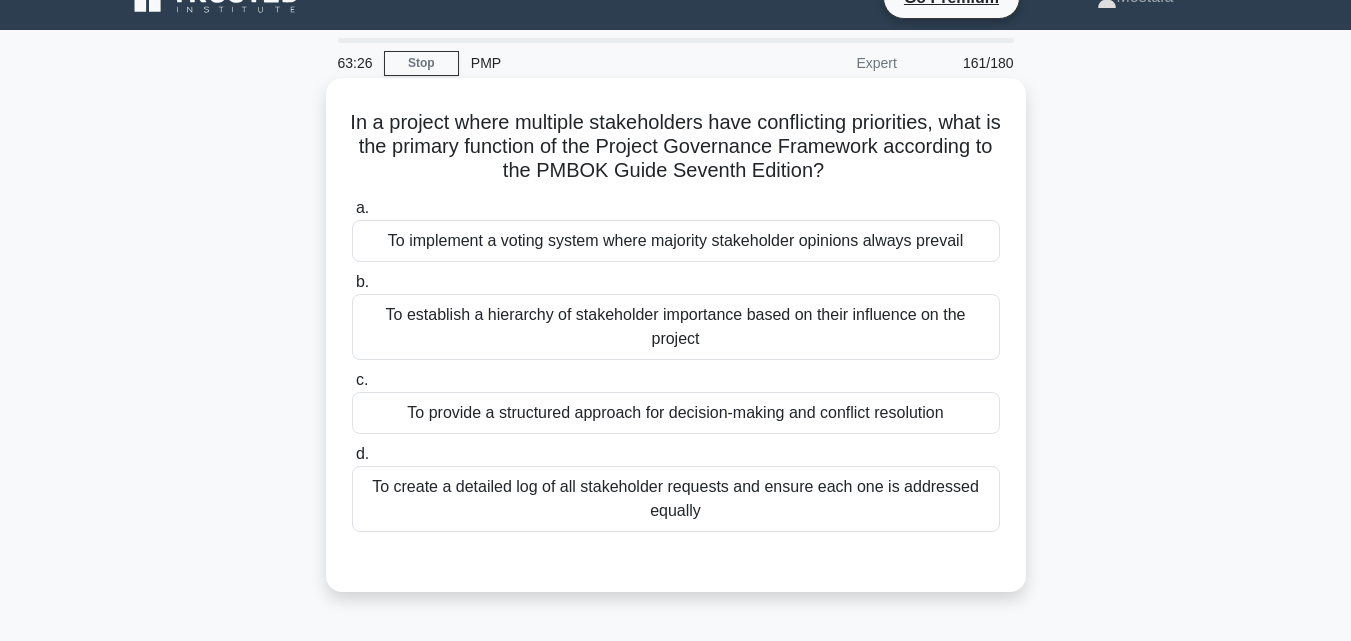 scroll, scrollTop: 0, scrollLeft: 0, axis: both 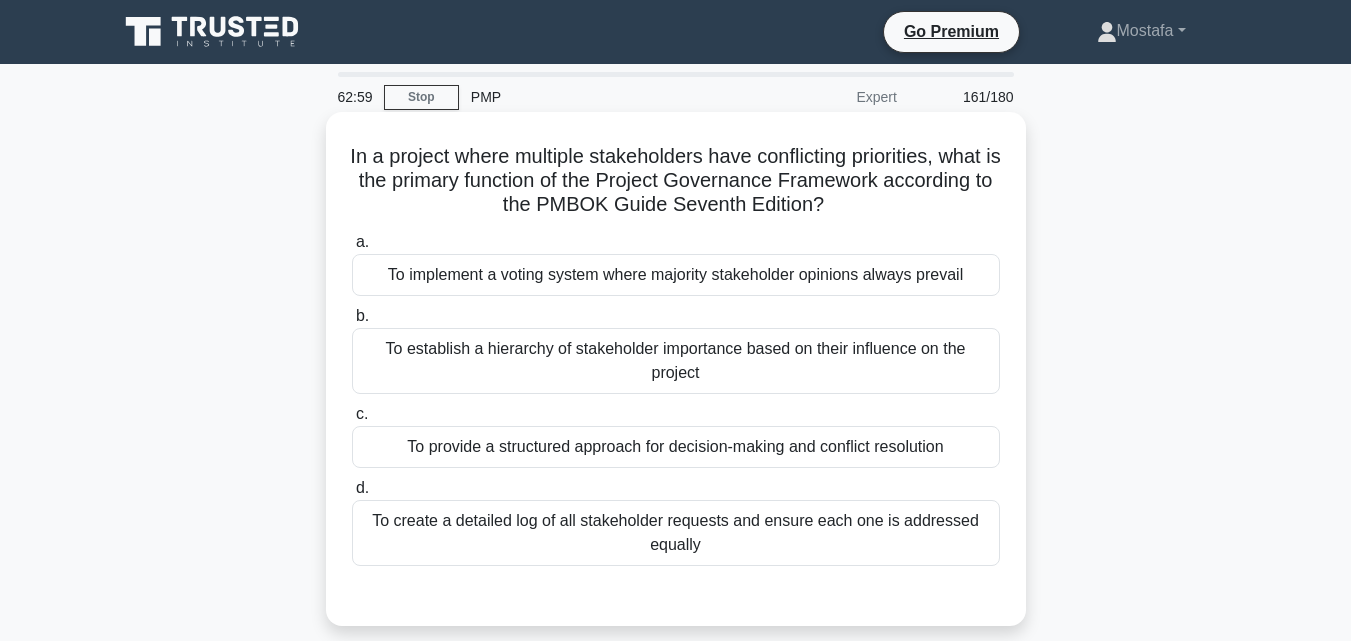 click on "To implement a voting system where majority stakeholder opinions always prevail" at bounding box center [676, 275] 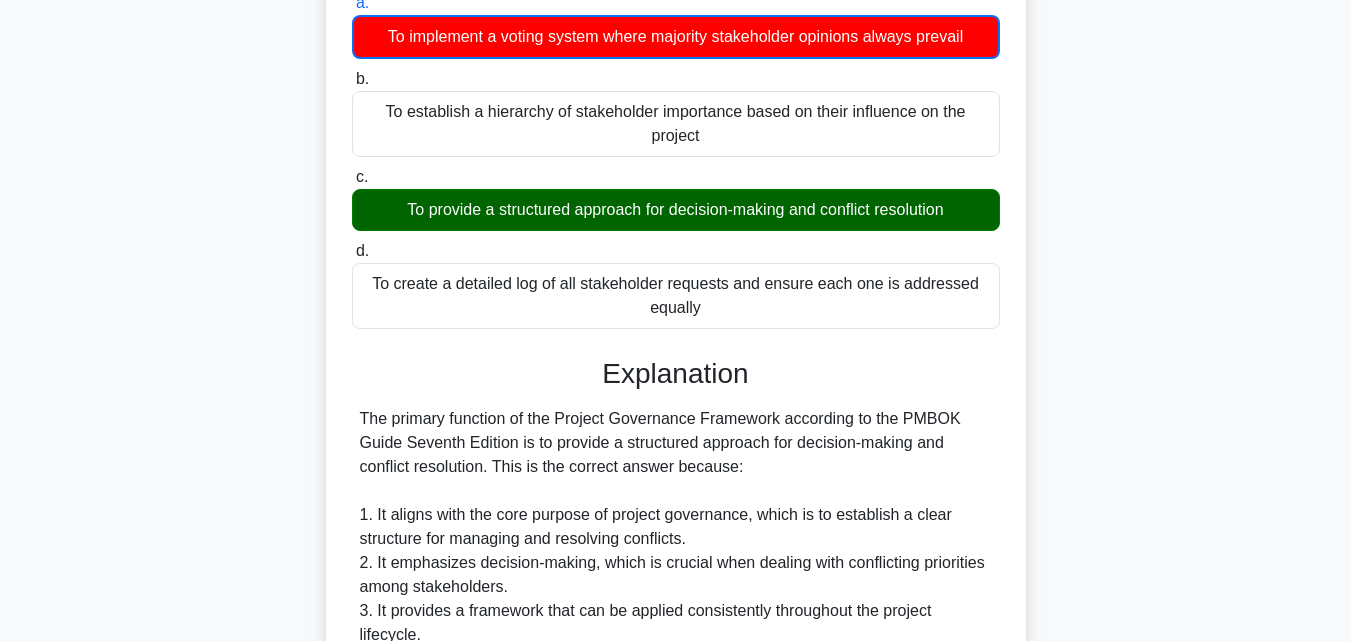 scroll, scrollTop: 300, scrollLeft: 0, axis: vertical 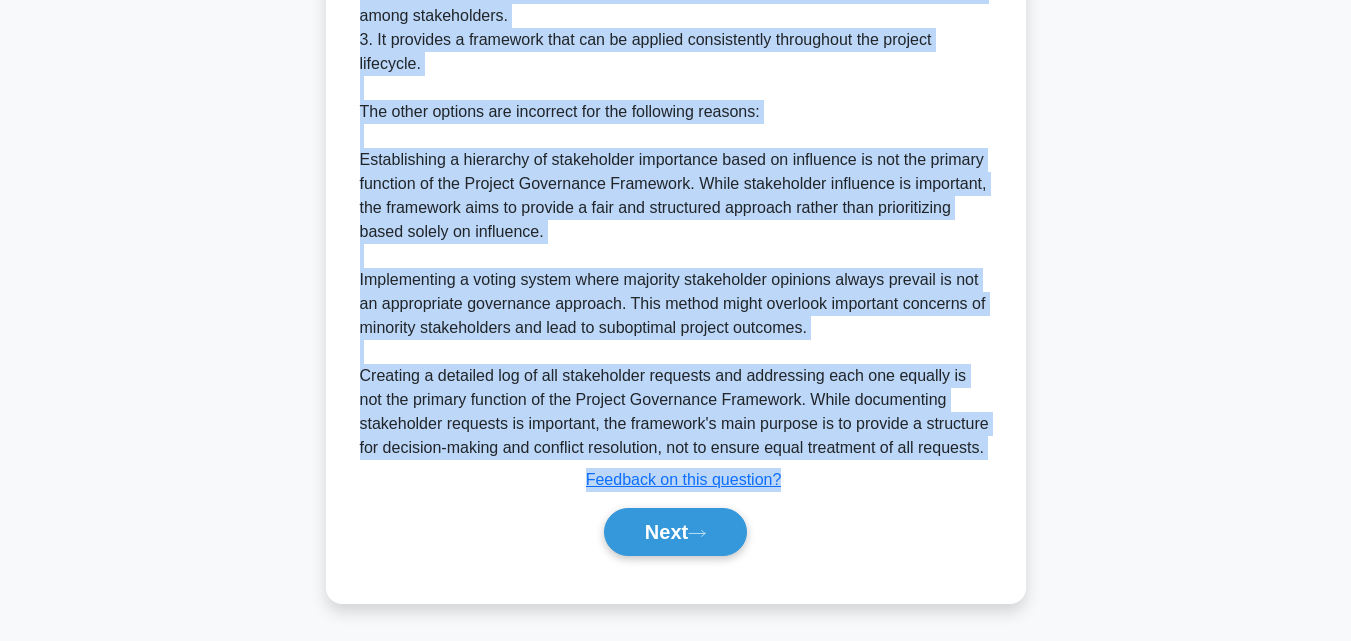 drag, startPoint x: 358, startPoint y: 355, endPoint x: 781, endPoint y: 522, distance: 454.77246 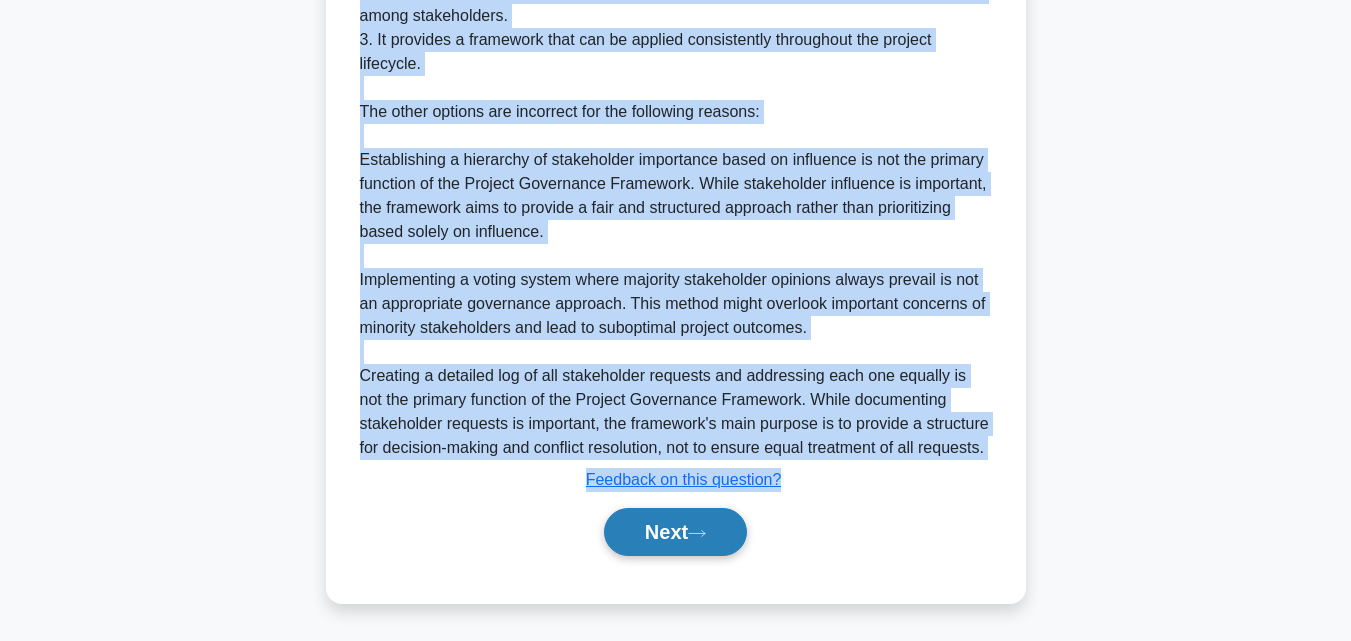 click on "Next" at bounding box center (675, 532) 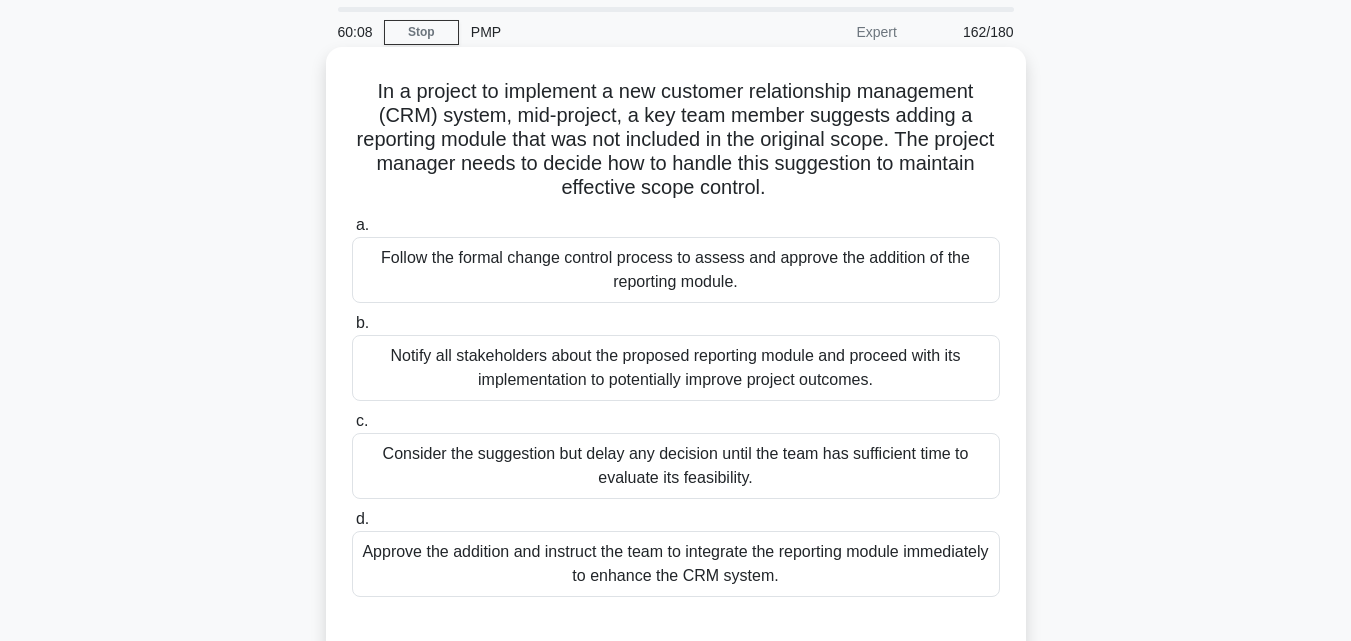 scroll, scrollTop: 100, scrollLeft: 0, axis: vertical 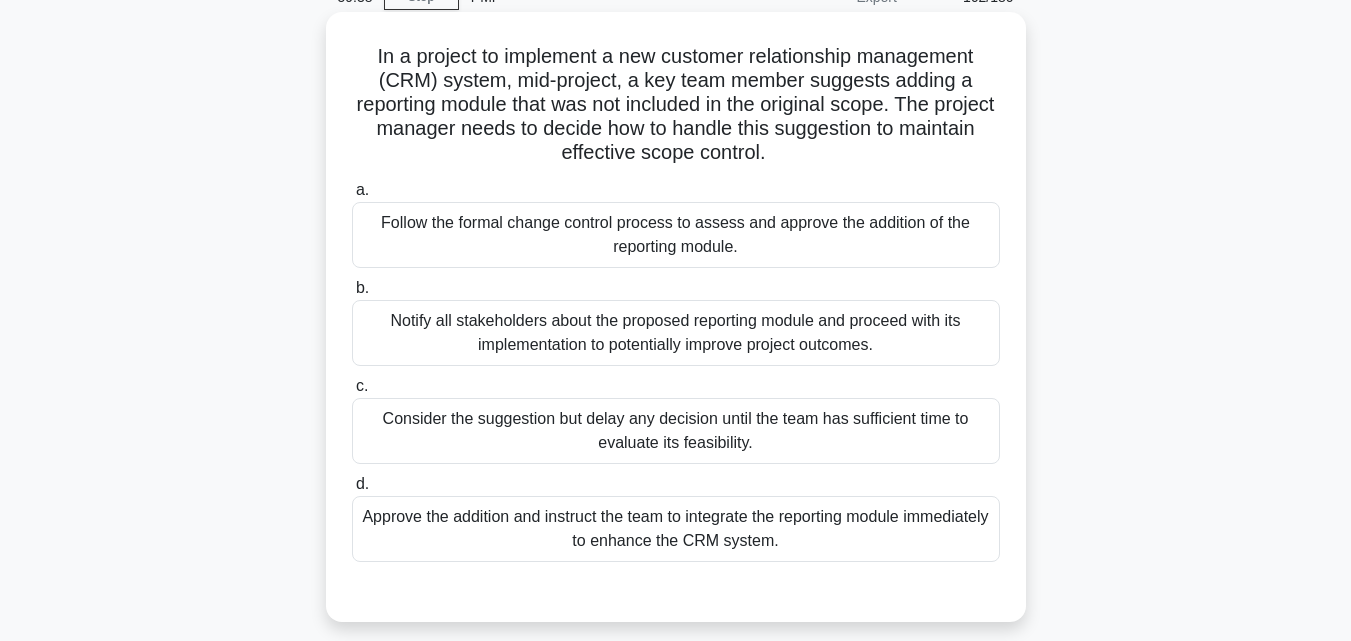 click on "Follow the formal change control process to assess and approve the addition of the reporting module." at bounding box center (676, 235) 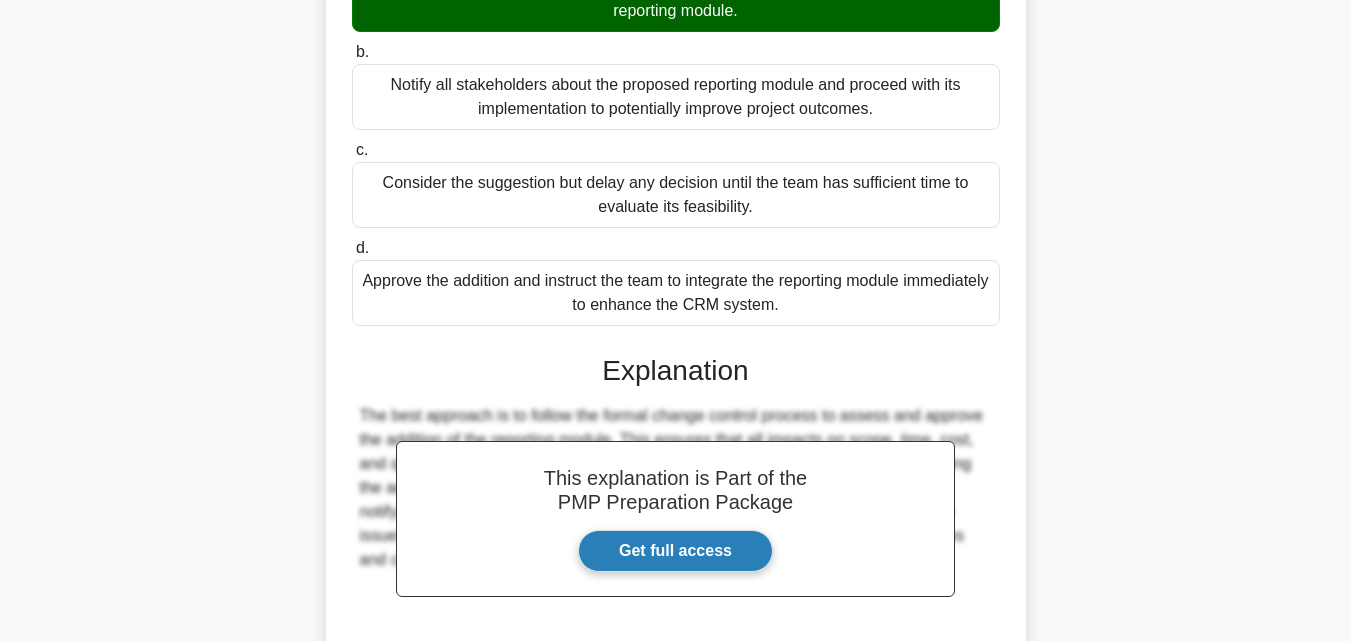 scroll, scrollTop: 521, scrollLeft: 0, axis: vertical 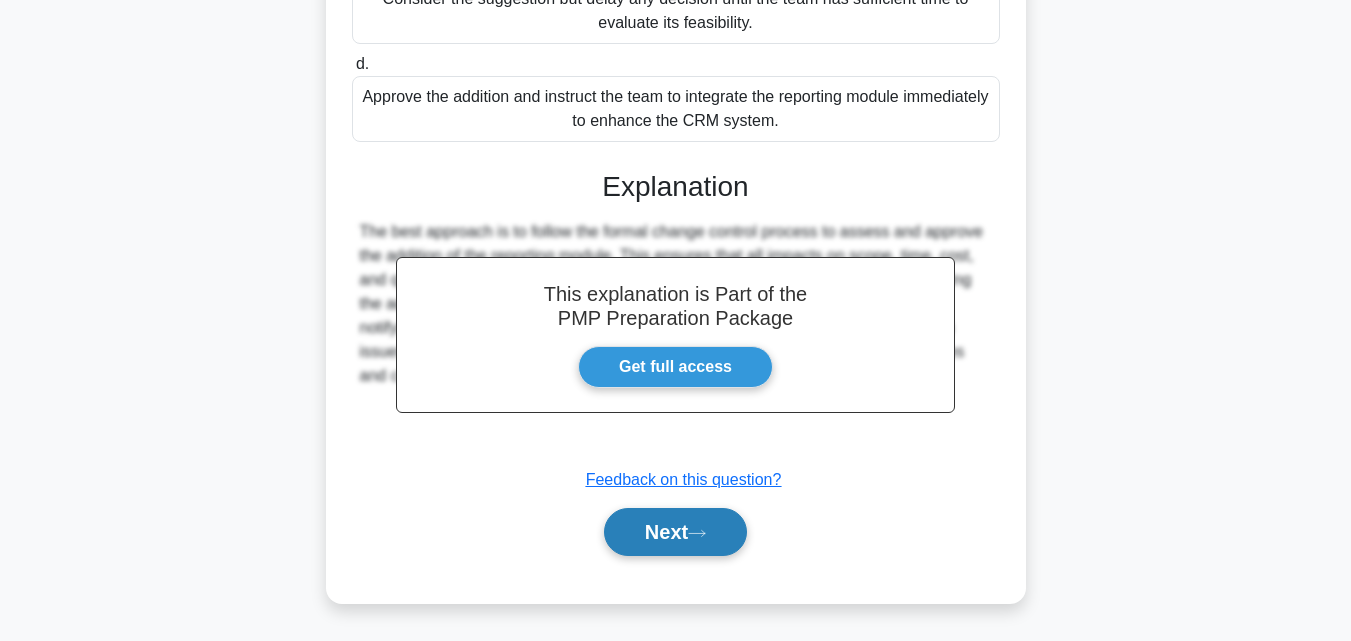 click 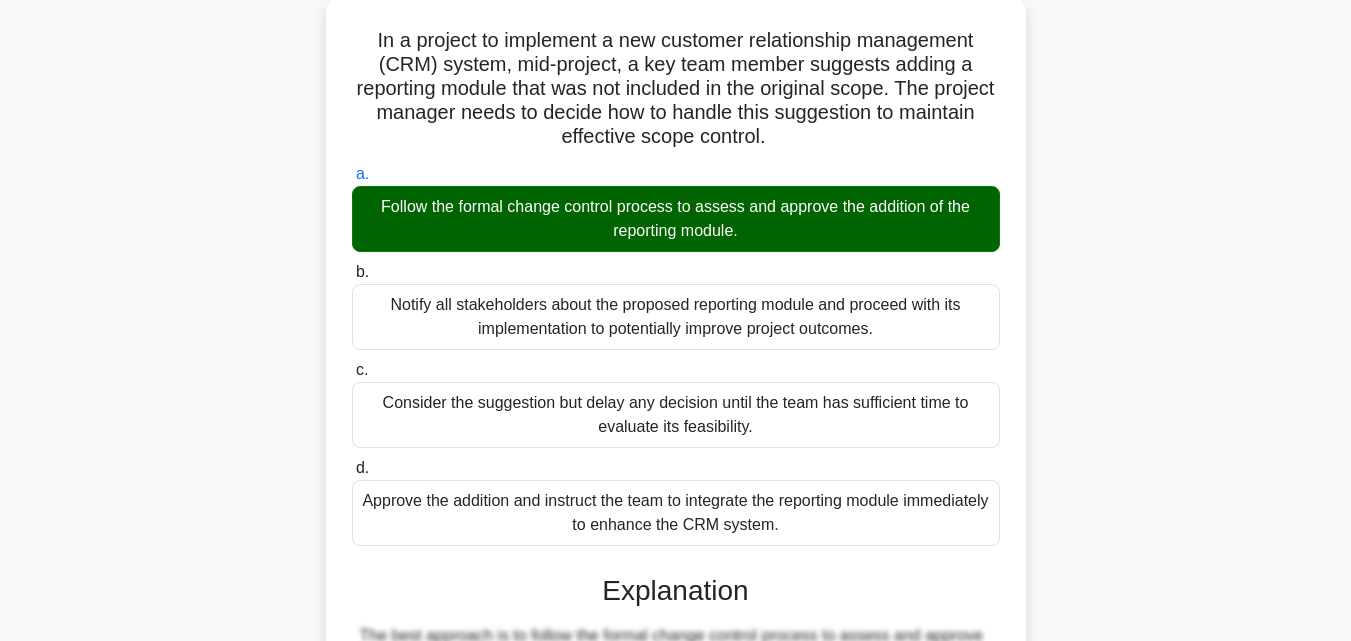 scroll, scrollTop: 21, scrollLeft: 0, axis: vertical 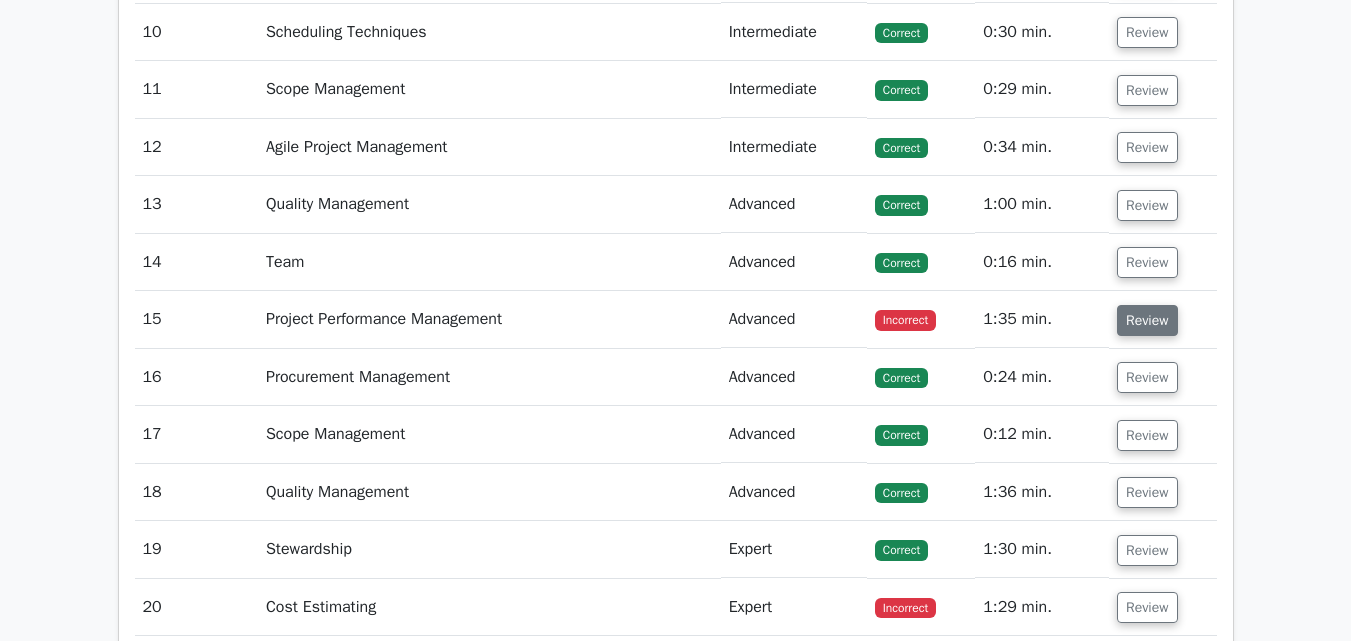 click on "Review" at bounding box center [1147, 320] 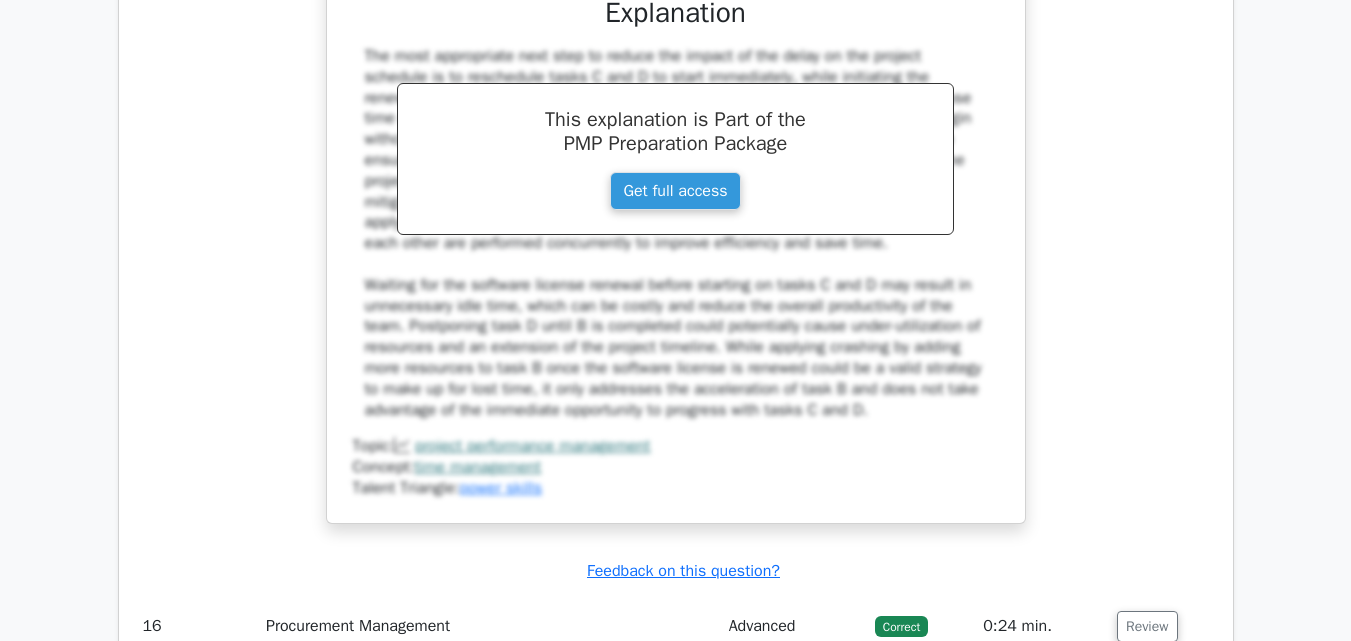 scroll, scrollTop: 6300, scrollLeft: 0, axis: vertical 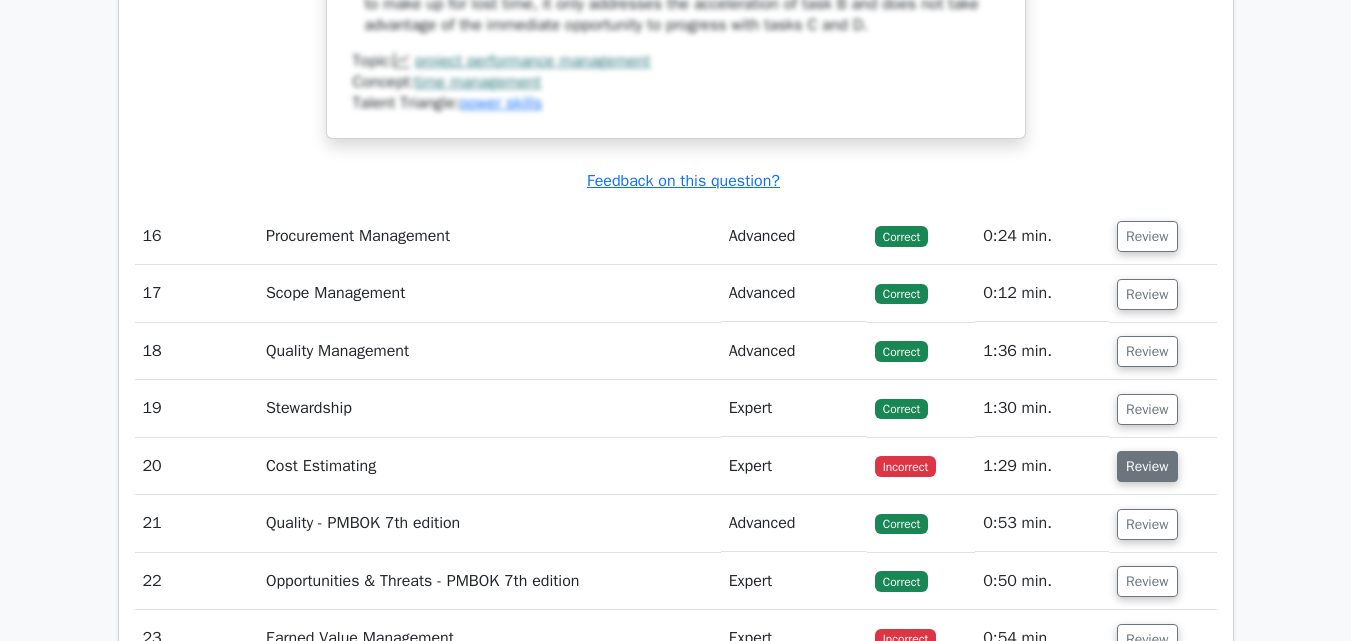 click on "Review" at bounding box center (1147, 466) 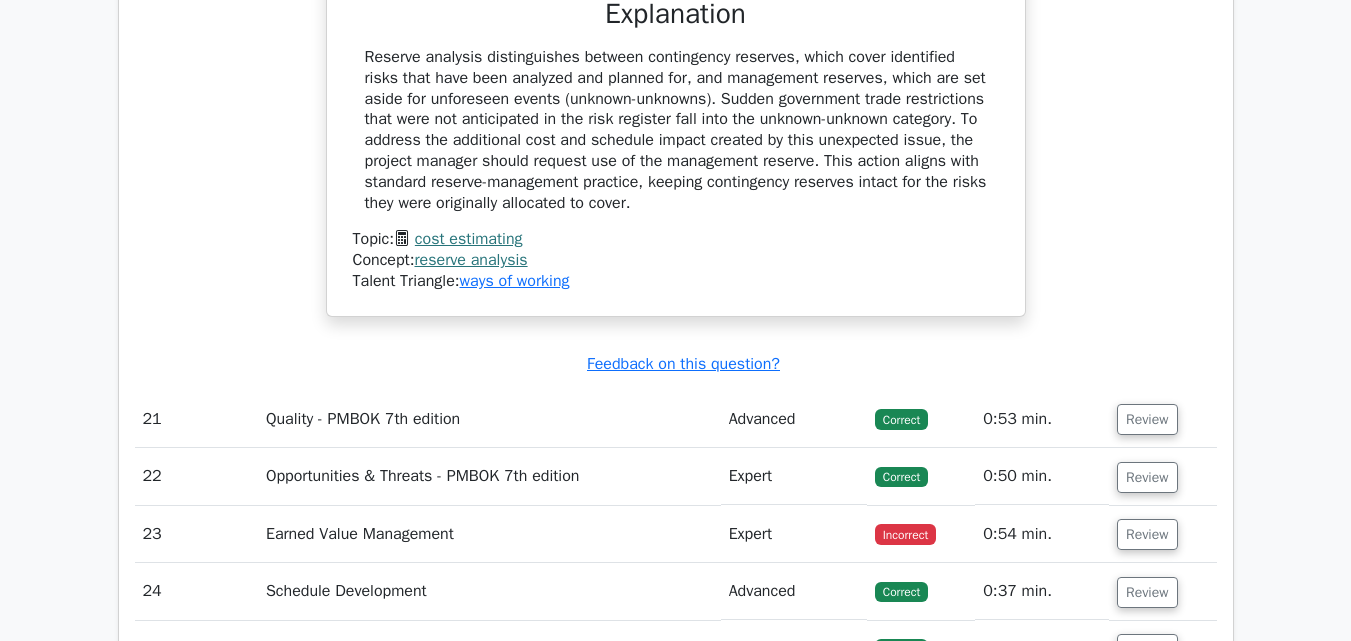 scroll, scrollTop: 7600, scrollLeft: 0, axis: vertical 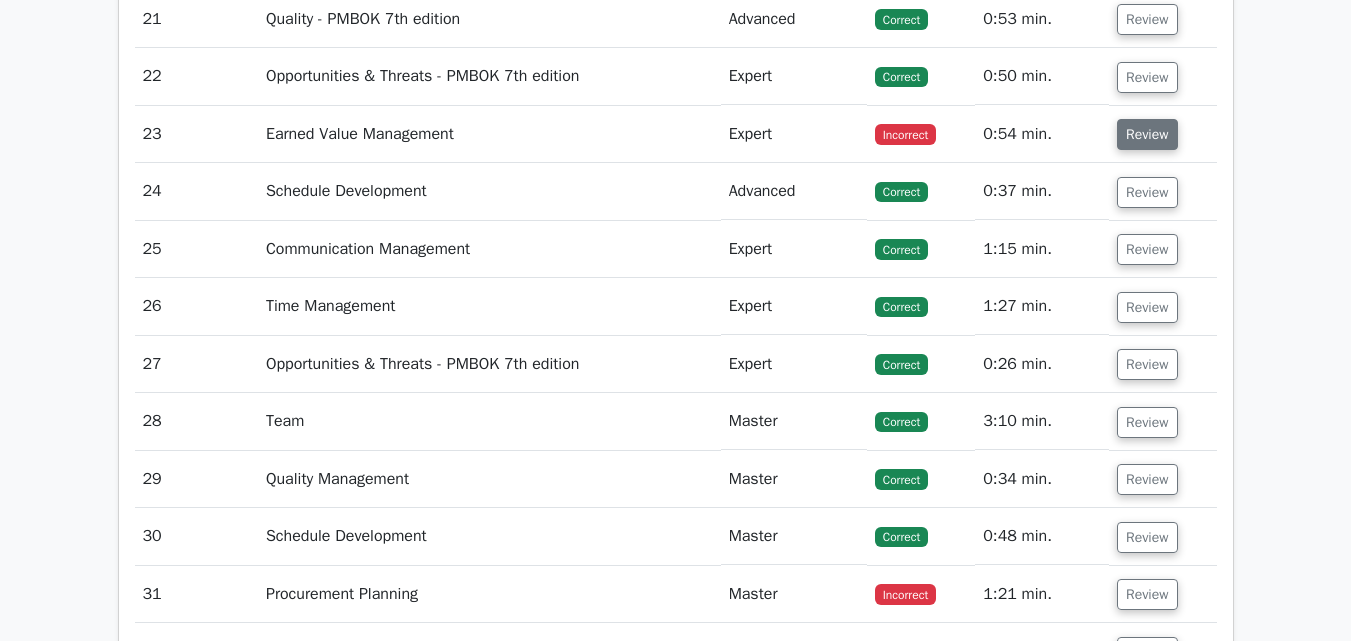 click on "Review" at bounding box center (1147, 134) 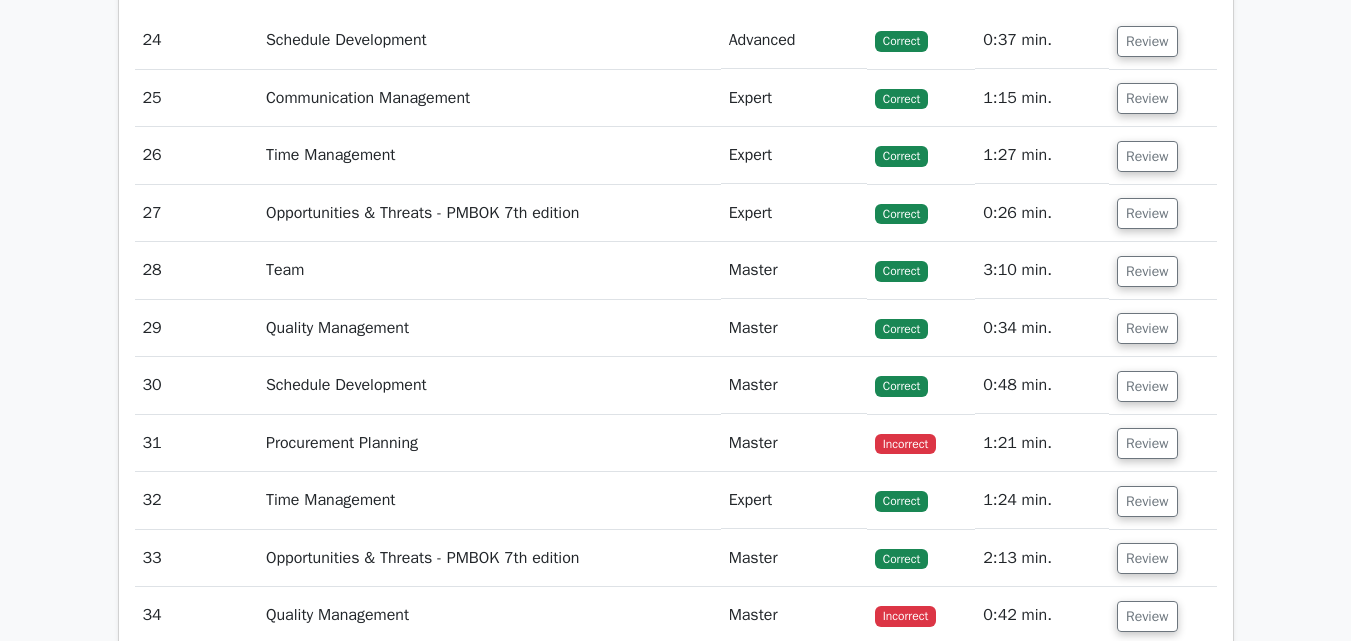 scroll, scrollTop: 9200, scrollLeft: 0, axis: vertical 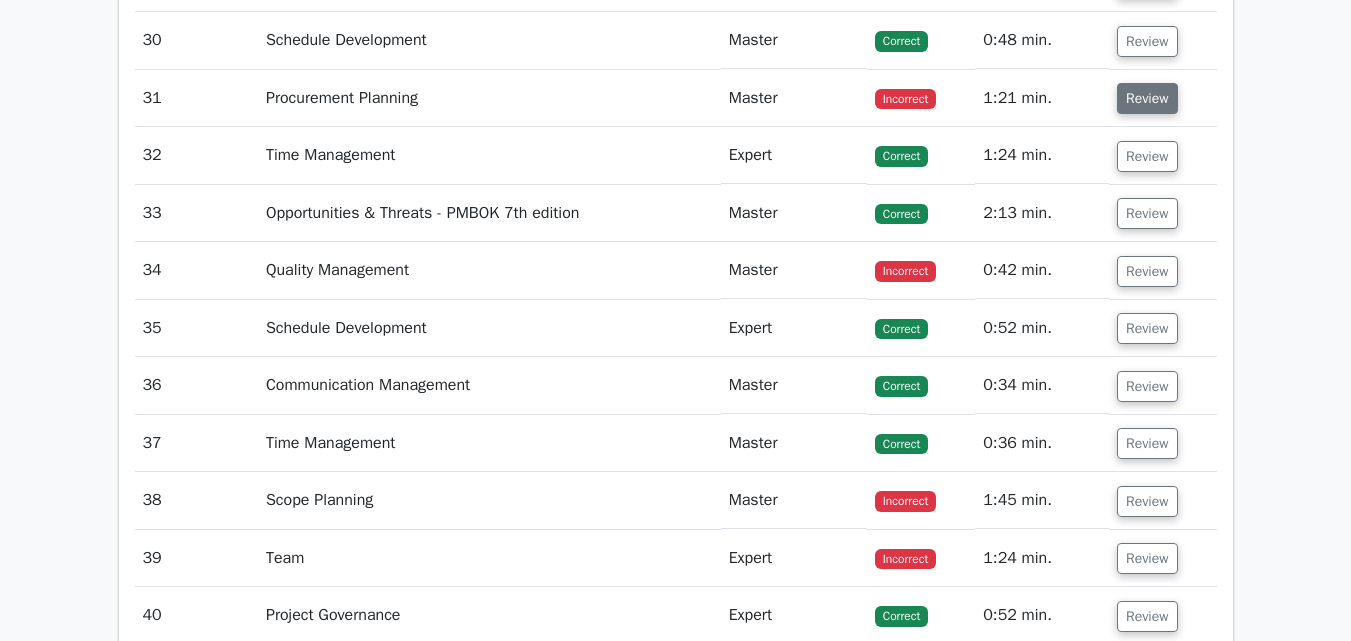 click on "Review" at bounding box center [1147, 98] 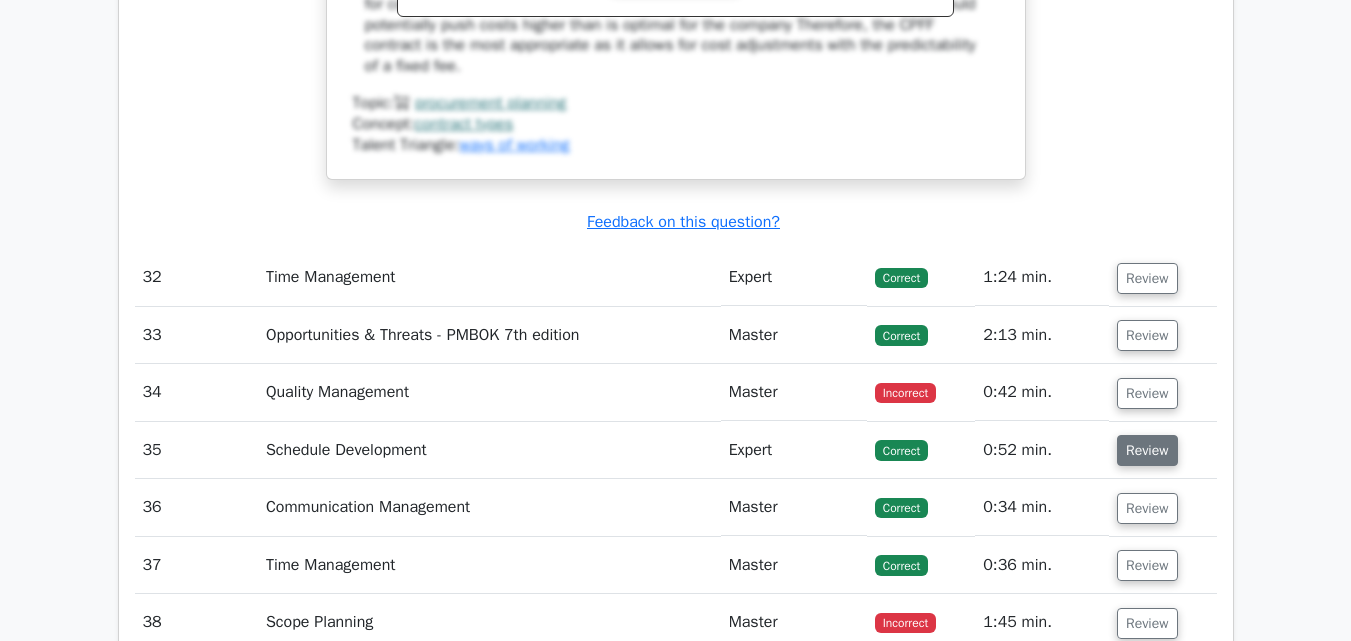scroll, scrollTop: 10200, scrollLeft: 0, axis: vertical 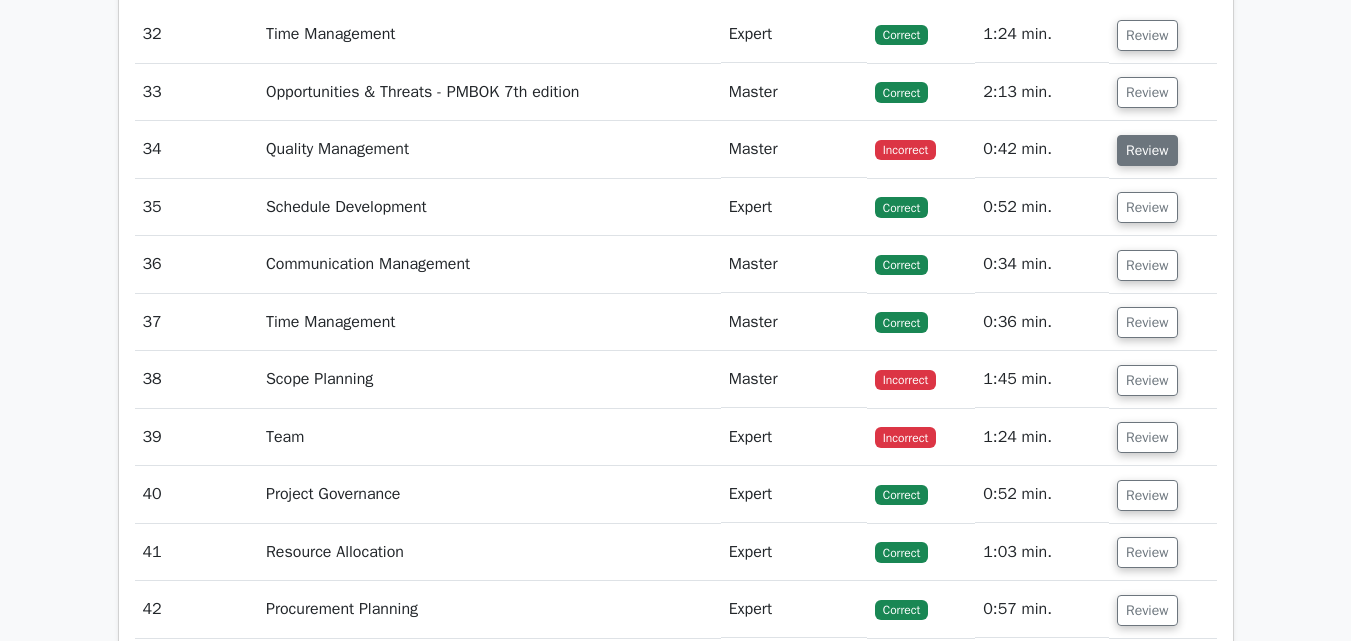 click on "Review" at bounding box center (1147, 150) 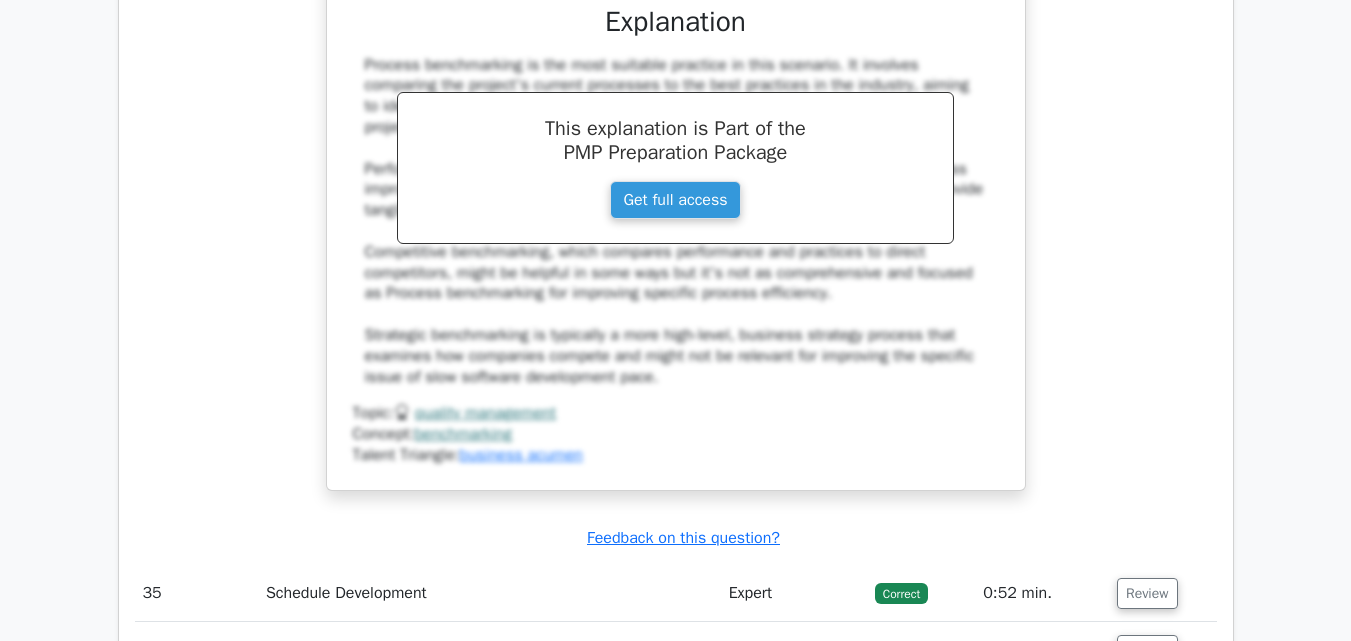 scroll, scrollTop: 11200, scrollLeft: 0, axis: vertical 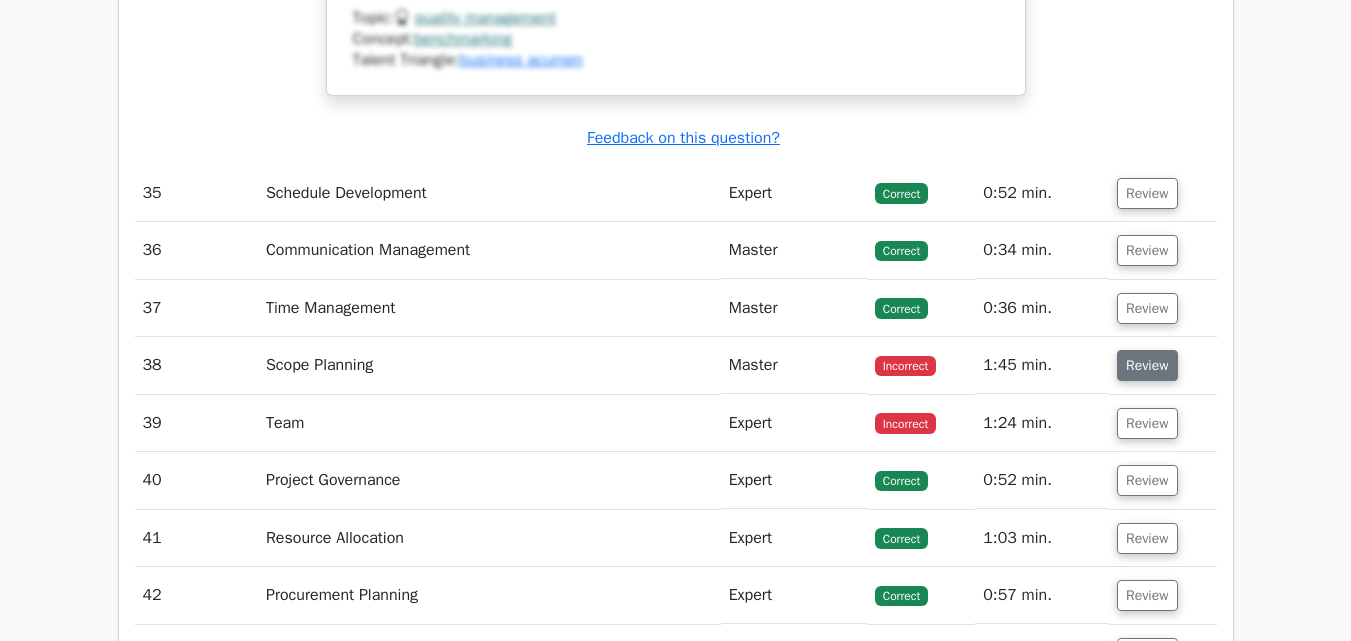 click on "Review" at bounding box center (1147, 365) 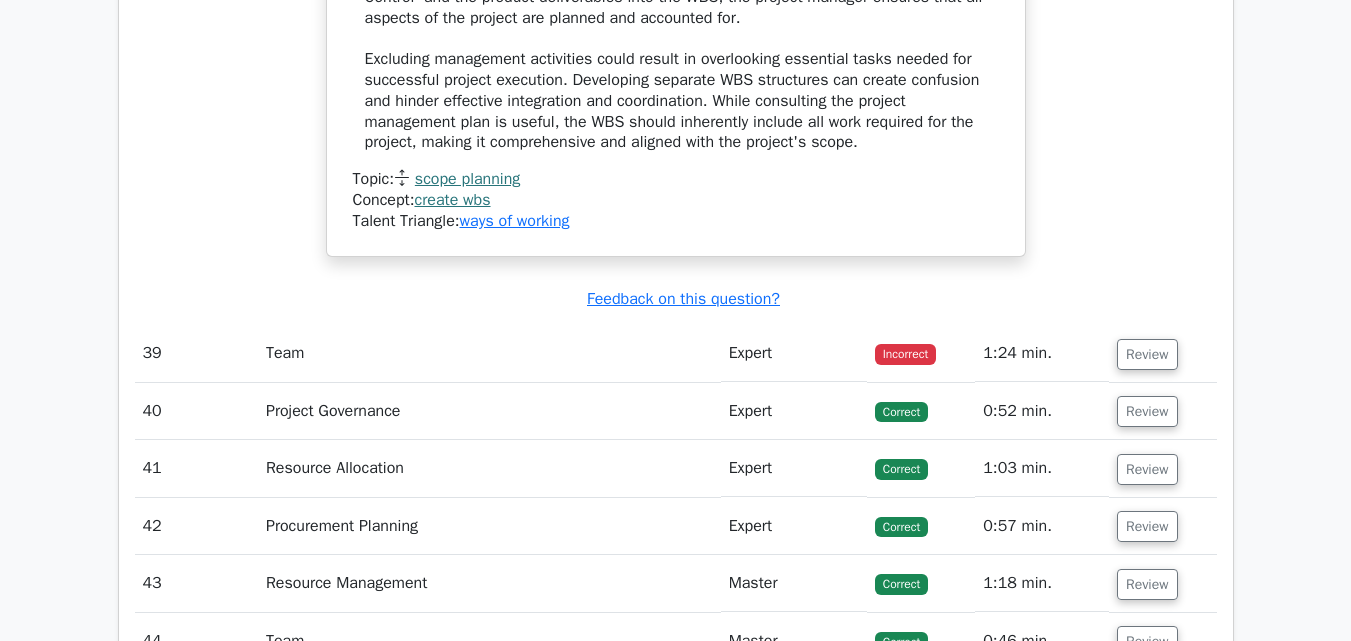 scroll, scrollTop: 12500, scrollLeft: 0, axis: vertical 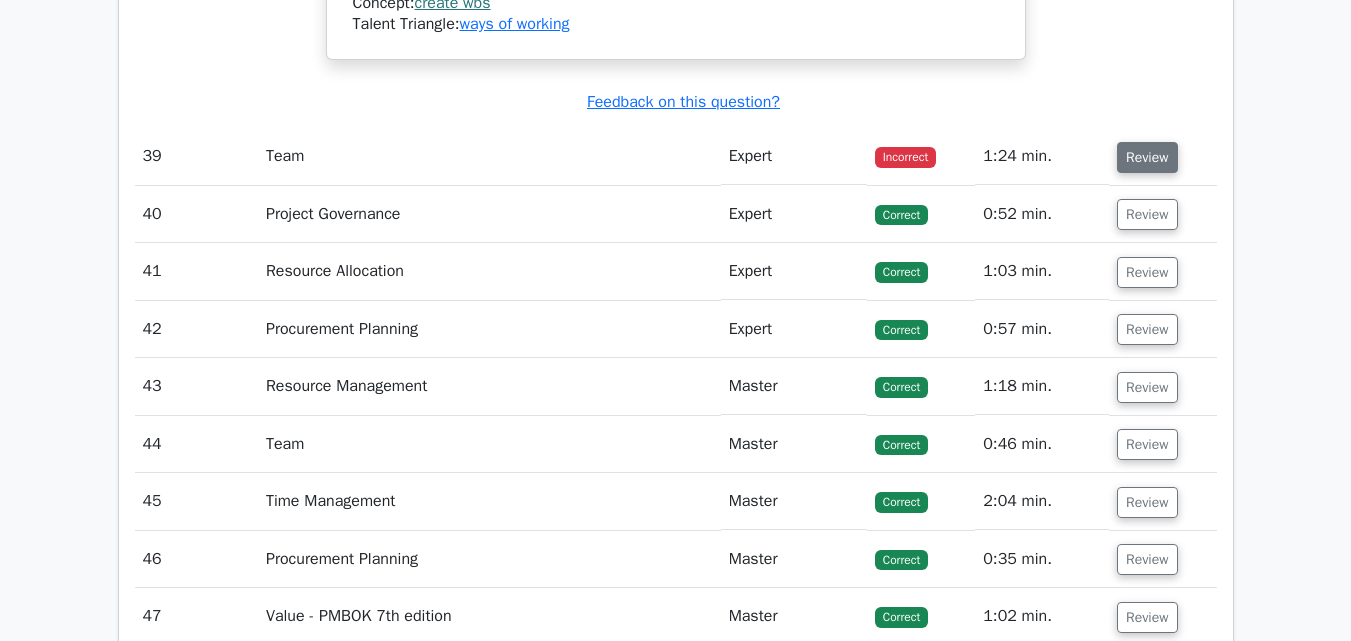 click on "Review" at bounding box center [1147, 157] 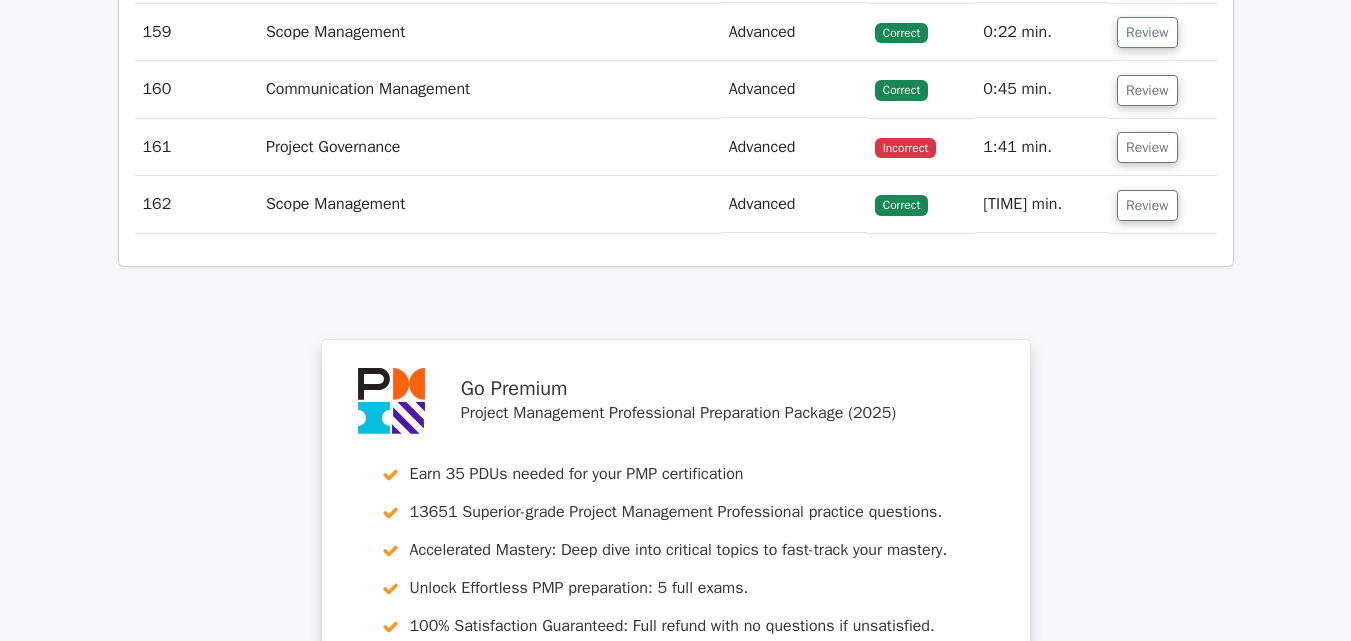 scroll, scrollTop: 21119, scrollLeft: 0, axis: vertical 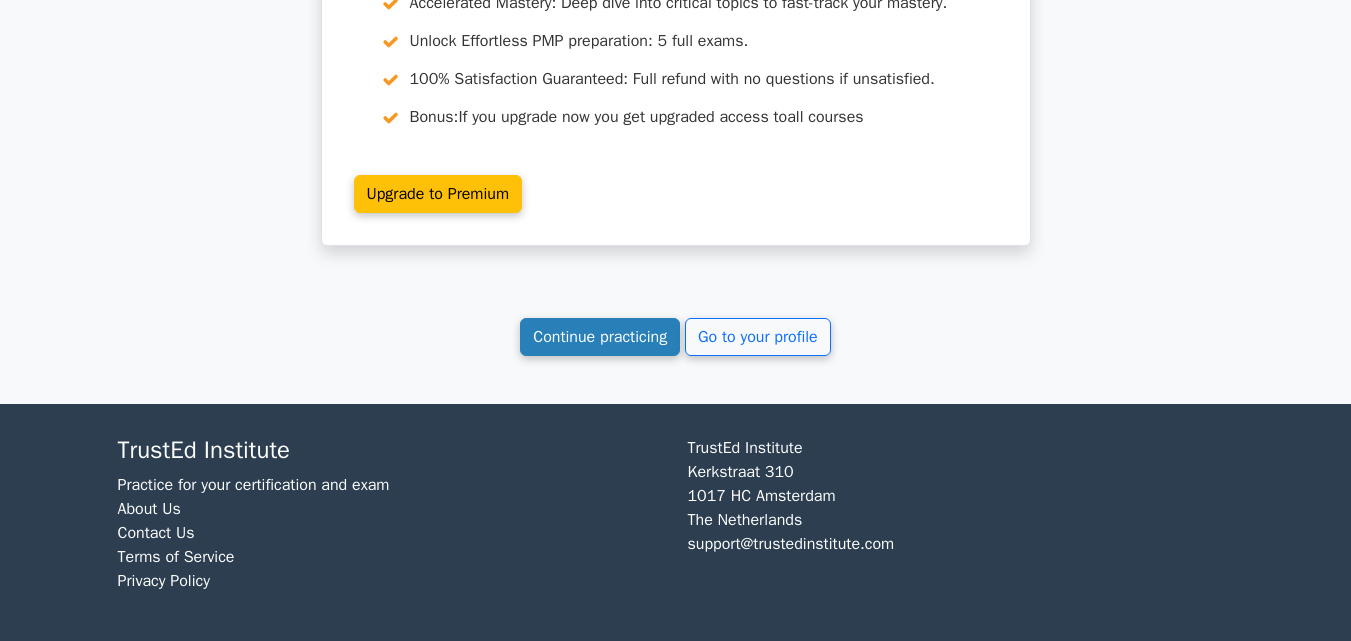 click on "Continue practicing" at bounding box center [600, 337] 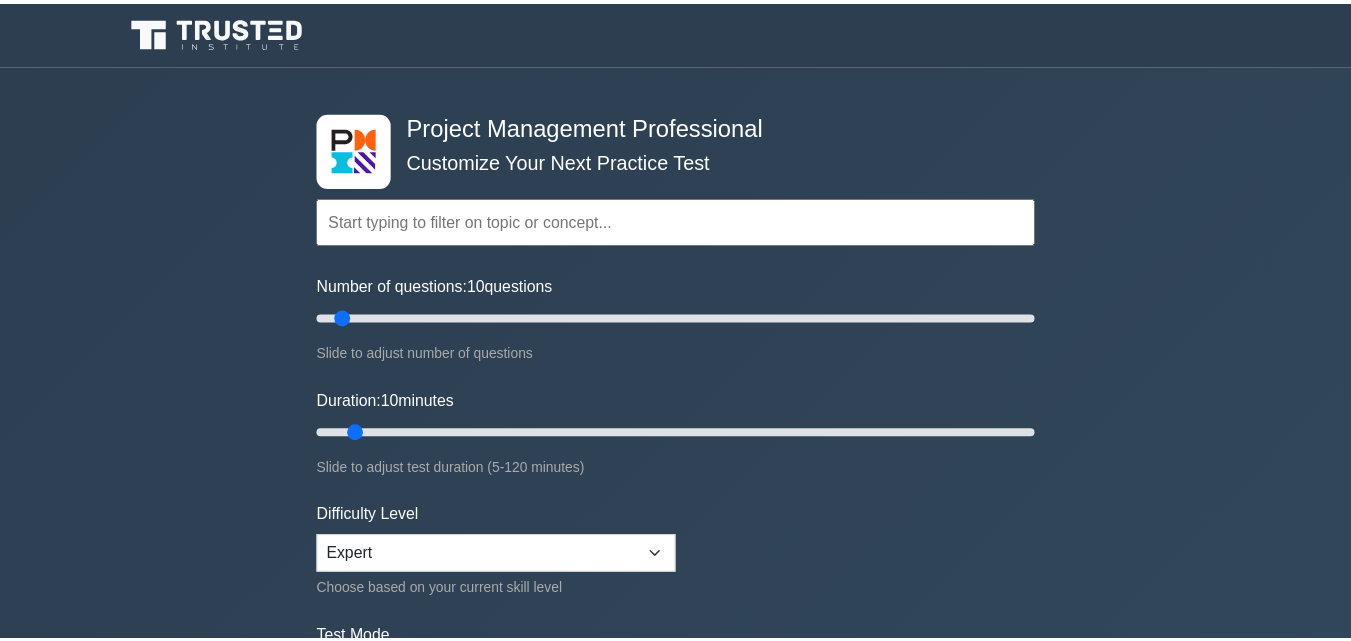 scroll, scrollTop: 0, scrollLeft: 0, axis: both 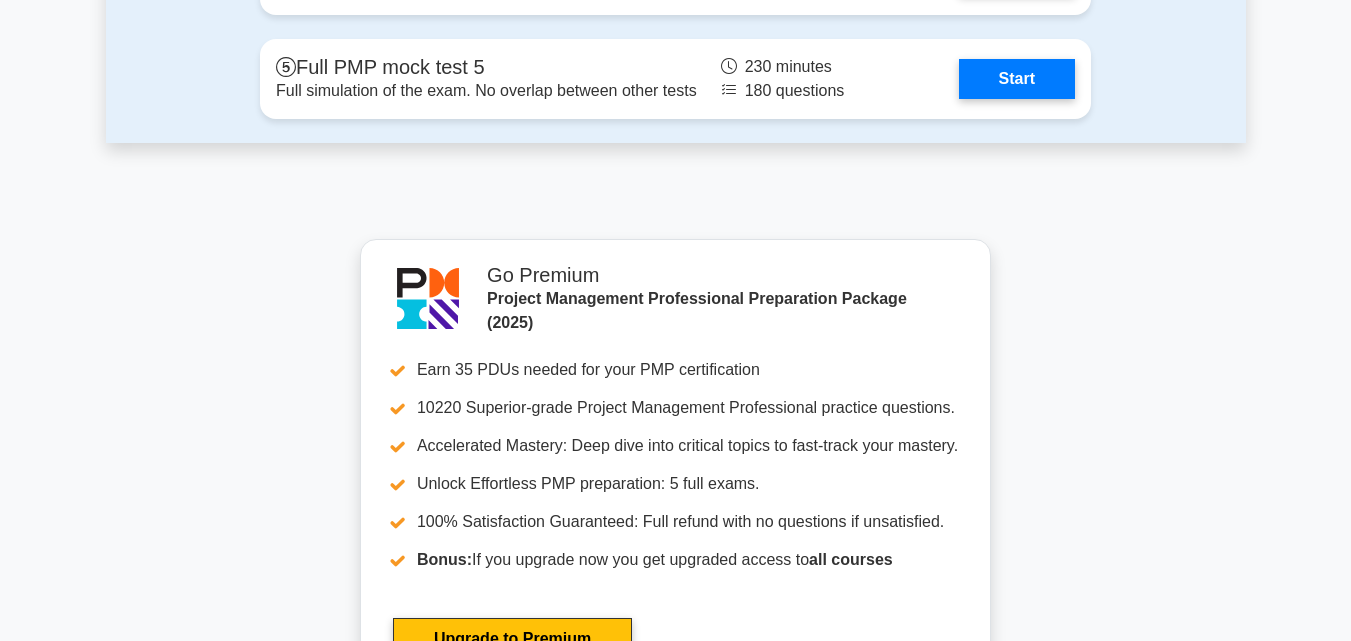 click on "Project Management Professional
Customize Your Next Practice Test
Topics
Scope Management
Time Management
Cost Management
Quality Management
Risk Management
Integration Management
Human Resource Management" at bounding box center (675, -3510) 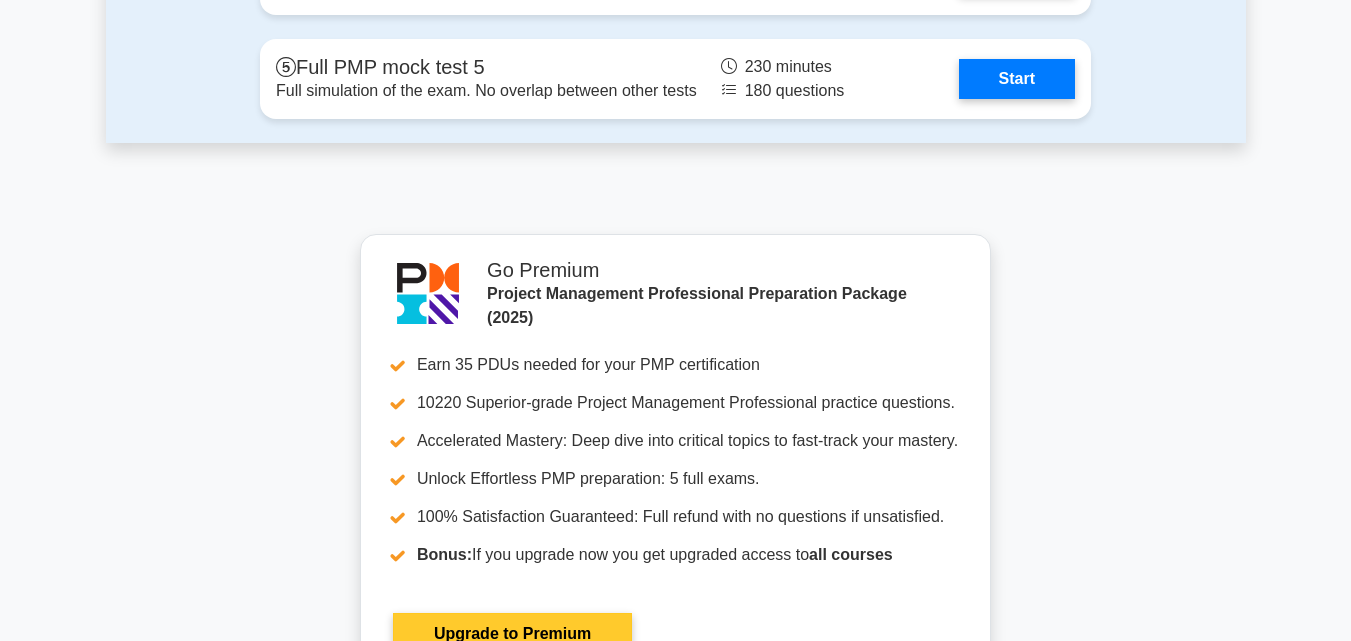 click on "Upgrade to Premium" at bounding box center (512, 634) 